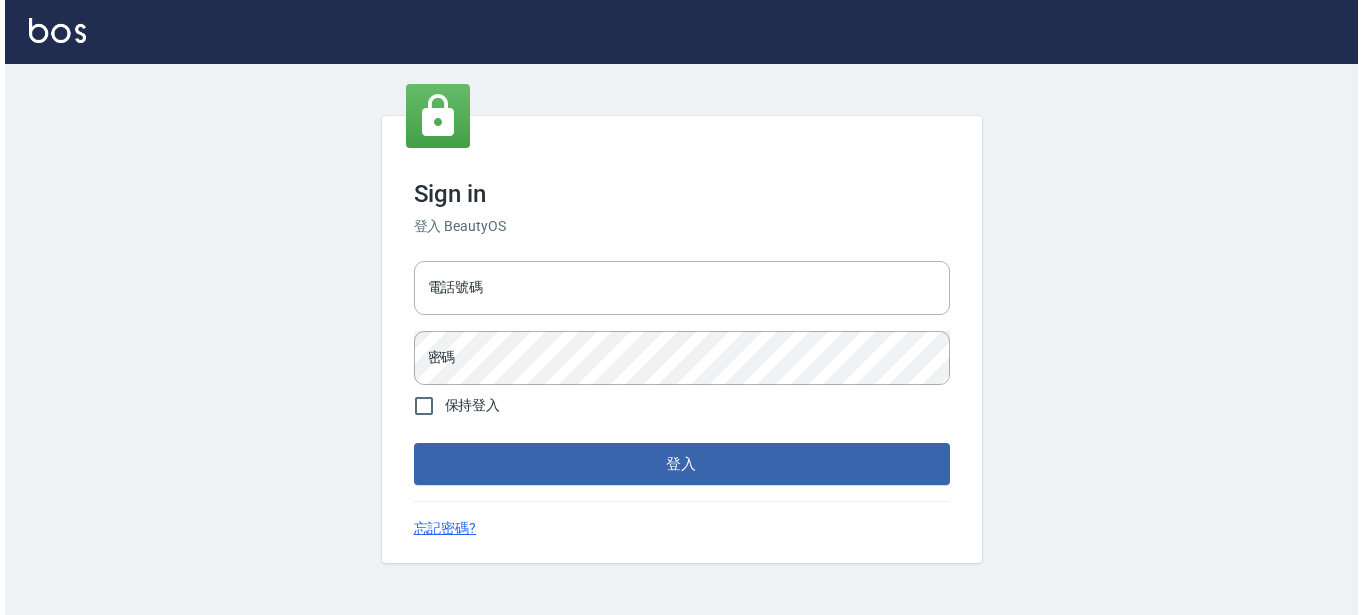 scroll, scrollTop: 0, scrollLeft: 0, axis: both 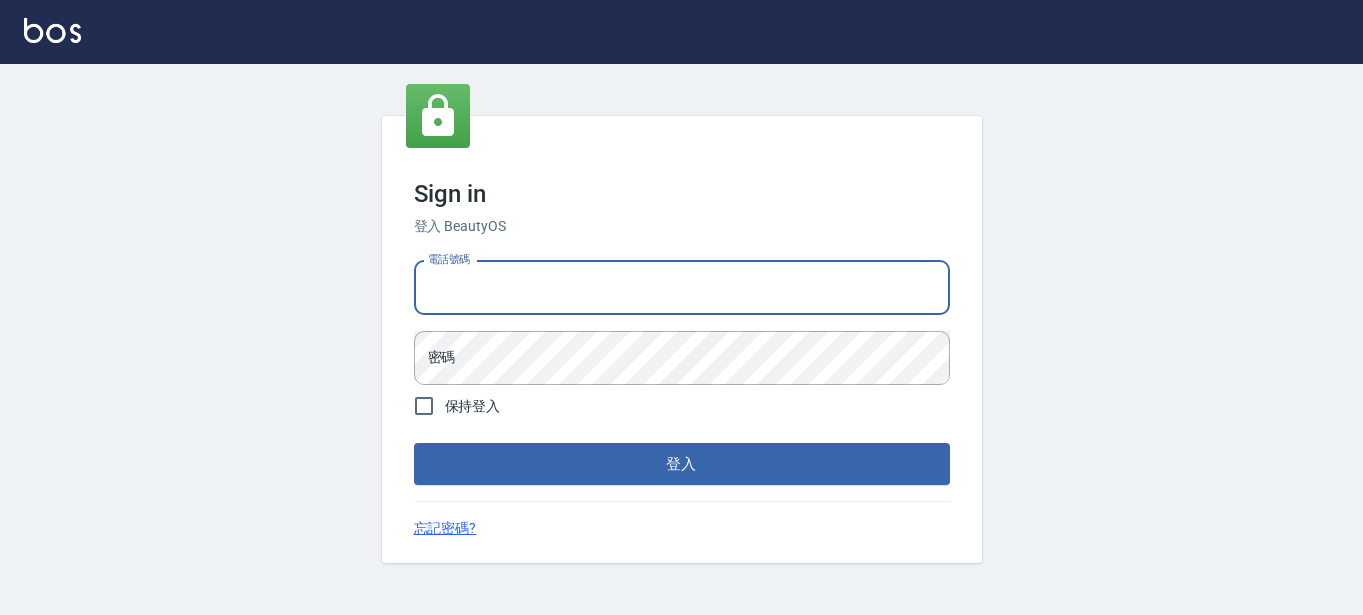click on "Sign in 登入 BeautyOS 電話號碼 電話號碼 密碼 密碼 保持登入 登入 忘記密碼?" at bounding box center (681, 339) 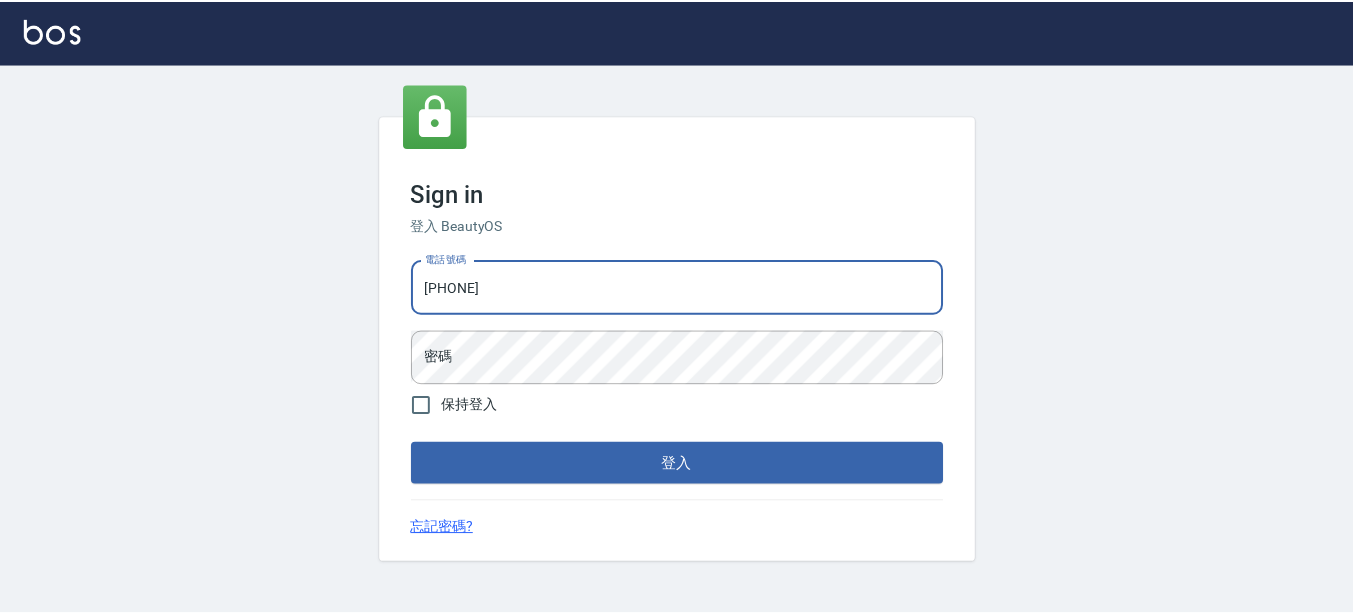 scroll, scrollTop: 0, scrollLeft: 0, axis: both 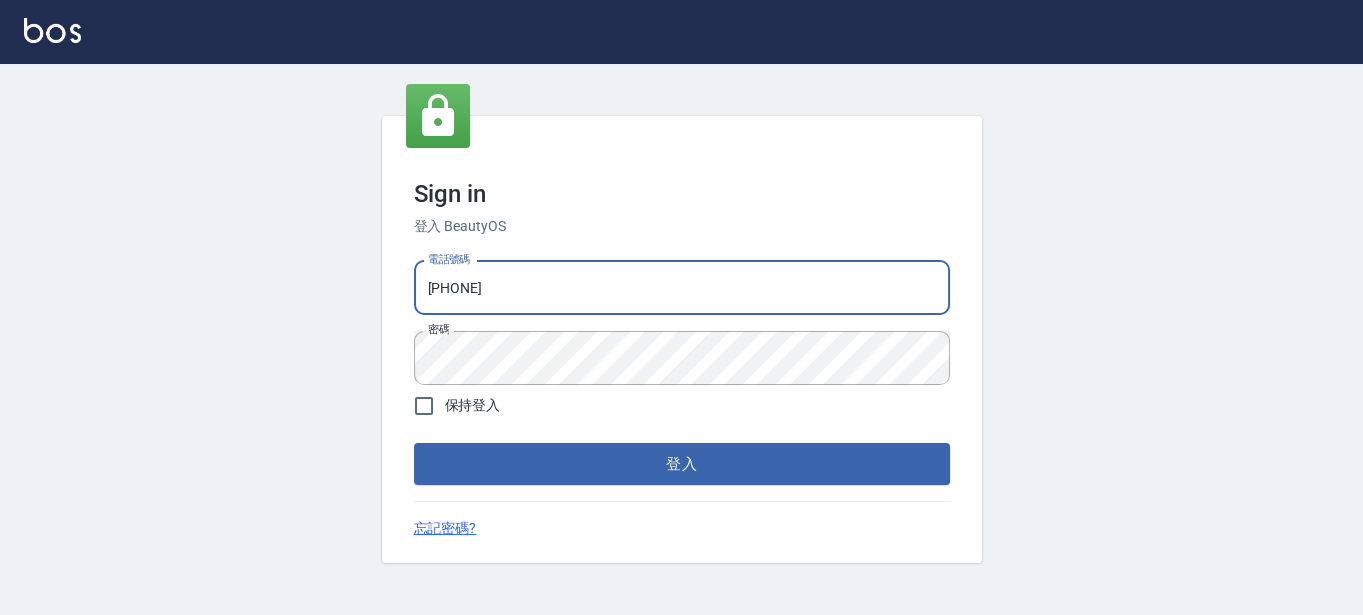 drag, startPoint x: 710, startPoint y: 300, endPoint x: 98, endPoint y: 281, distance: 612.29486 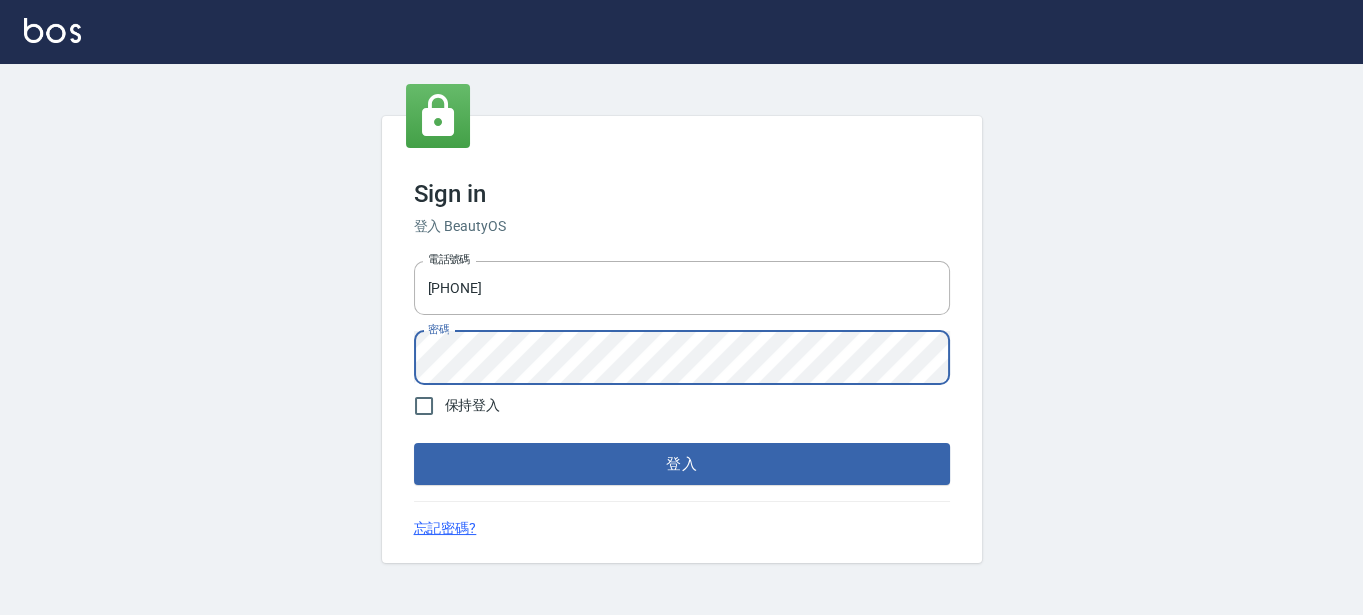 click on "Sign in 登入 BeautyOS 電話號碼 0955332100 電話號碼 密碼 密碼 保持登入 登入 忘記密碼?" at bounding box center [681, 339] 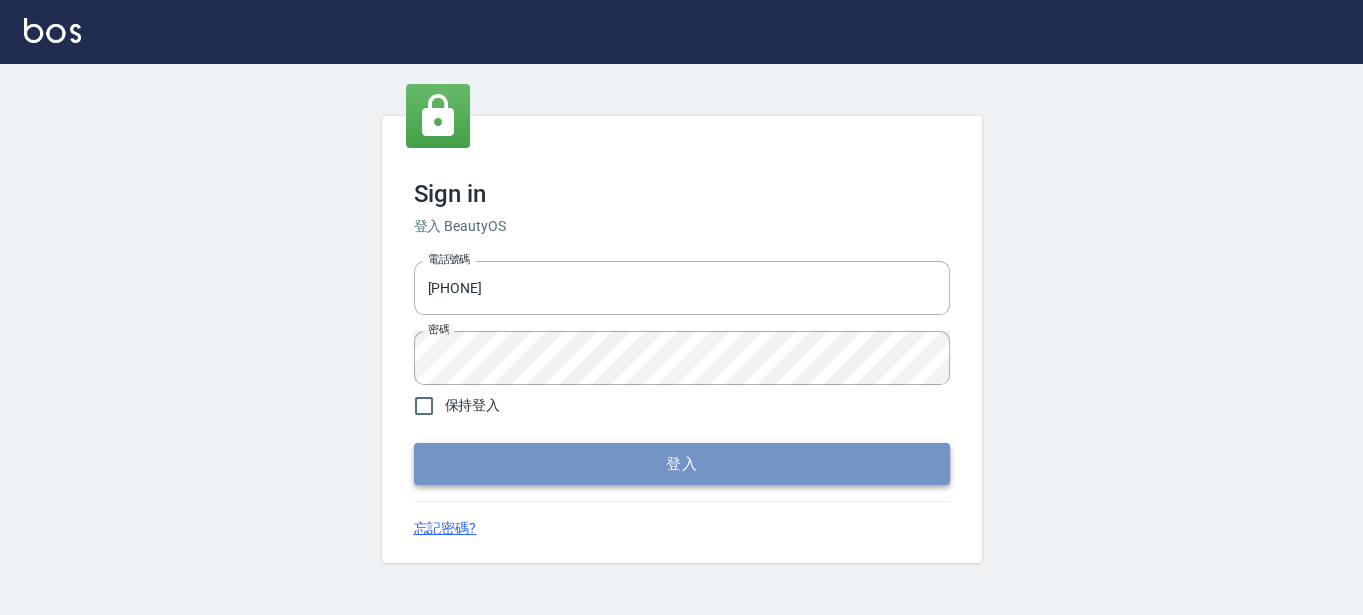 click on "登入" at bounding box center (682, 464) 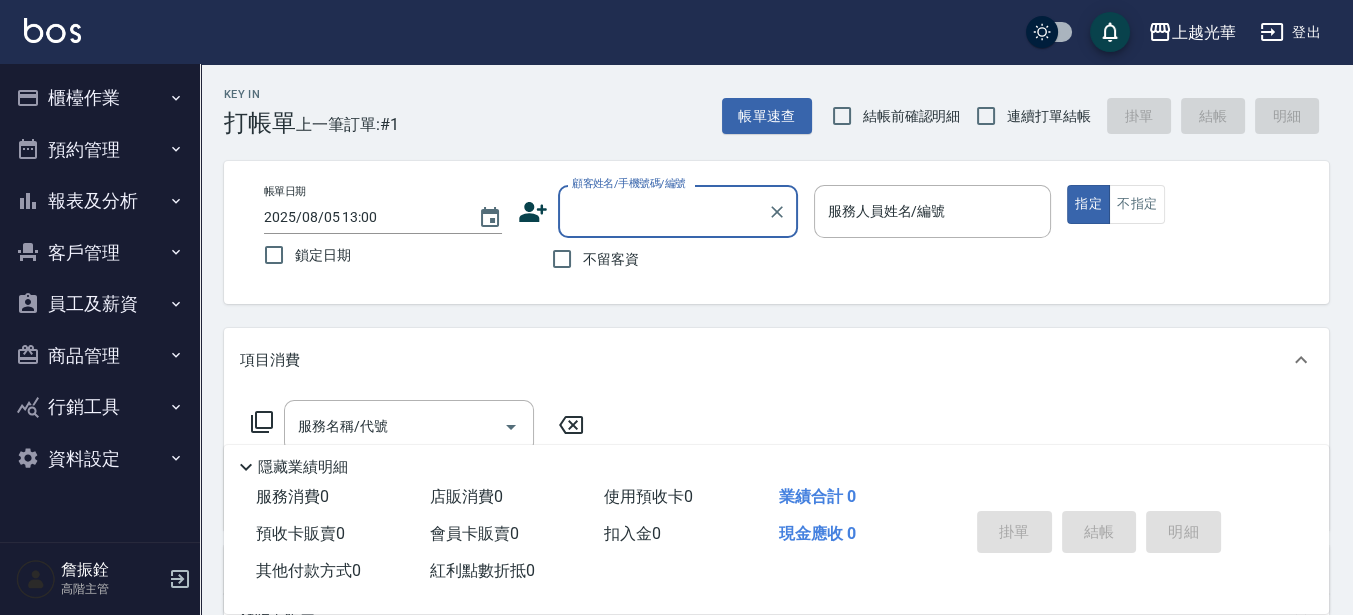 click on "報表及分析" at bounding box center [100, 201] 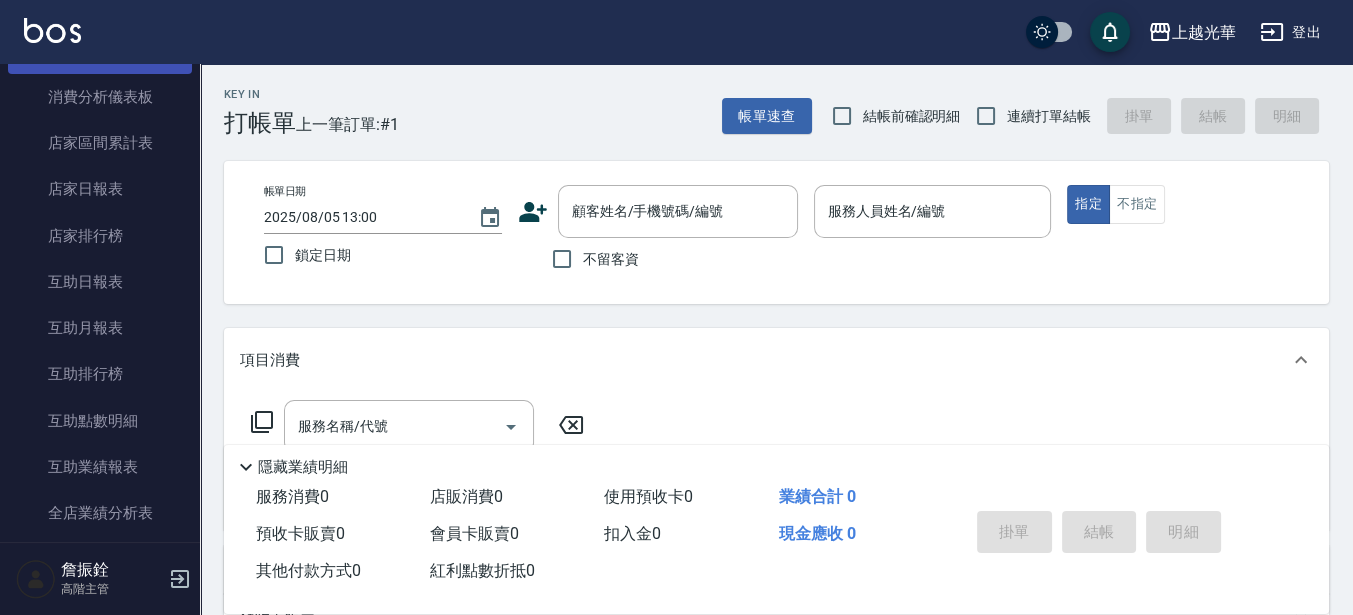 scroll, scrollTop: 500, scrollLeft: 0, axis: vertical 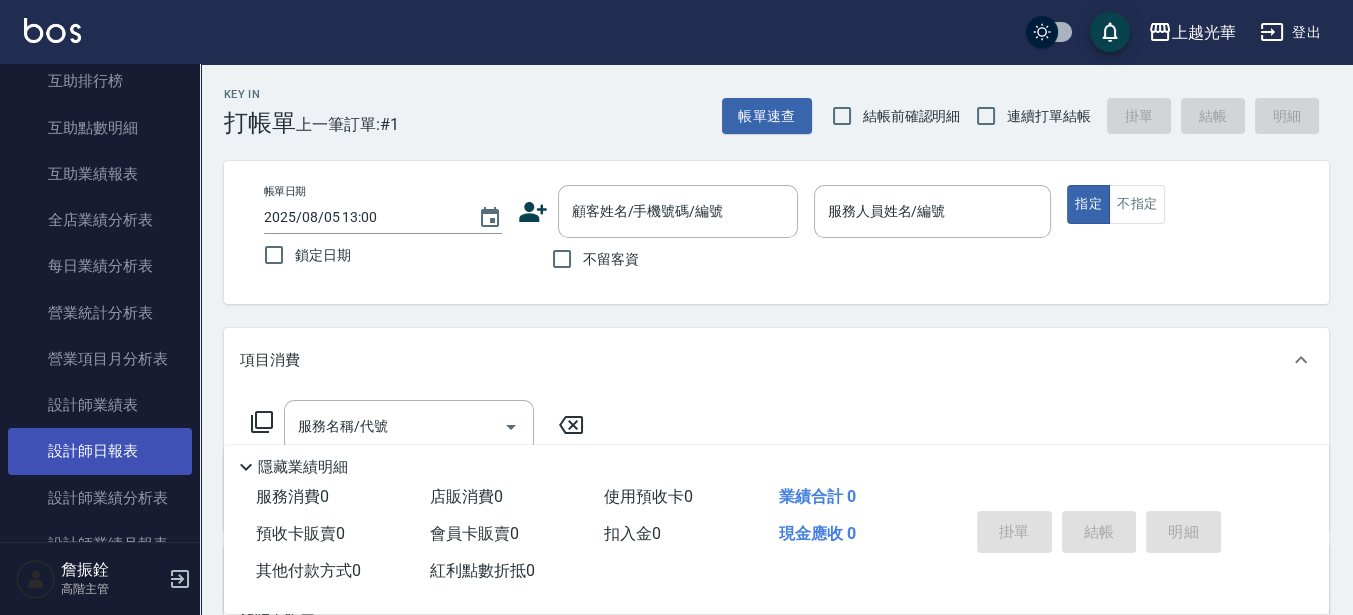 click on "設計師日報表" at bounding box center [100, 451] 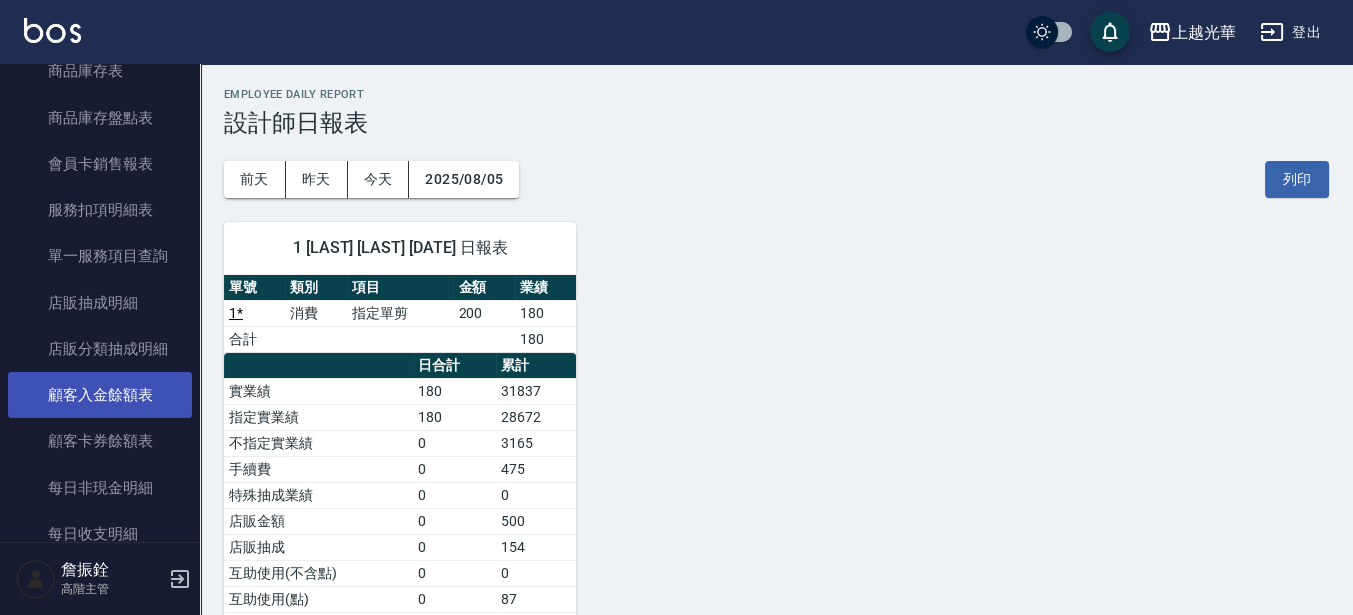 scroll, scrollTop: 1750, scrollLeft: 0, axis: vertical 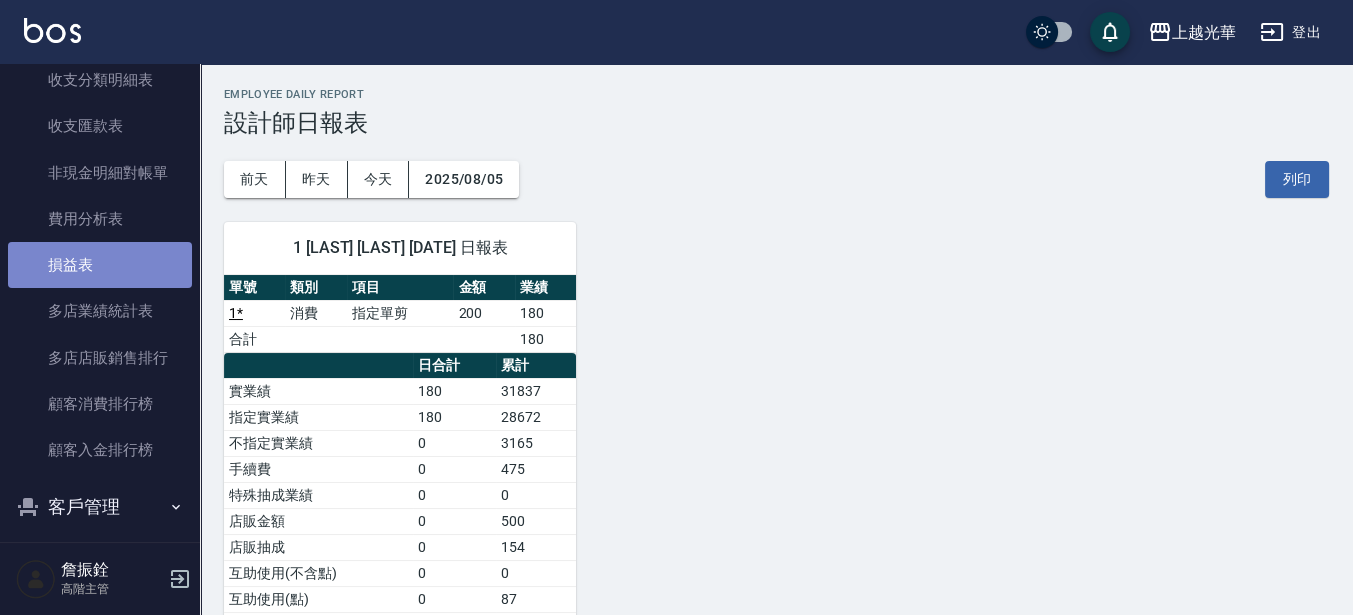 click on "損益表" at bounding box center [100, 265] 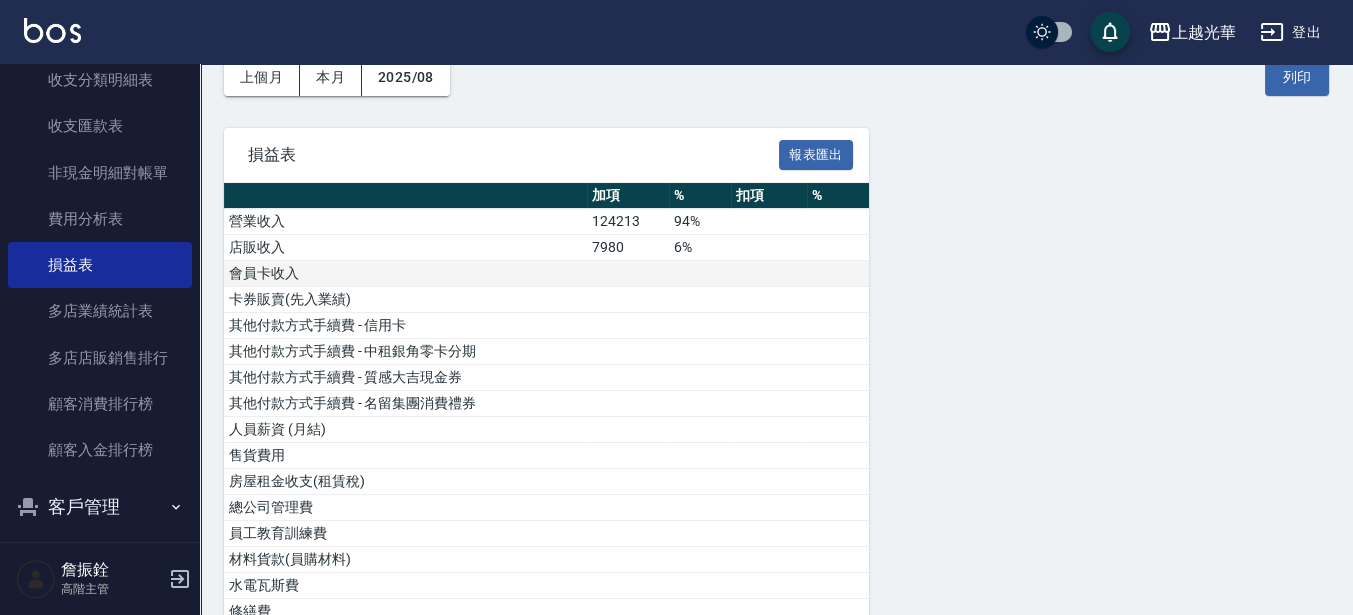 scroll, scrollTop: 0, scrollLeft: 0, axis: both 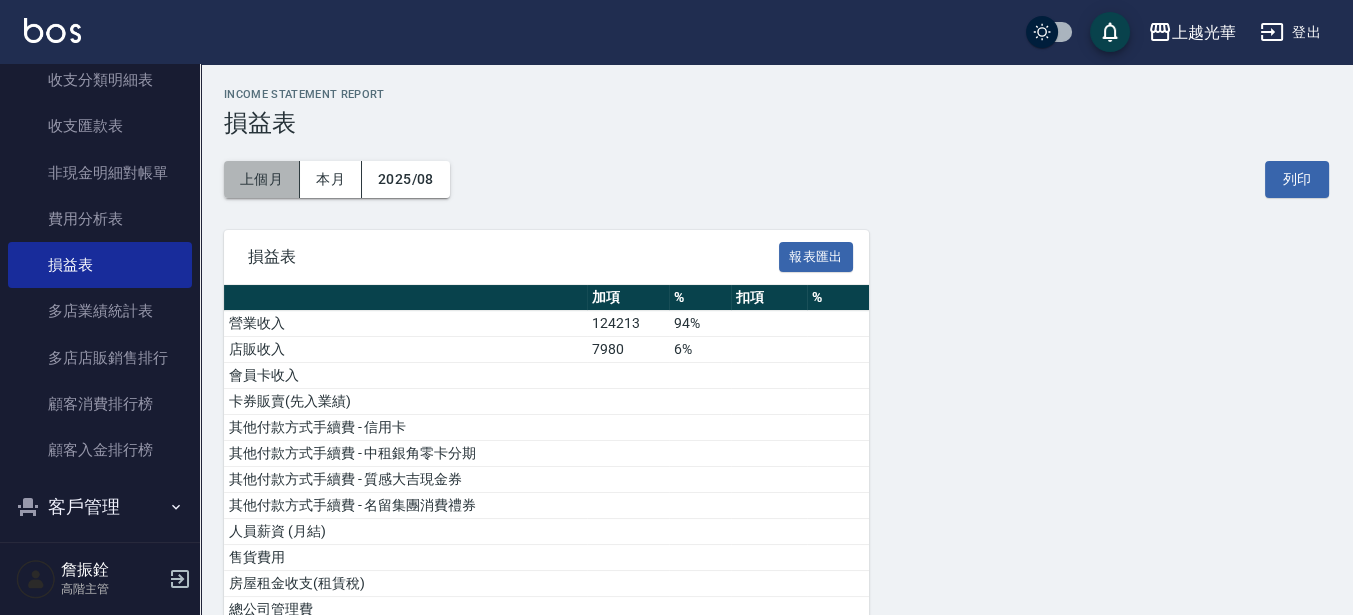 click on "上個月" at bounding box center [262, 179] 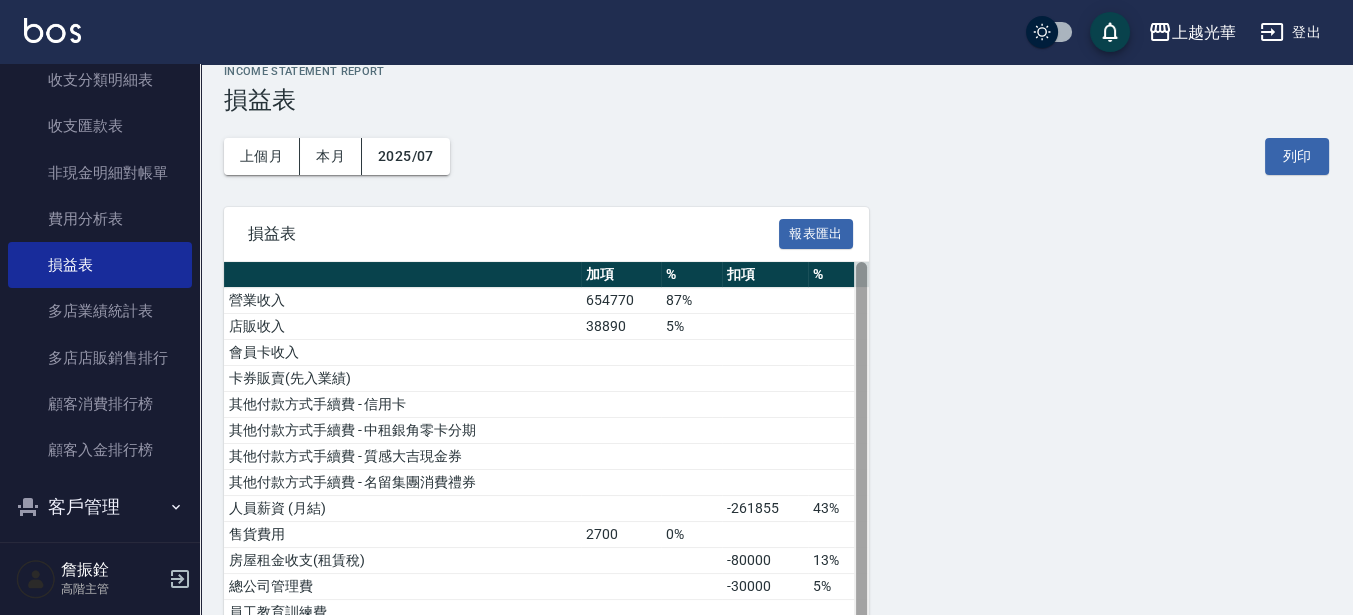 scroll, scrollTop: 3, scrollLeft: 0, axis: vertical 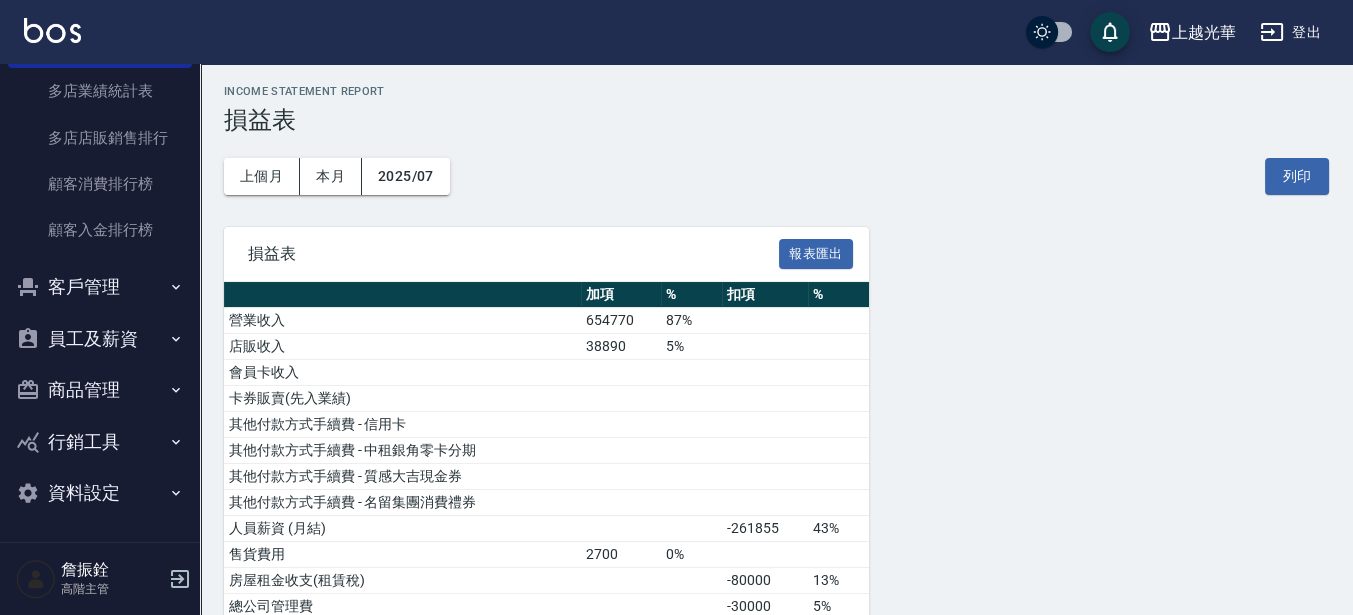 click on "員工及薪資" at bounding box center [100, 339] 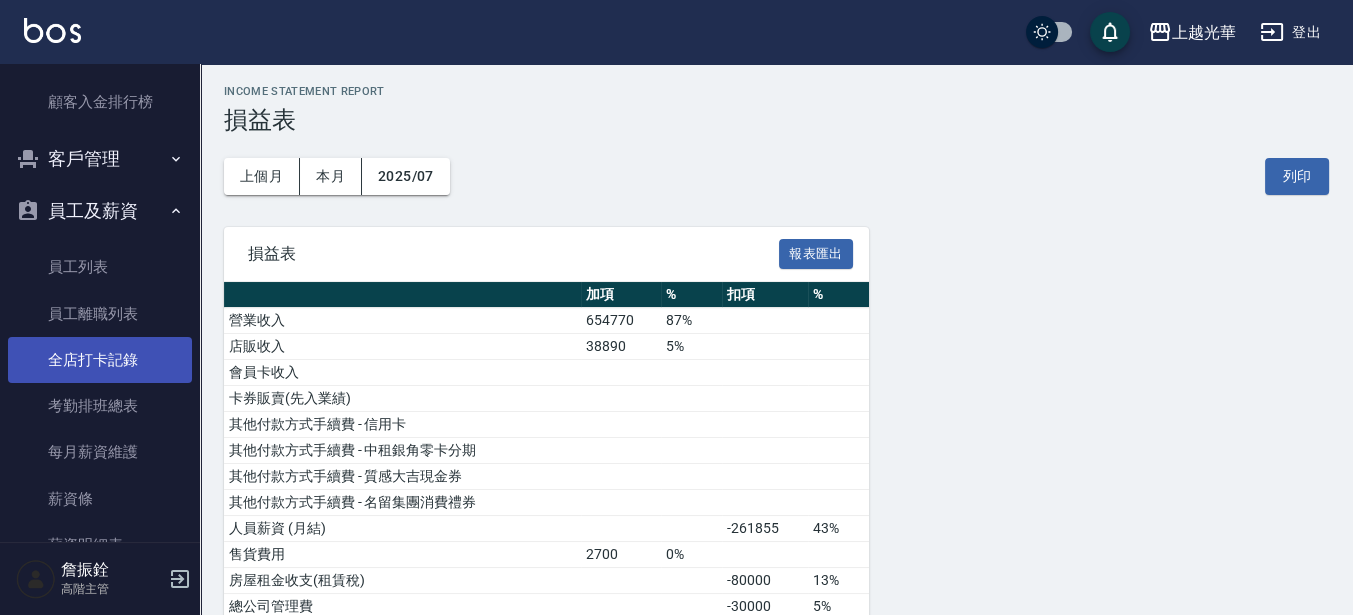 scroll, scrollTop: 2220, scrollLeft: 0, axis: vertical 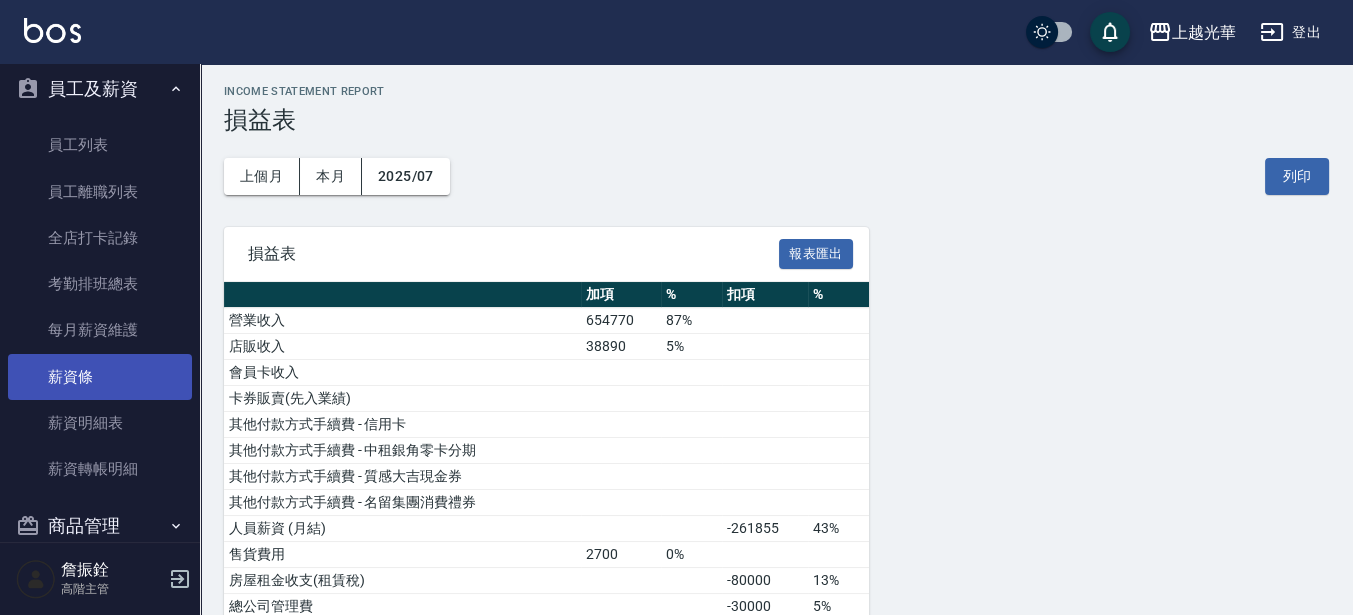 click on "薪資條" at bounding box center [100, 377] 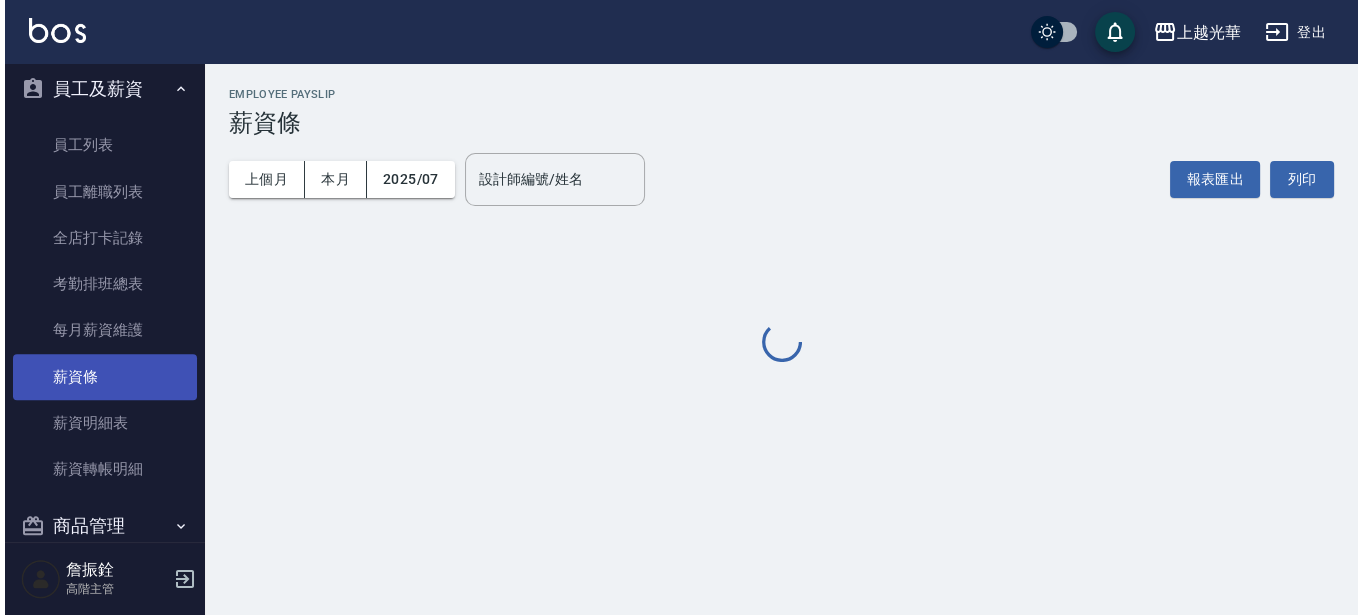 scroll, scrollTop: 0, scrollLeft: 0, axis: both 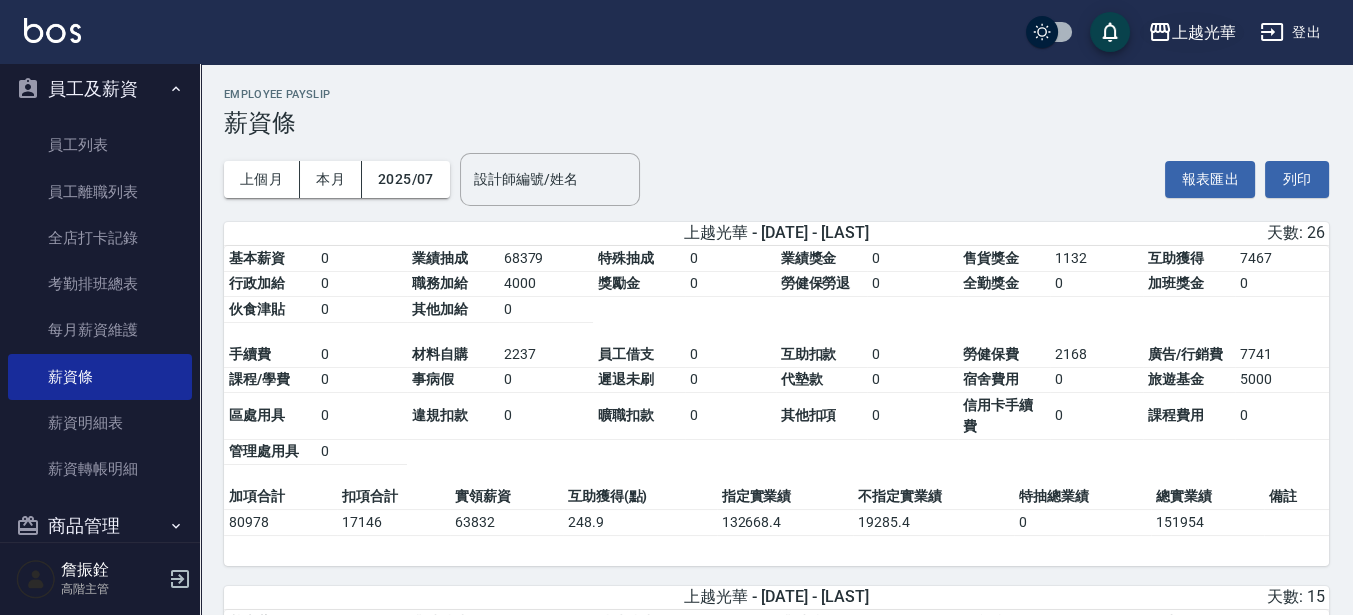 click on "上越光華" at bounding box center (1204, 32) 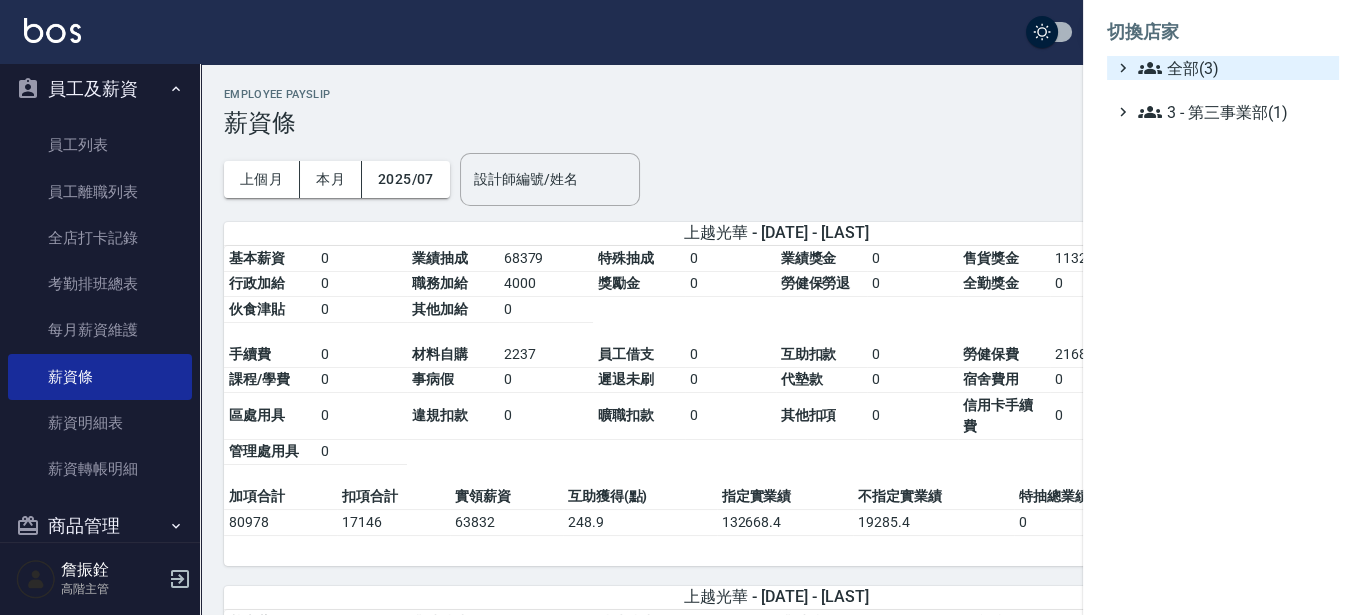 click on "全部(3)" at bounding box center [1234, 68] 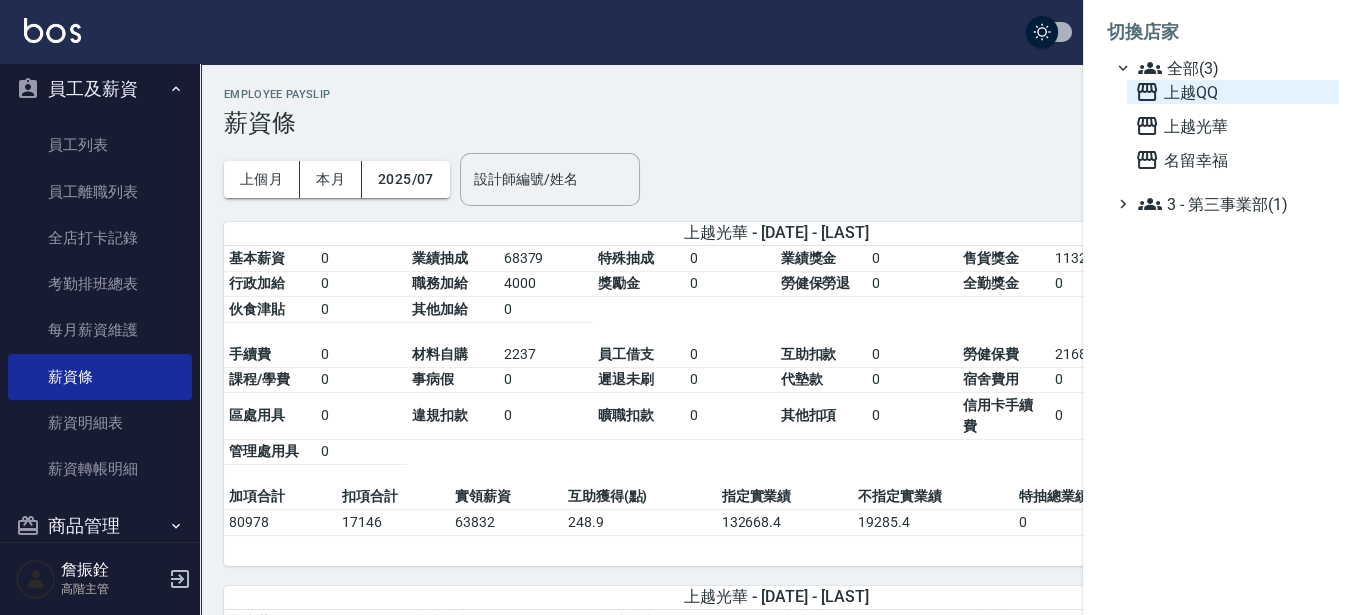 click on "上越QQ" at bounding box center (1233, 92) 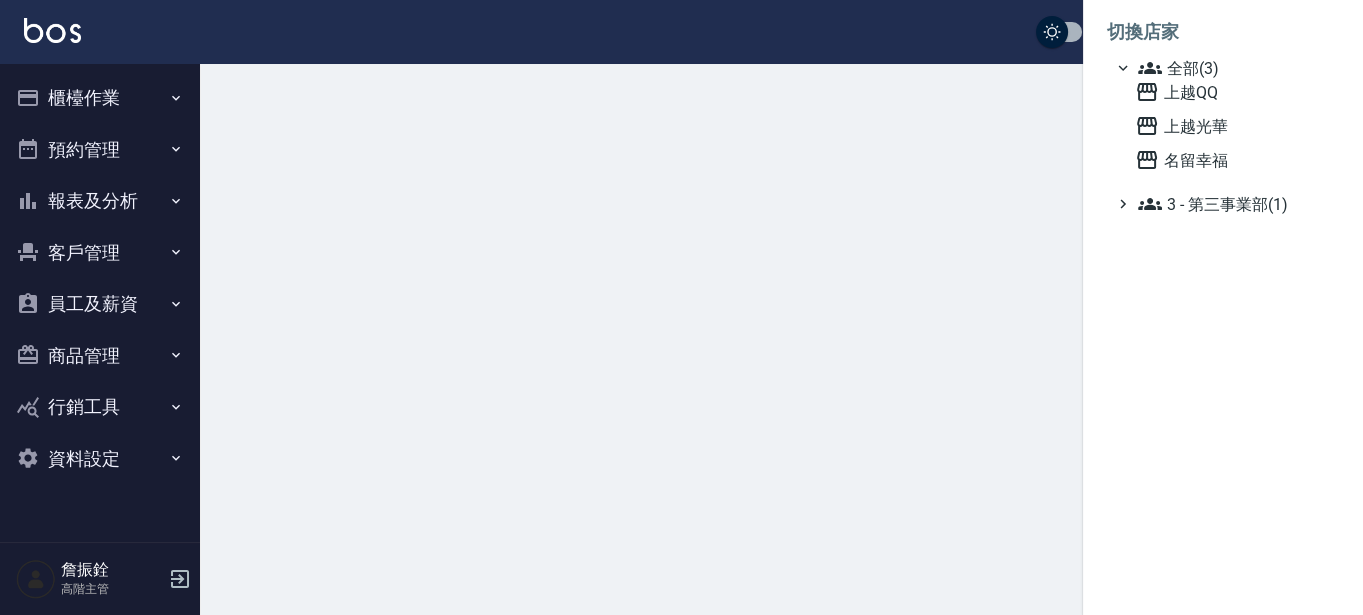scroll, scrollTop: 0, scrollLeft: 0, axis: both 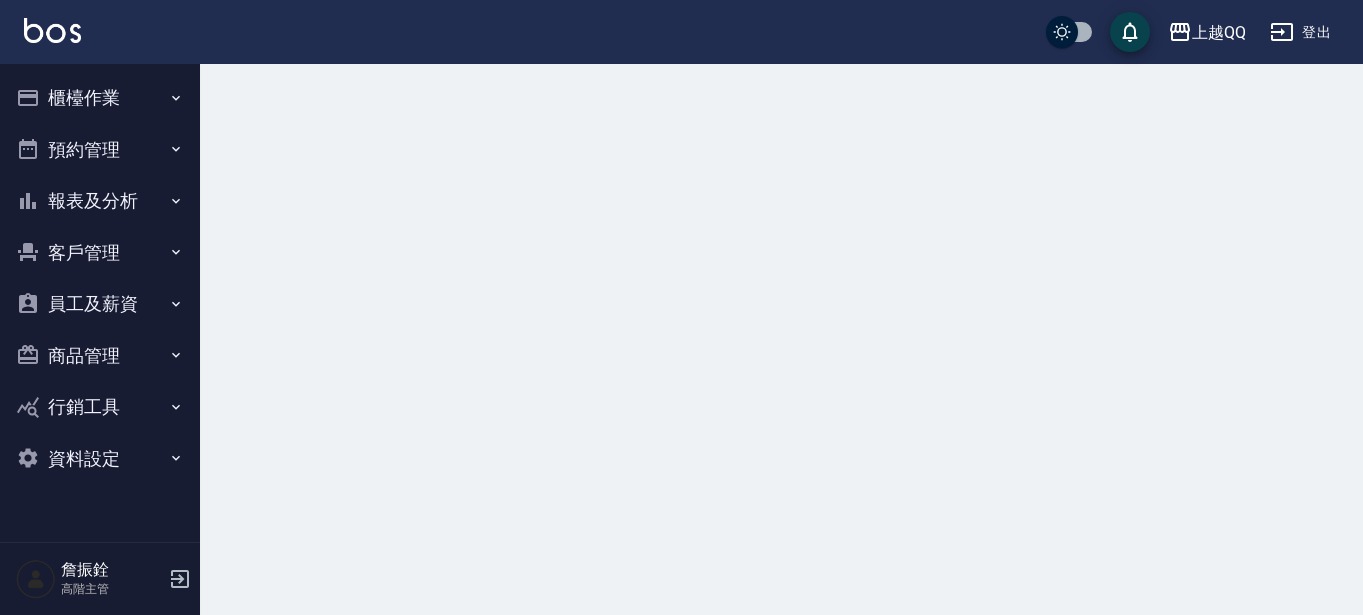 click on "報表及分析" at bounding box center (100, 201) 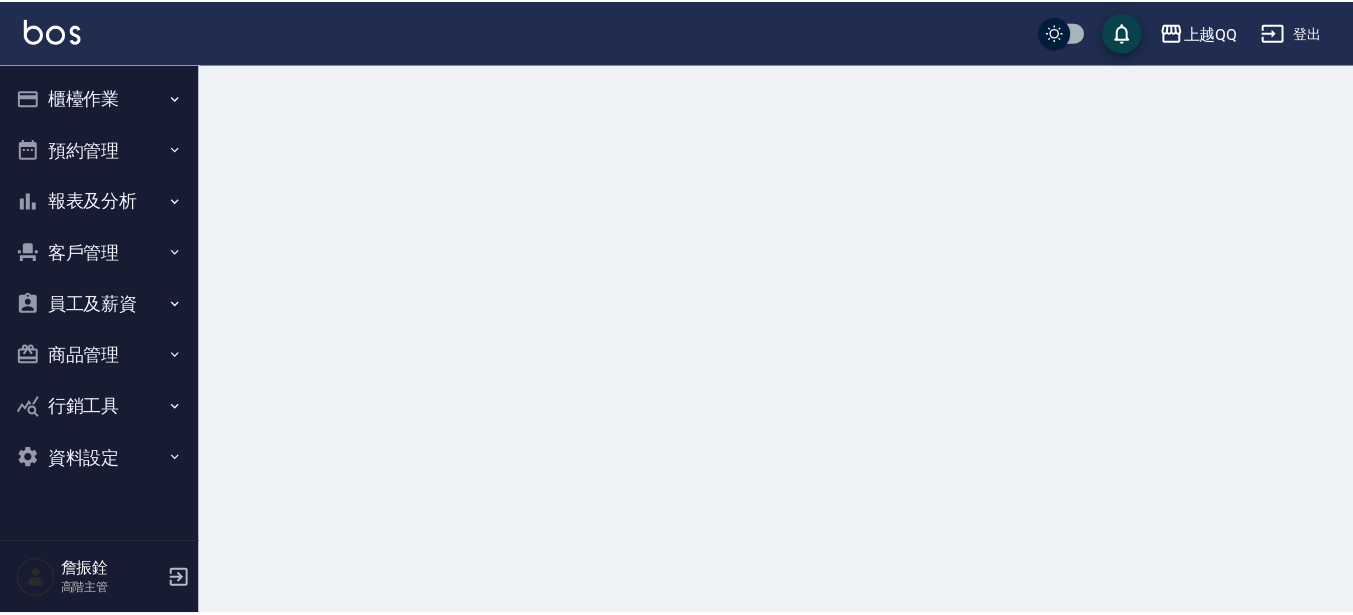 scroll, scrollTop: 0, scrollLeft: 0, axis: both 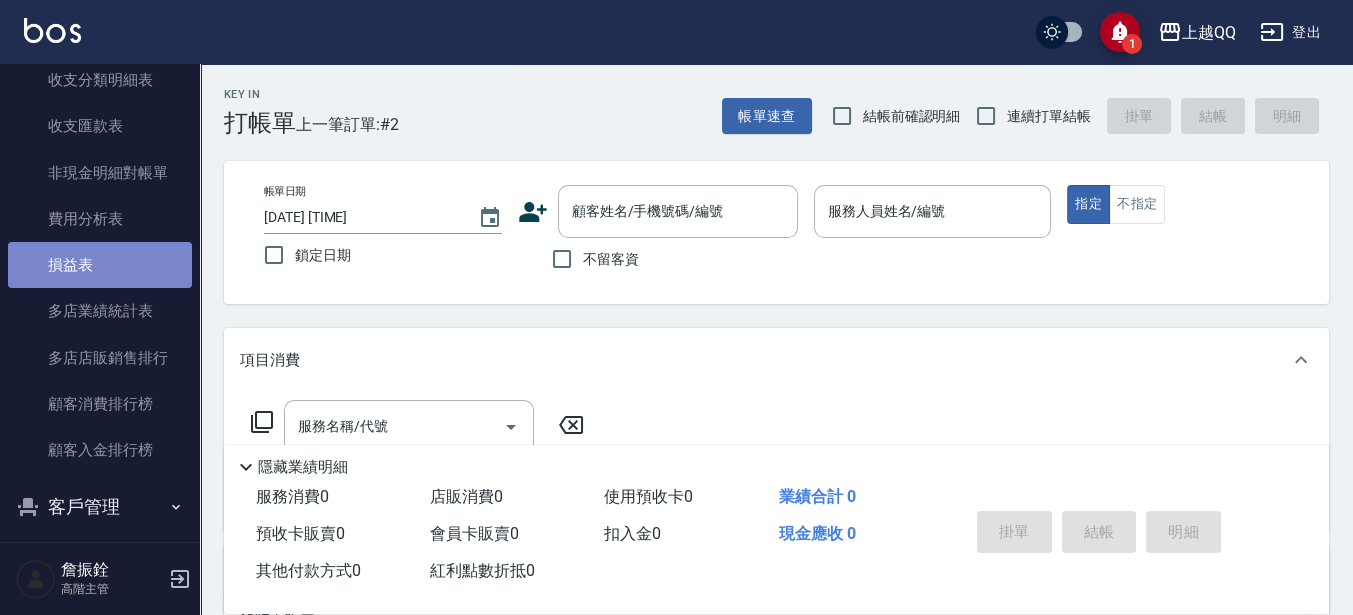 click on "損益表" at bounding box center (100, 265) 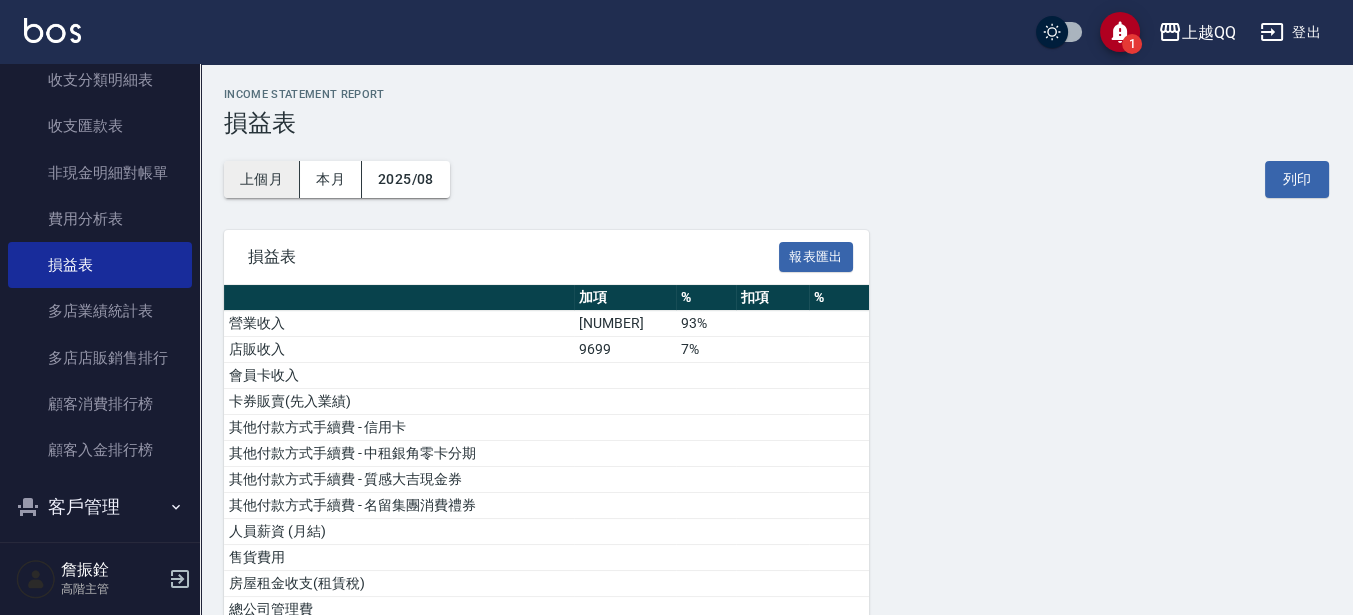 click on "上個月" at bounding box center [262, 179] 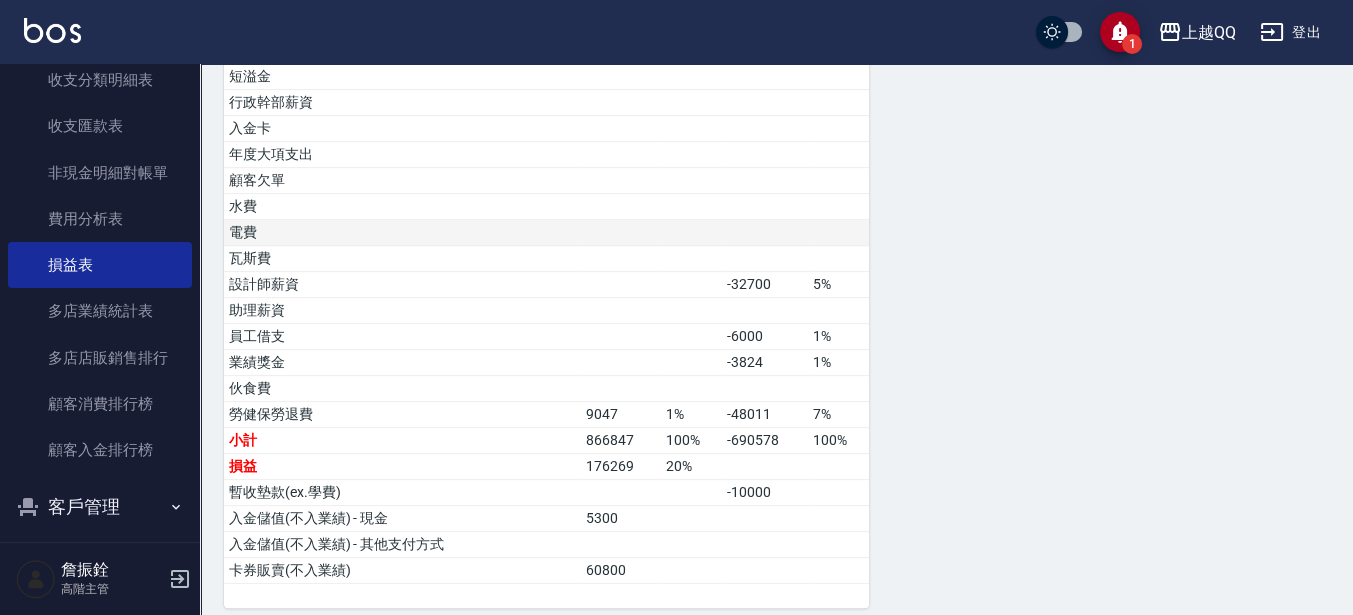 scroll, scrollTop: 977, scrollLeft: 0, axis: vertical 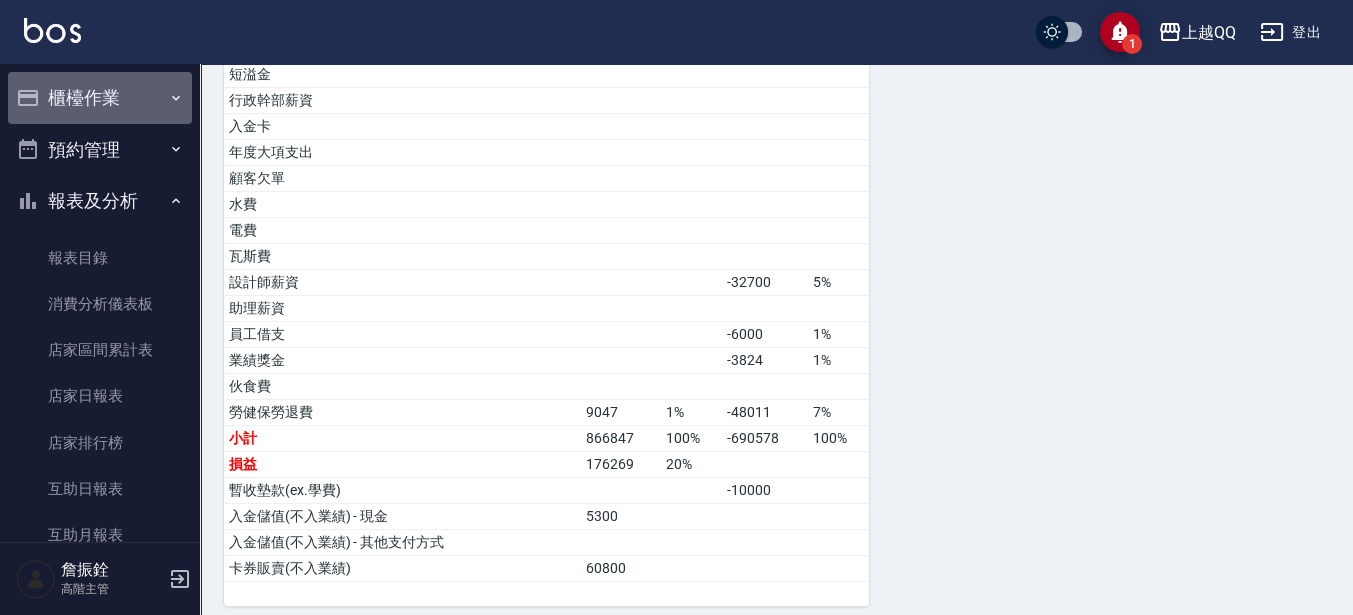 click on "櫃檯作業" at bounding box center (100, 98) 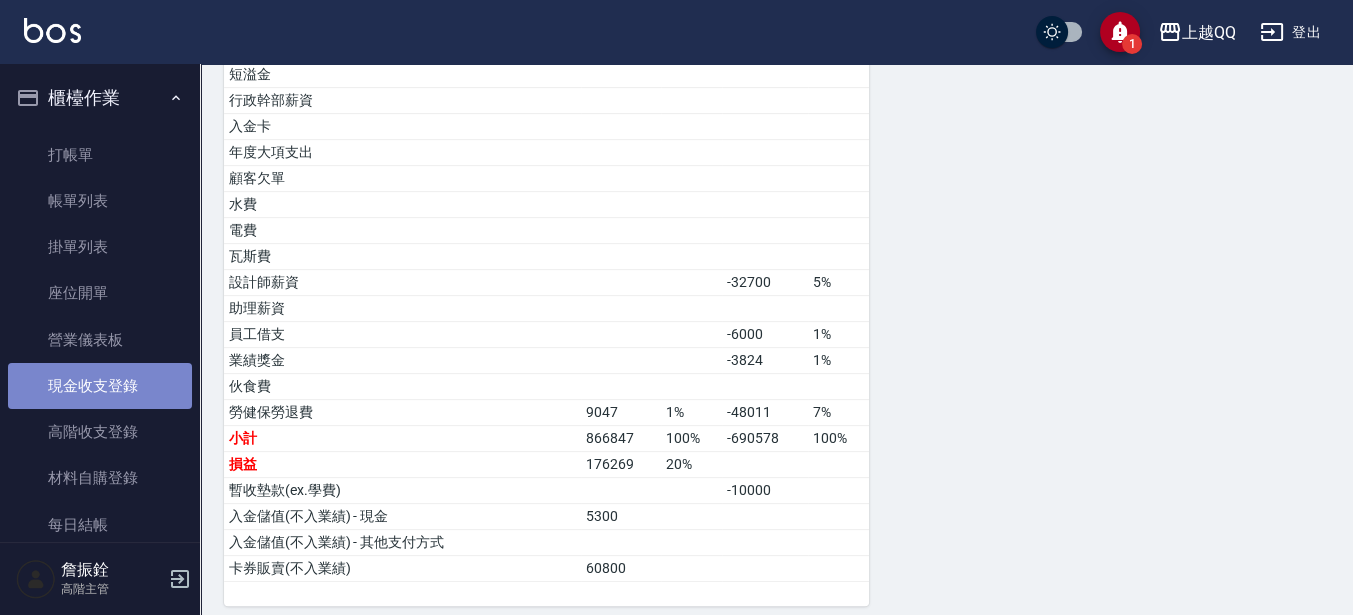 click on "現金收支登錄" at bounding box center [100, 386] 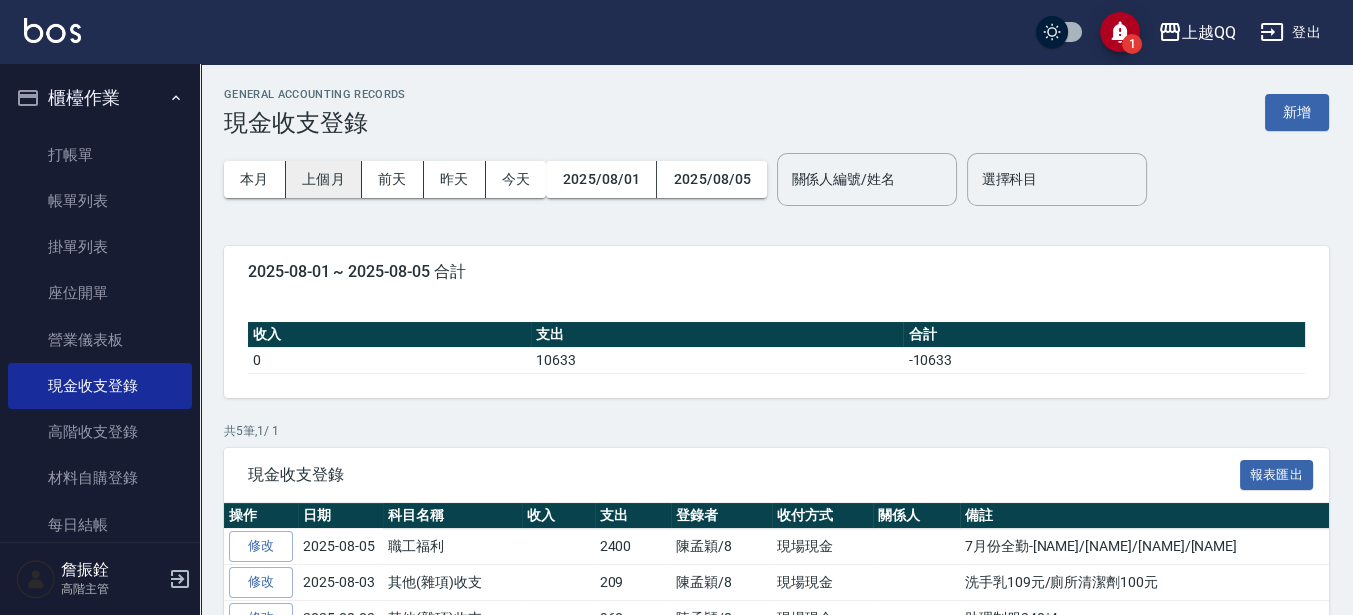 click on "上個月" at bounding box center (324, 179) 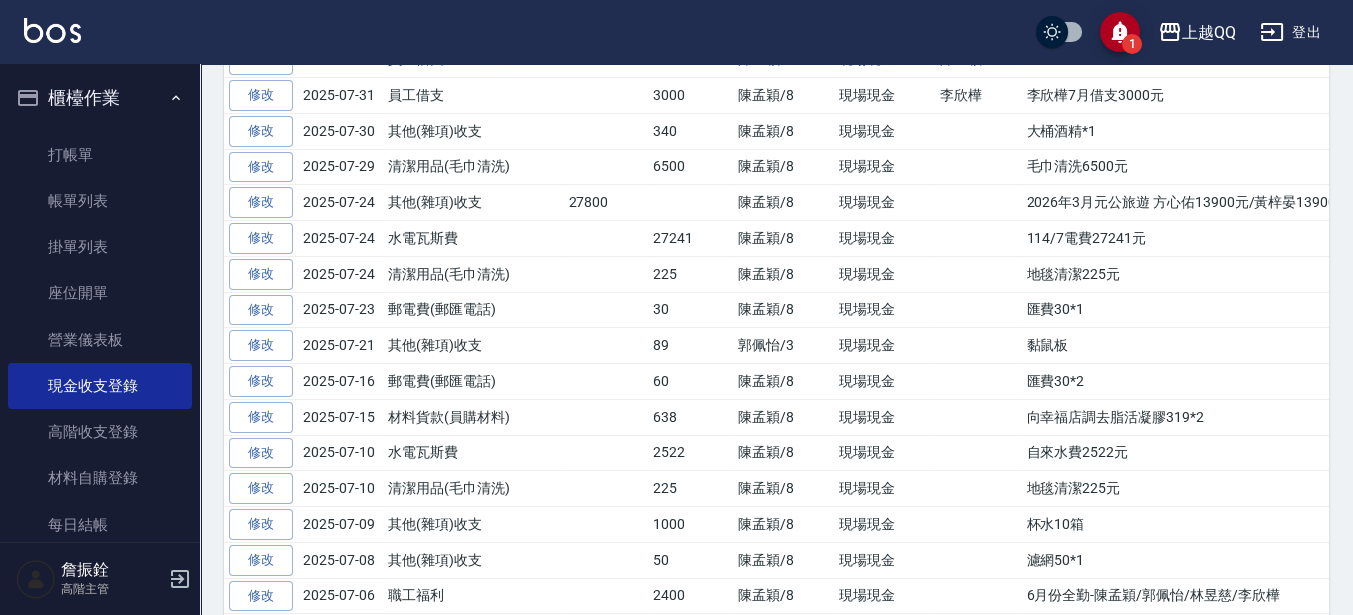 scroll, scrollTop: 313, scrollLeft: 0, axis: vertical 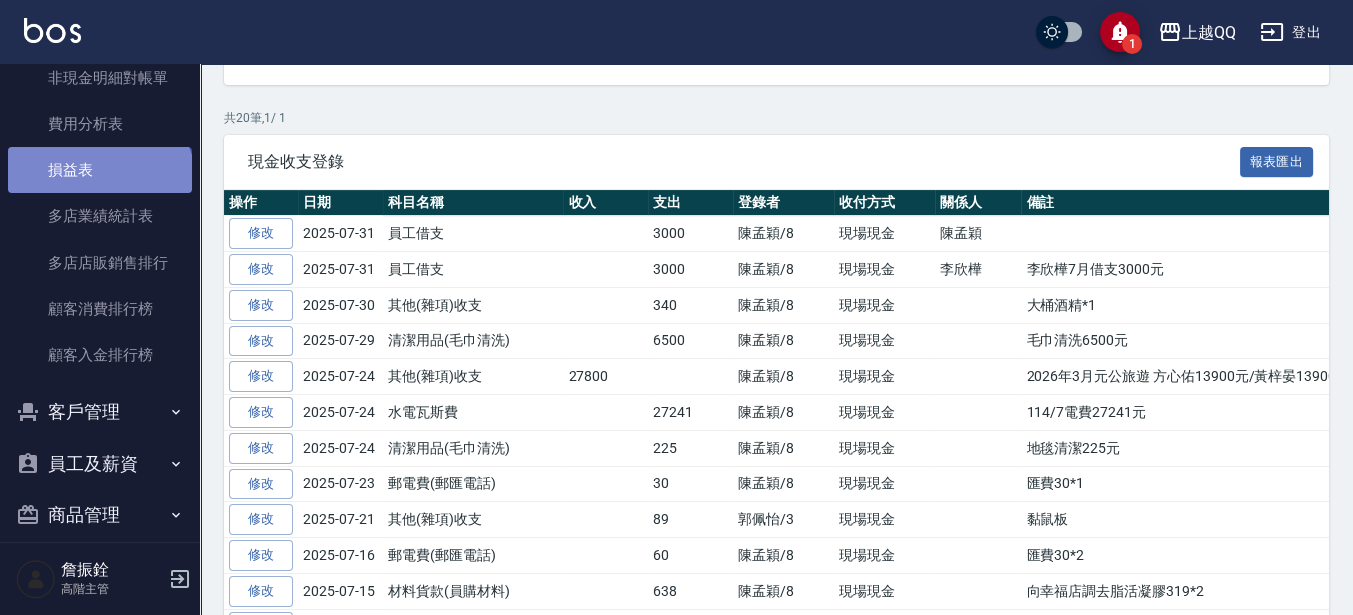 click on "損益表" at bounding box center [100, 170] 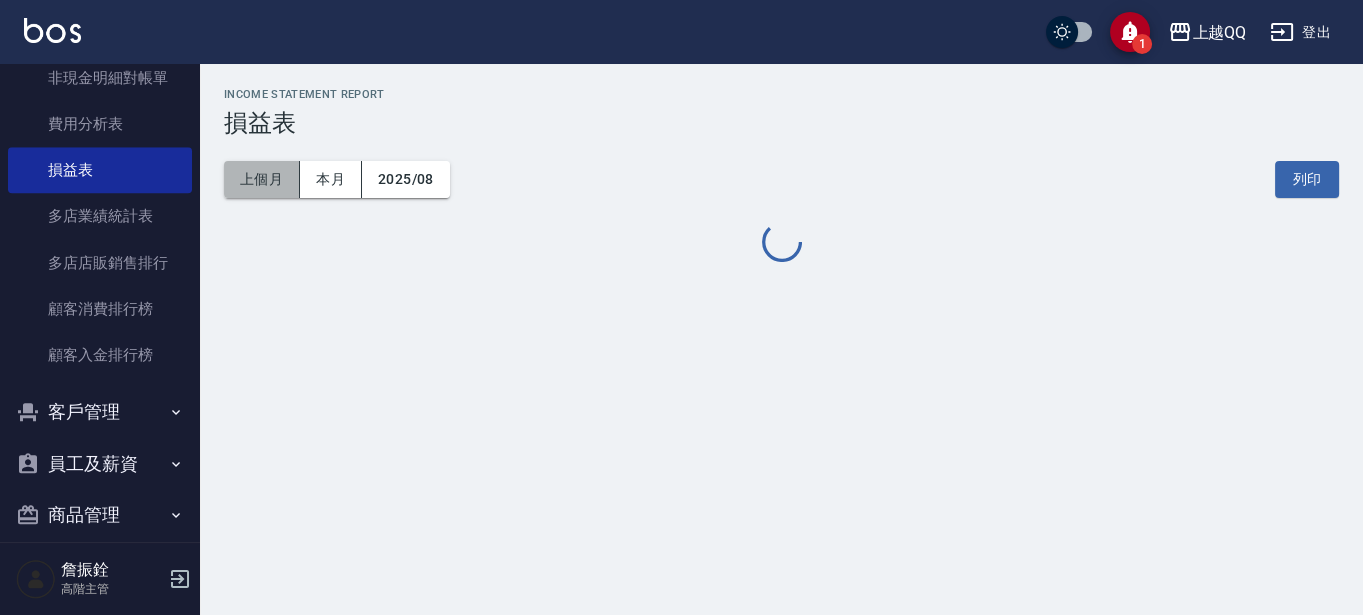 click on "上個月" at bounding box center (262, 179) 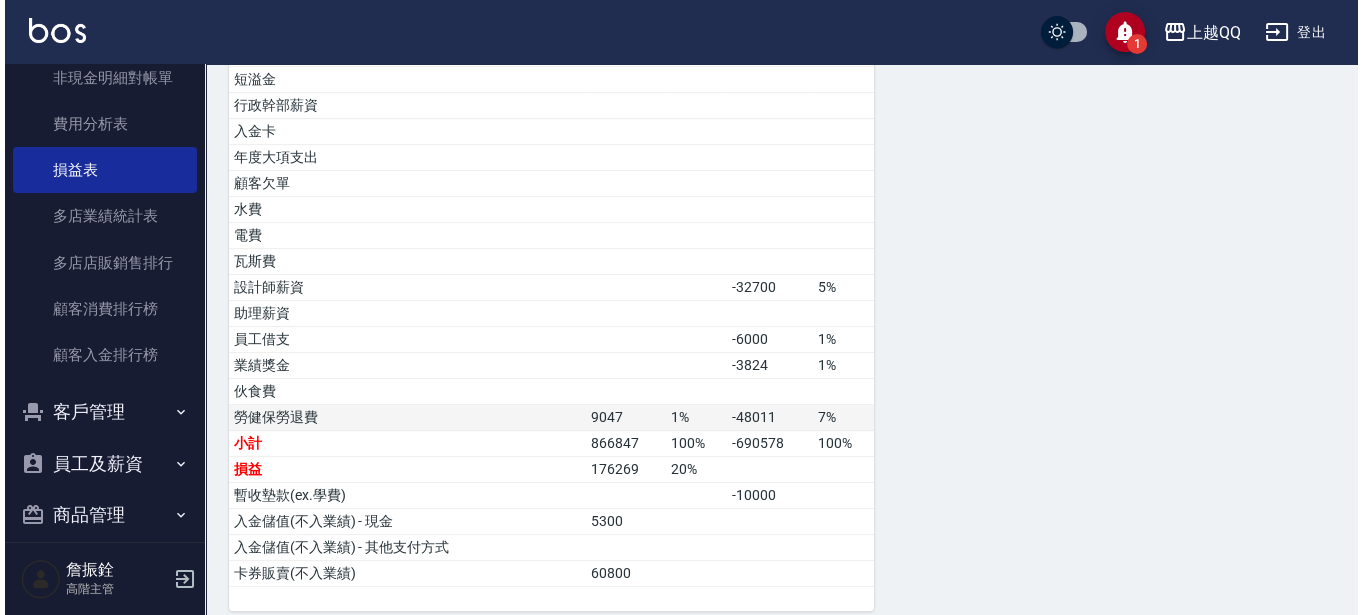 scroll, scrollTop: 977, scrollLeft: 0, axis: vertical 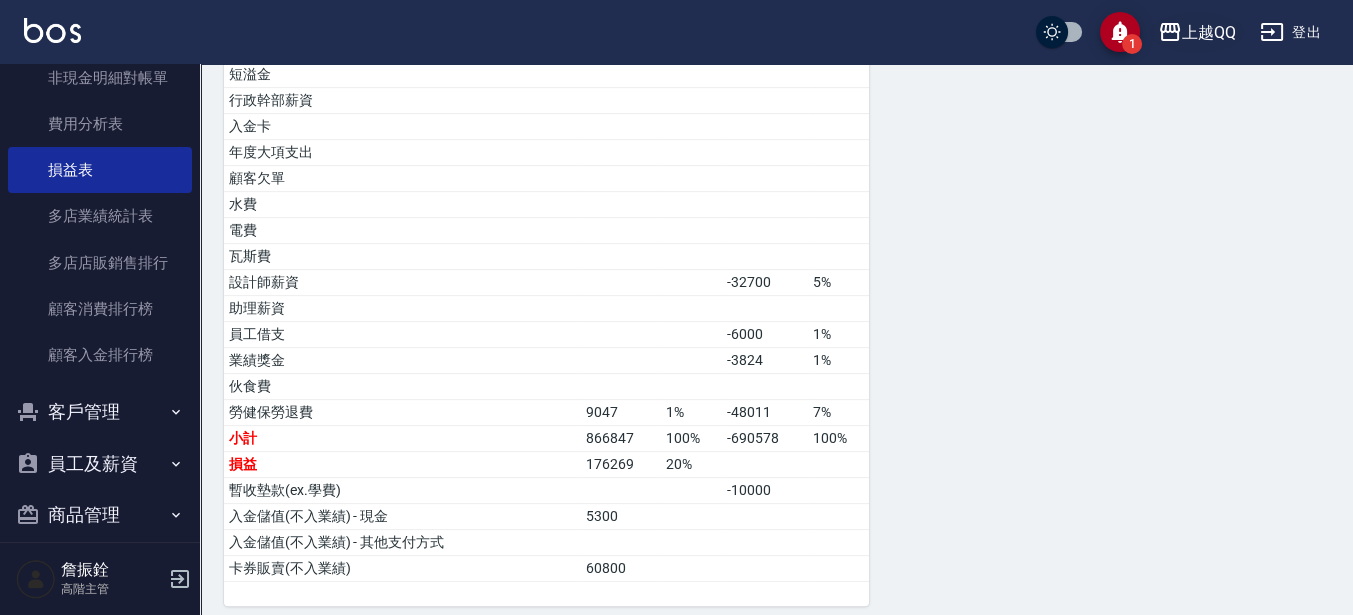 click on "上越QQ" at bounding box center [1209, 32] 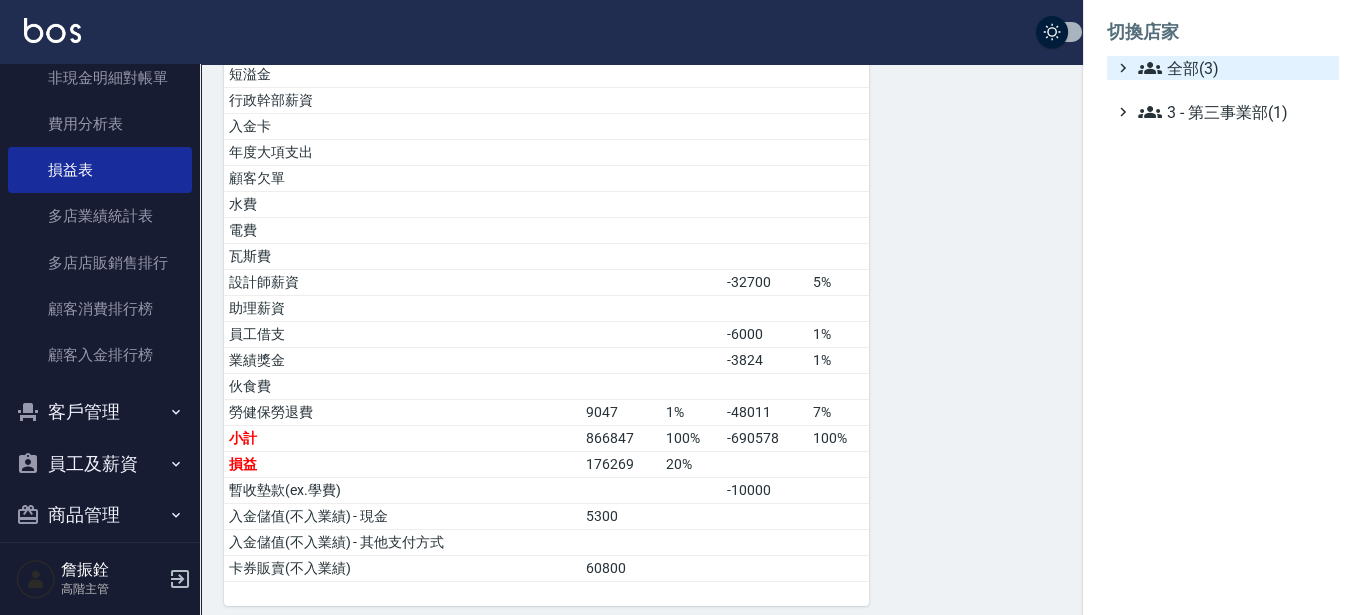click on "全部(3)" at bounding box center [1234, 68] 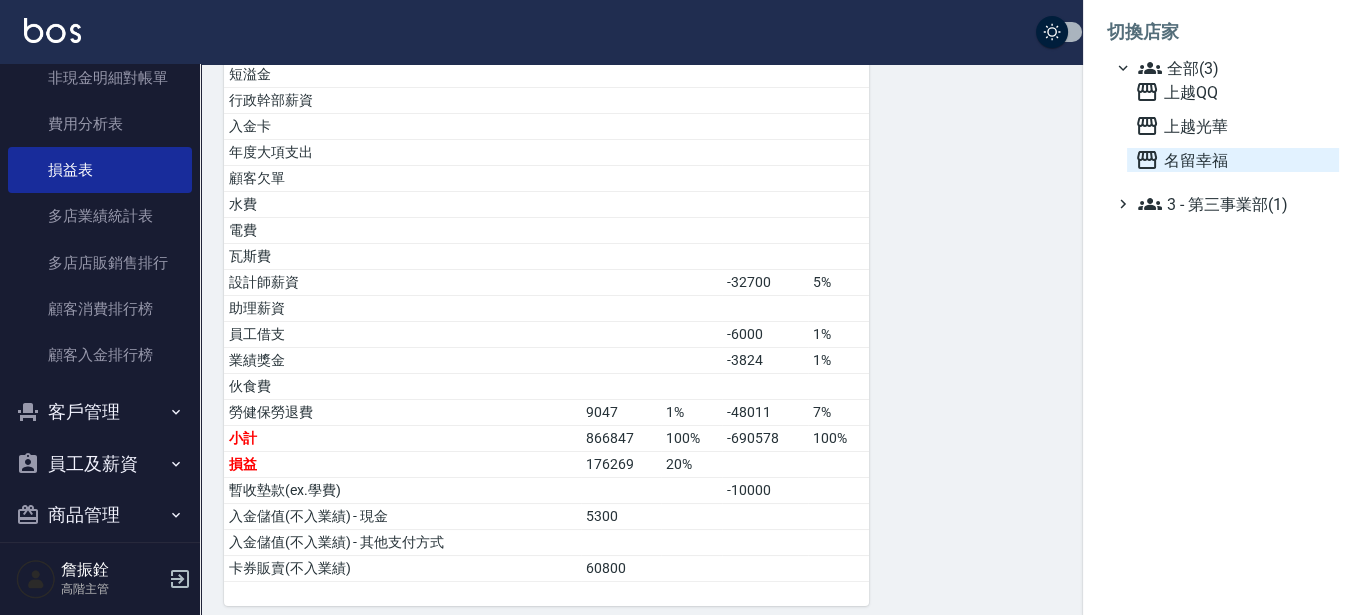 click on "名留幸福" at bounding box center [1233, 160] 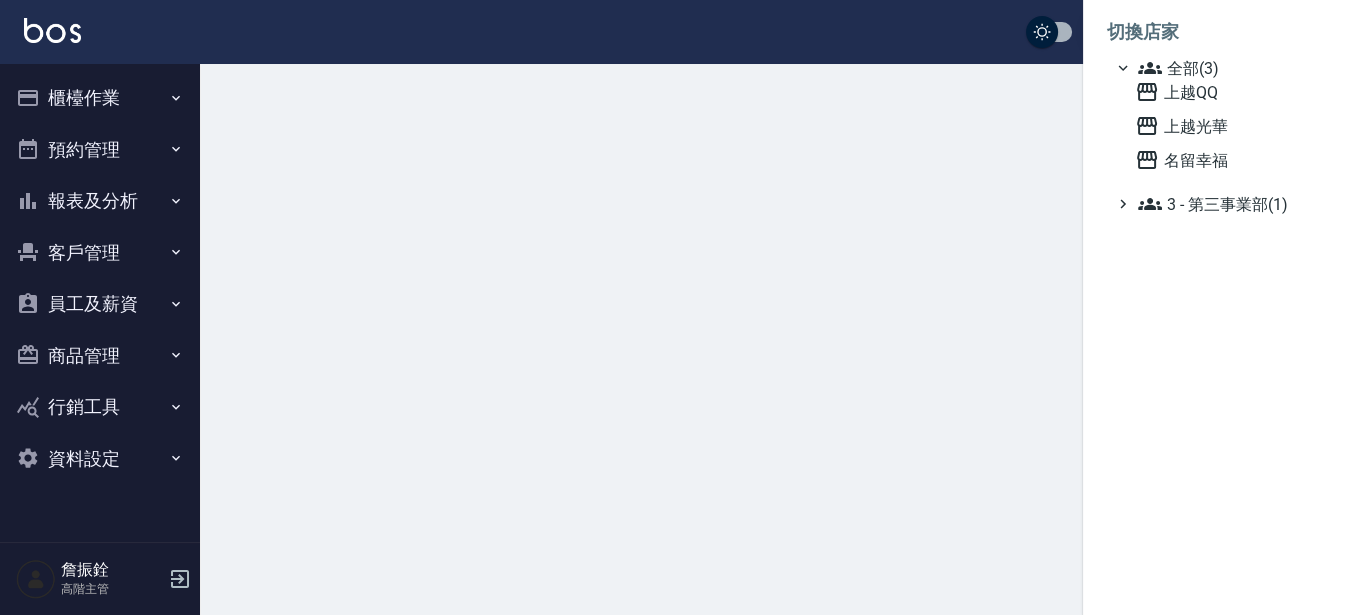 scroll, scrollTop: 0, scrollLeft: 0, axis: both 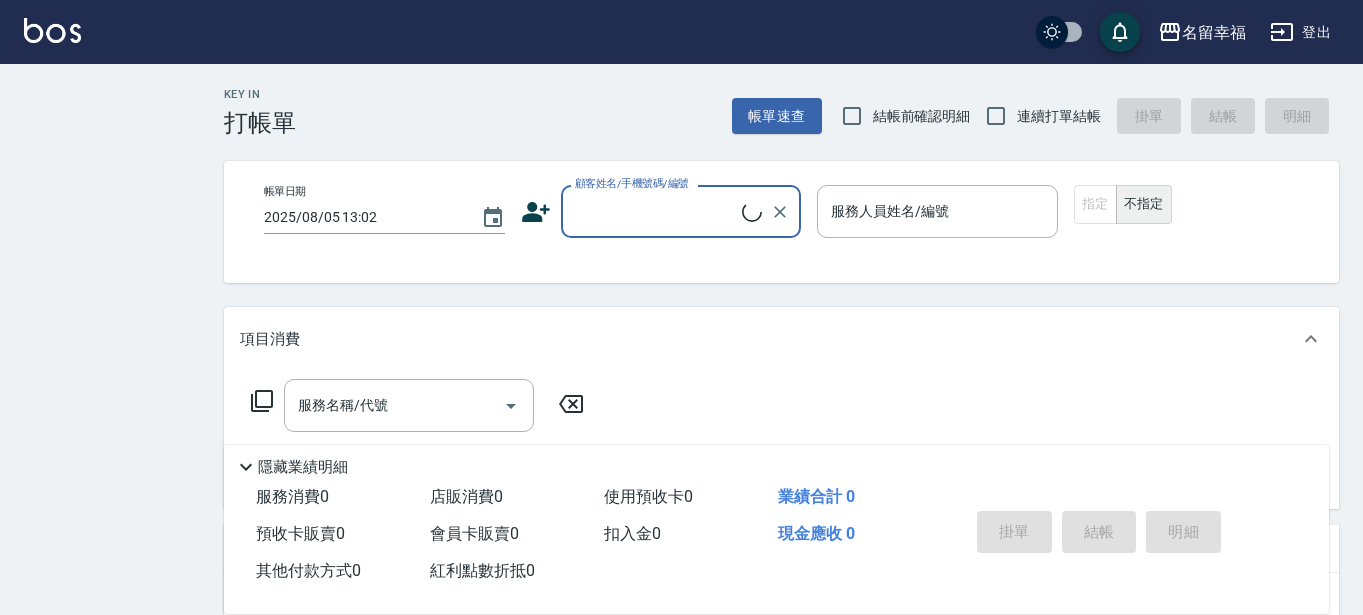 click on "名留幸福 登出 Key In 打帳單 帳單速查 結帳前確認明細 連續打單結帳 掛單 結帳 明細 帳單日期 [DATE] [TIME] 顧客姓名/手機號碼/編號 顧客姓名/手機號碼/編號 服務人員姓名/編號 服務人員姓名/編號 指定 不指定 項目消費 服務名稱/代號 服務名稱/代號 店販銷售 服務人員姓名/編號 服務人員姓名/編號 商品代號/名稱 商品代號/名稱 預收卡販賣 卡券名稱/代號 卡券名稱/代號 使用預收卡 其他付款方式 其他付款方式 其他付款方式 備註及來源 備註 備註 隱藏業績明細 服務消費  0 店販消費  0 使用預收卡  0 業績合計   0 預收卡販賣  0 會員卡販賣  0 扣入金  0 現金應收   0 其他付款方式  0 紅利點數折抵  0 掛單 結帳 明細" at bounding box center (681, 477) 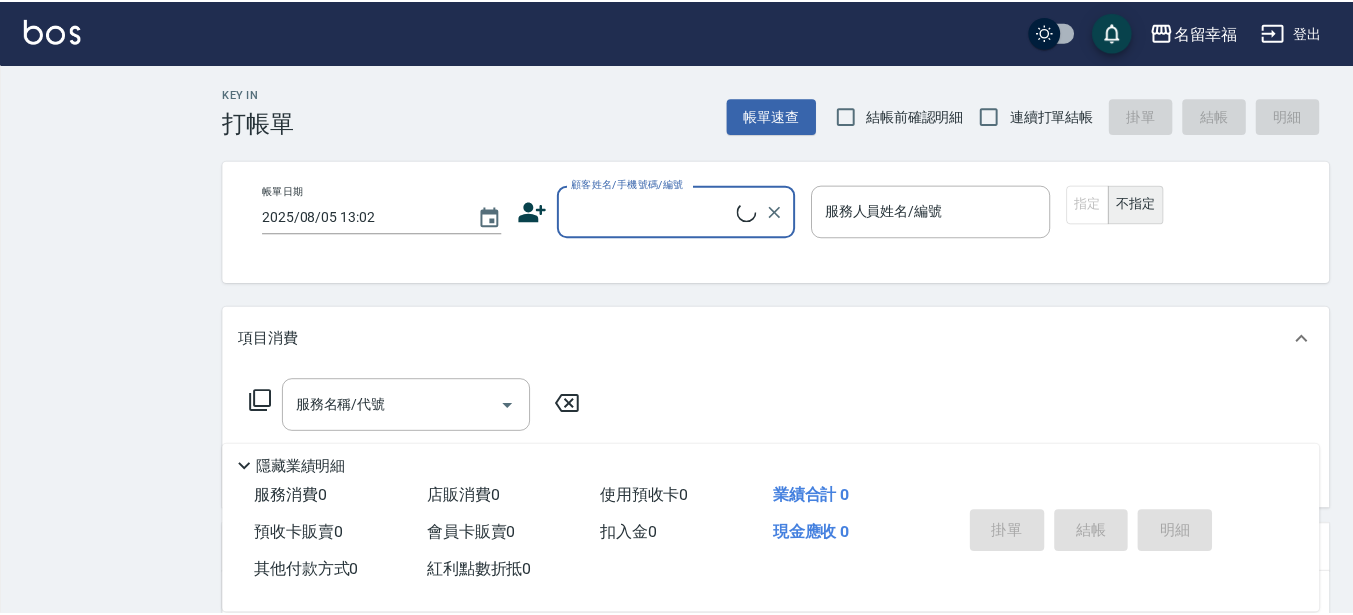 scroll, scrollTop: 0, scrollLeft: 0, axis: both 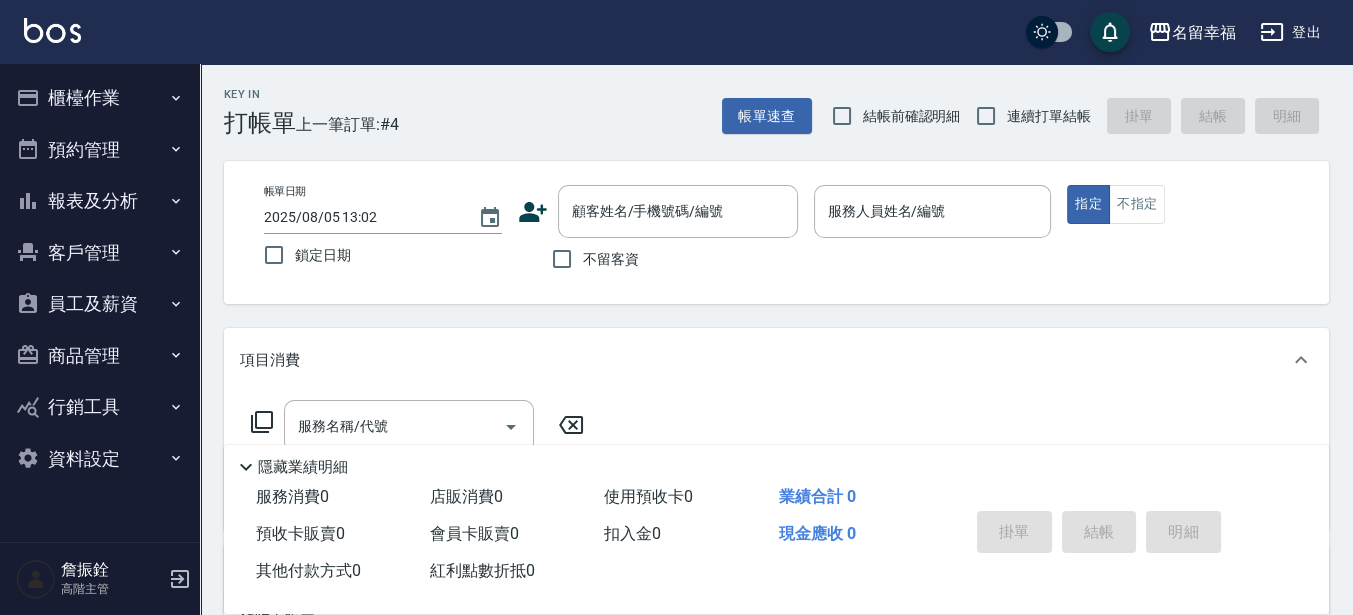 click on "報表及分析" at bounding box center [100, 201] 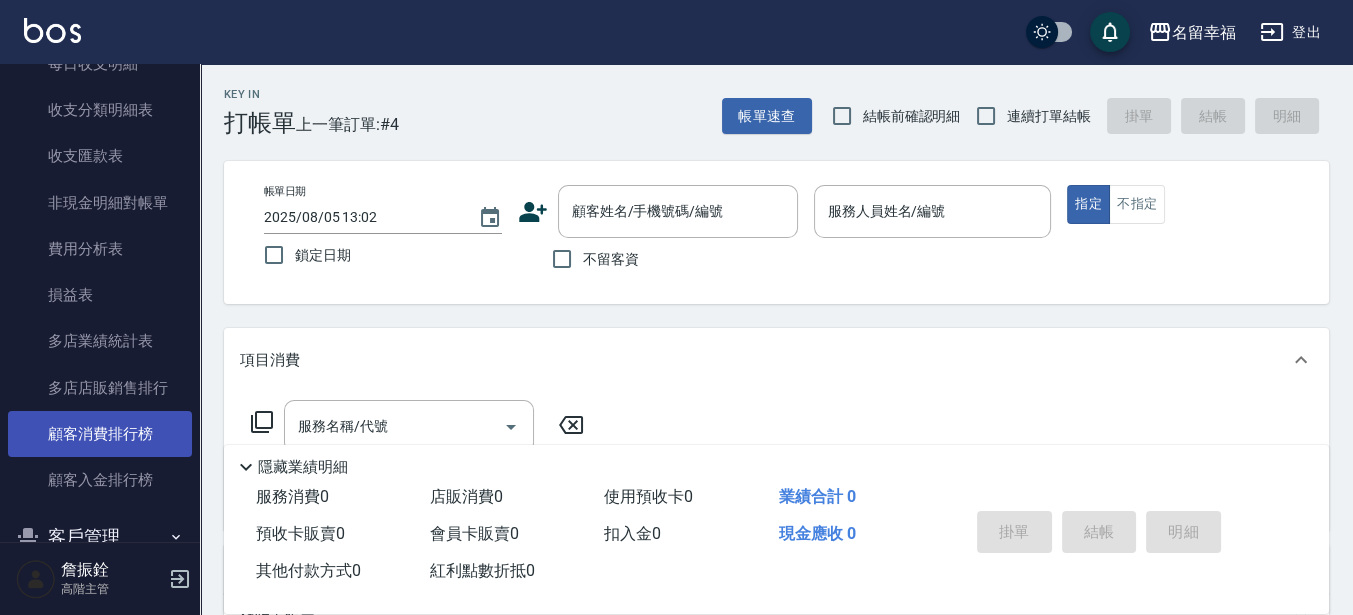 scroll, scrollTop: 1595, scrollLeft: 0, axis: vertical 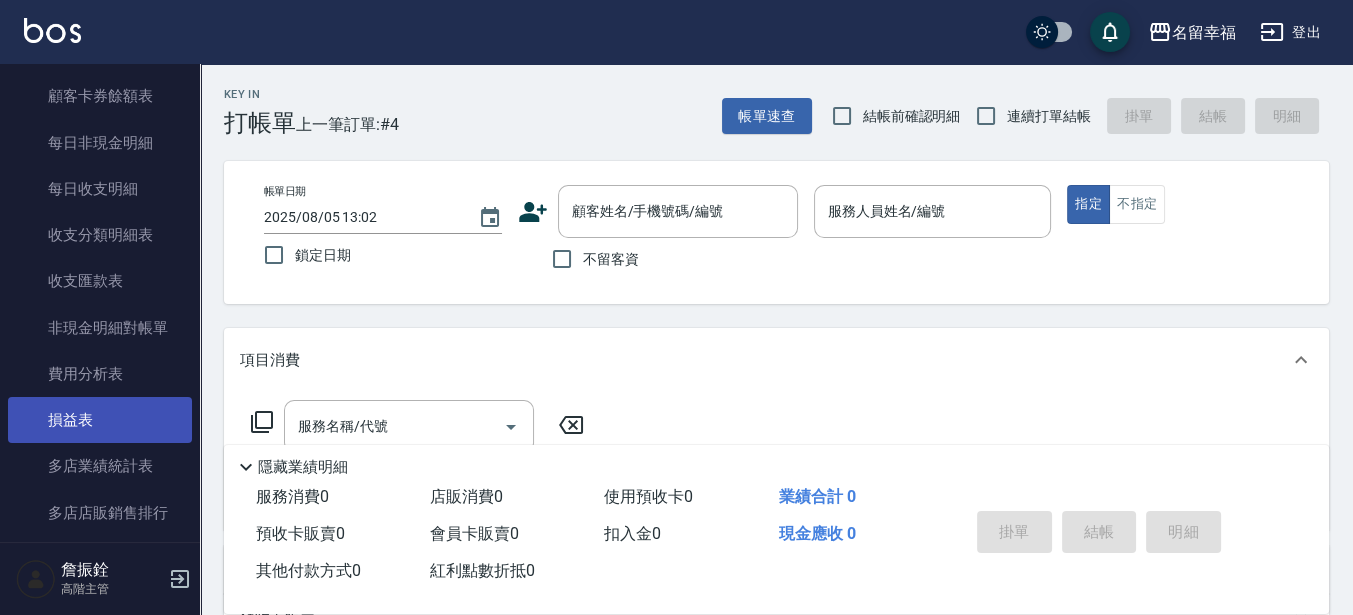 click on "損益表" at bounding box center [100, 420] 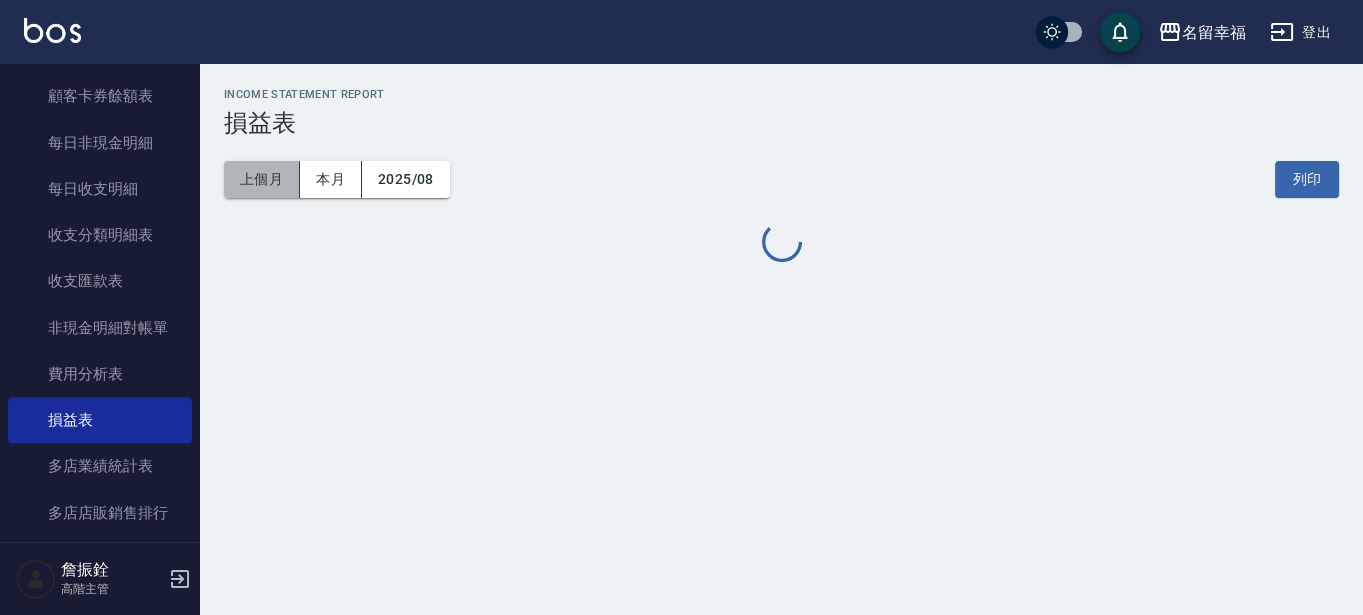 click on "上個月" at bounding box center [262, 179] 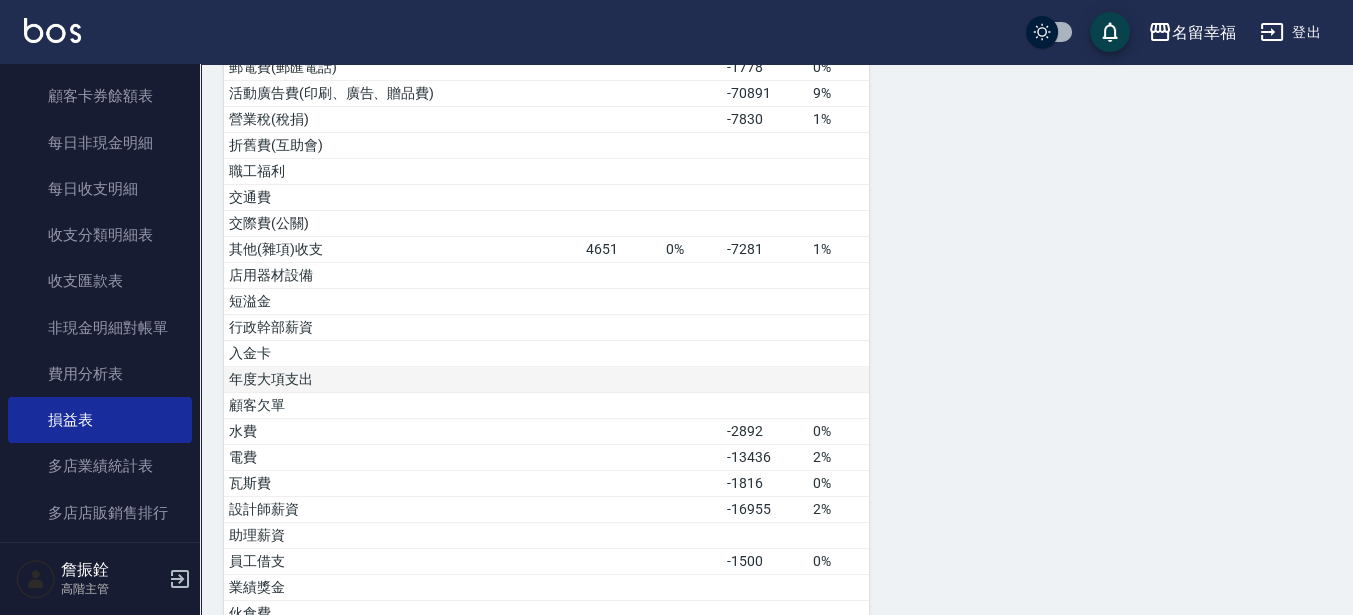 scroll, scrollTop: 977, scrollLeft: 0, axis: vertical 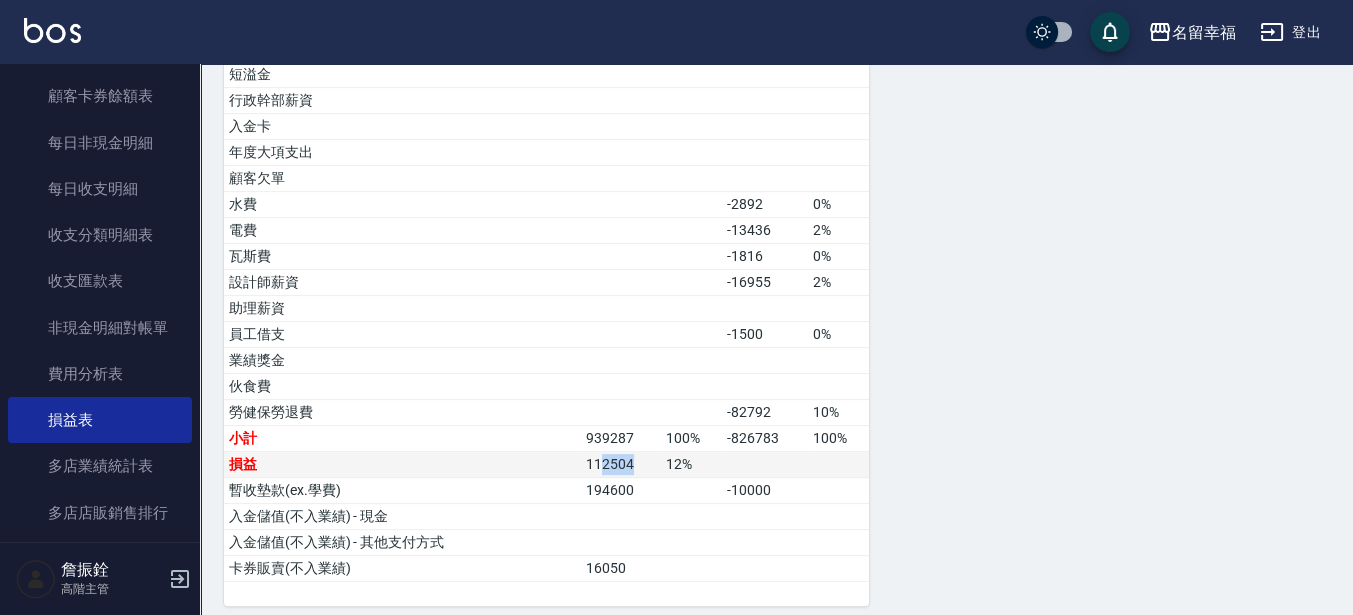 drag, startPoint x: 600, startPoint y: 453, endPoint x: 650, endPoint y: 458, distance: 50.24938 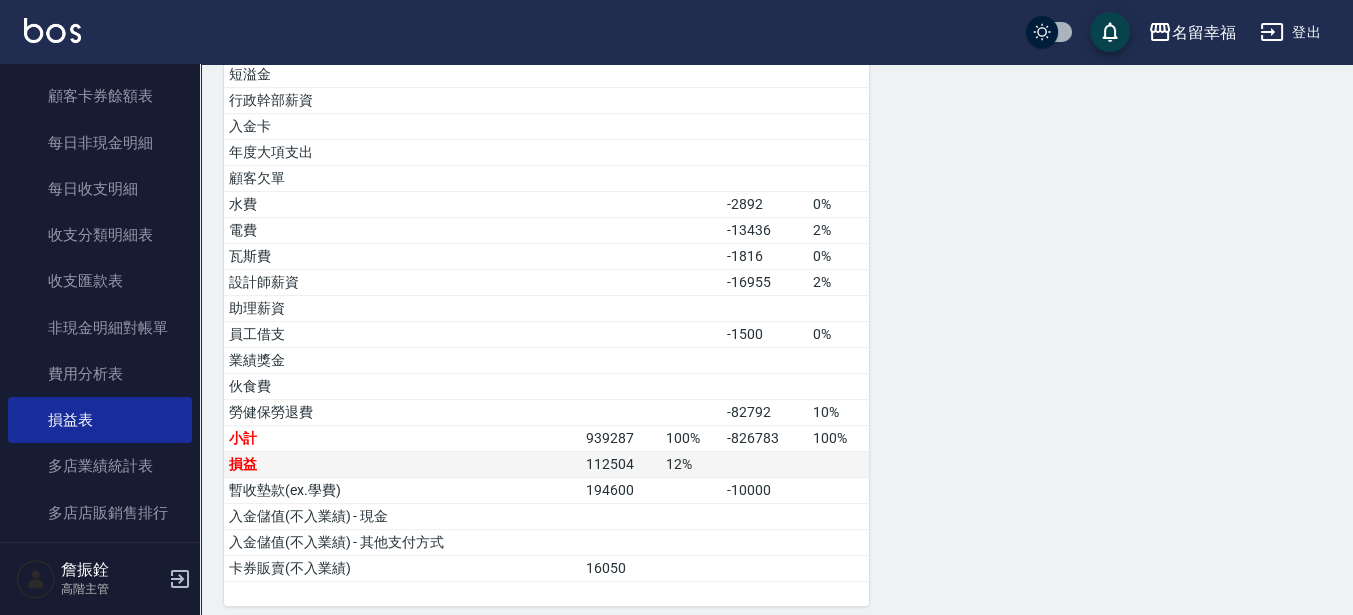 click on "112504" at bounding box center (621, 465) 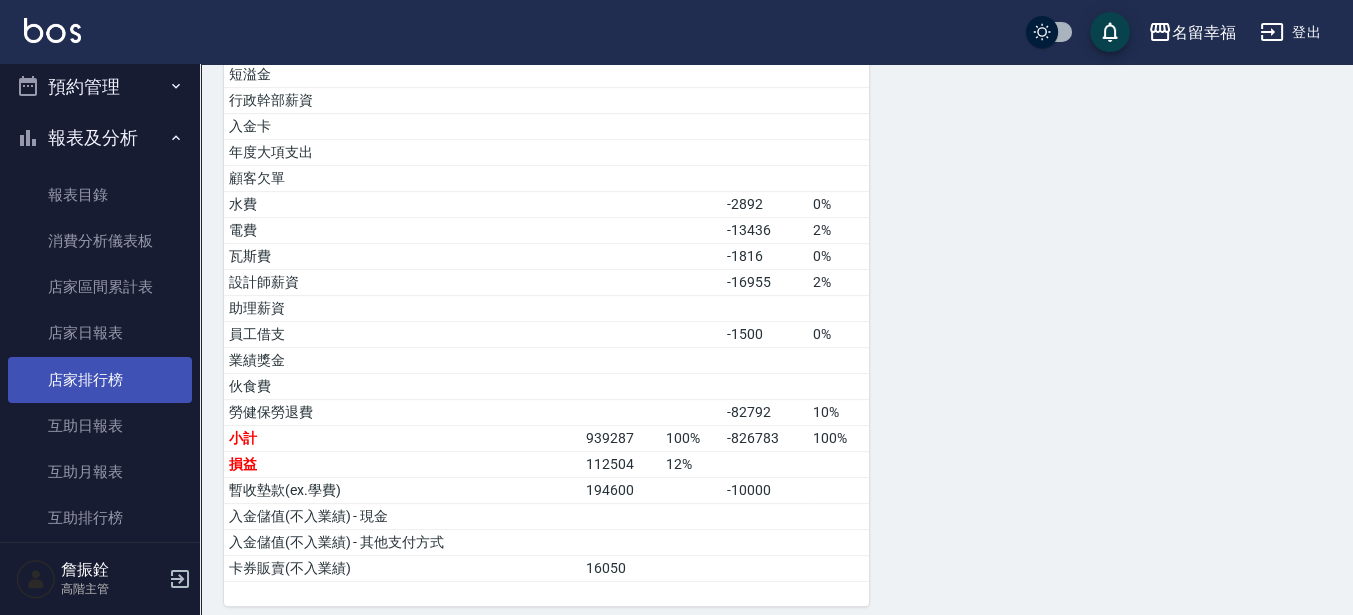 scroll, scrollTop: 0, scrollLeft: 0, axis: both 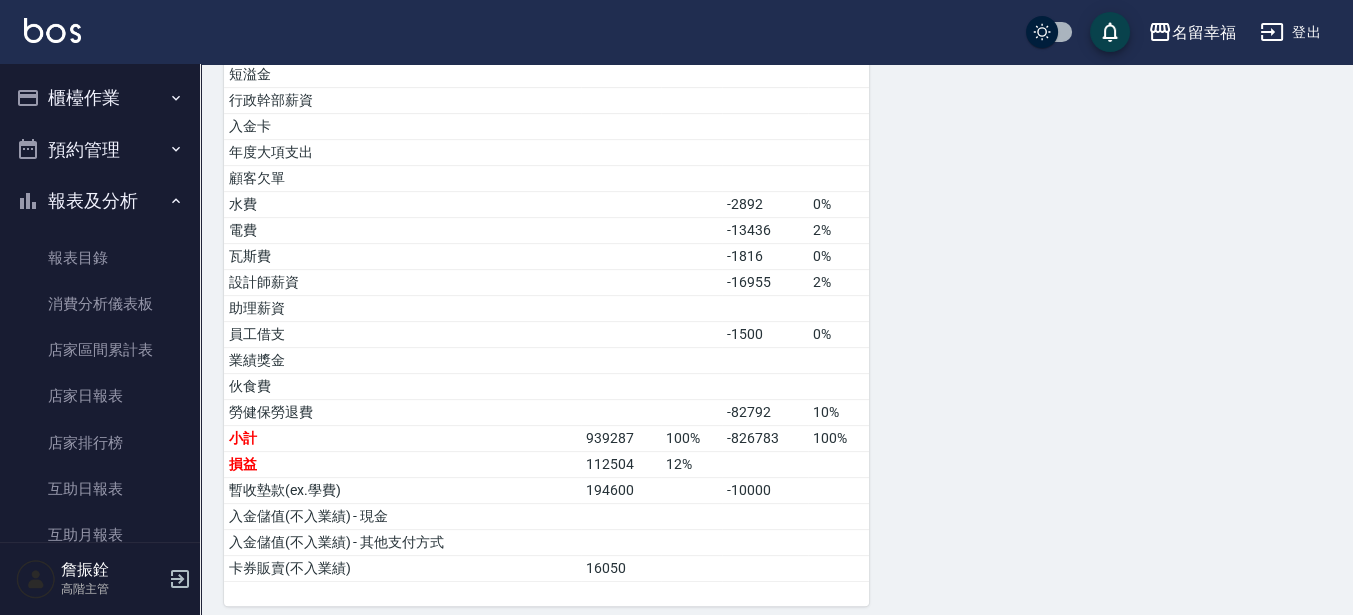 click on "櫃檯作業" at bounding box center (100, 98) 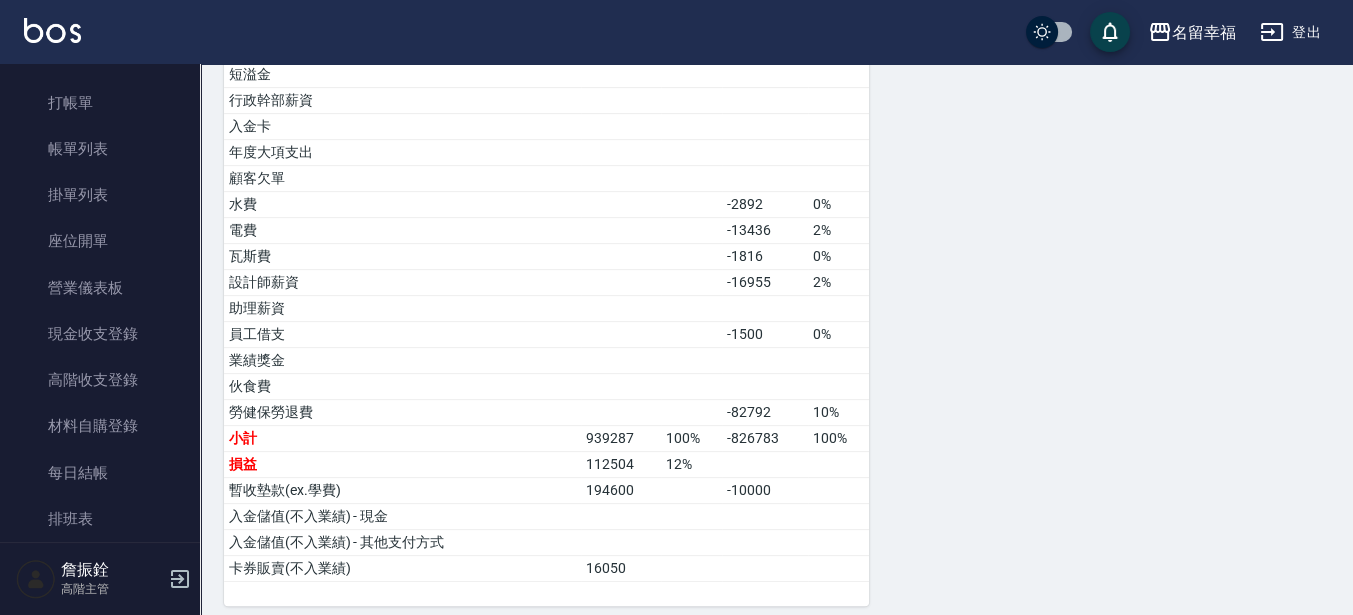 scroll, scrollTop: 0, scrollLeft: 0, axis: both 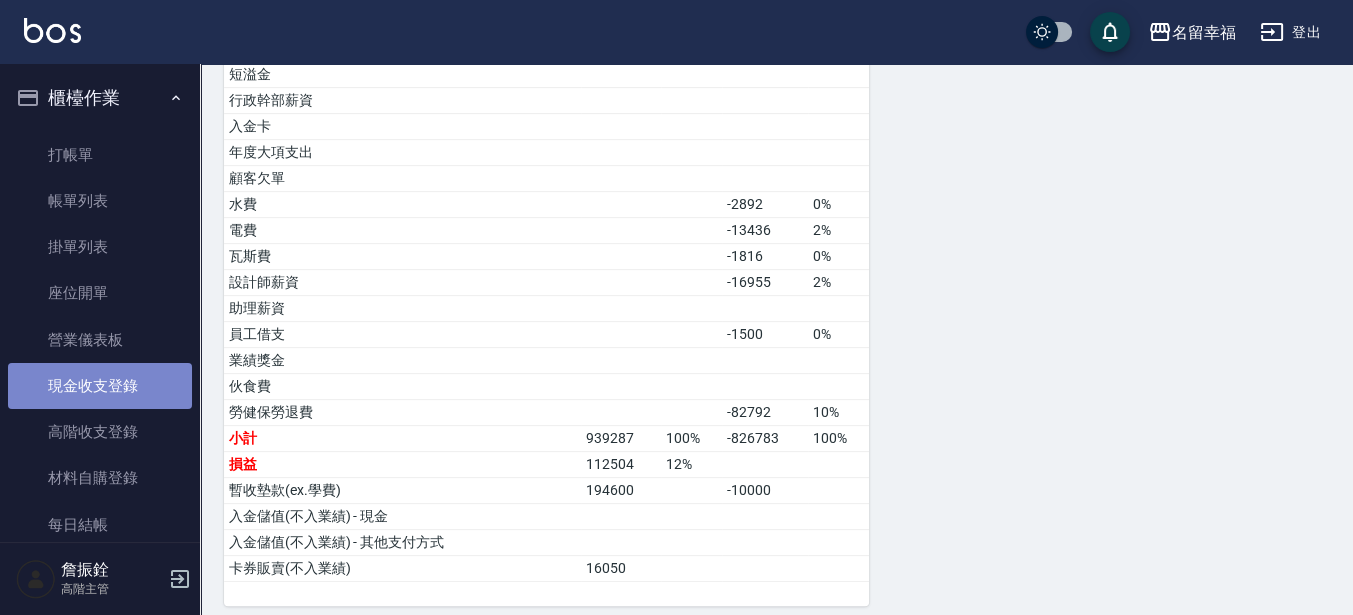 click on "現金收支登錄" at bounding box center [100, 386] 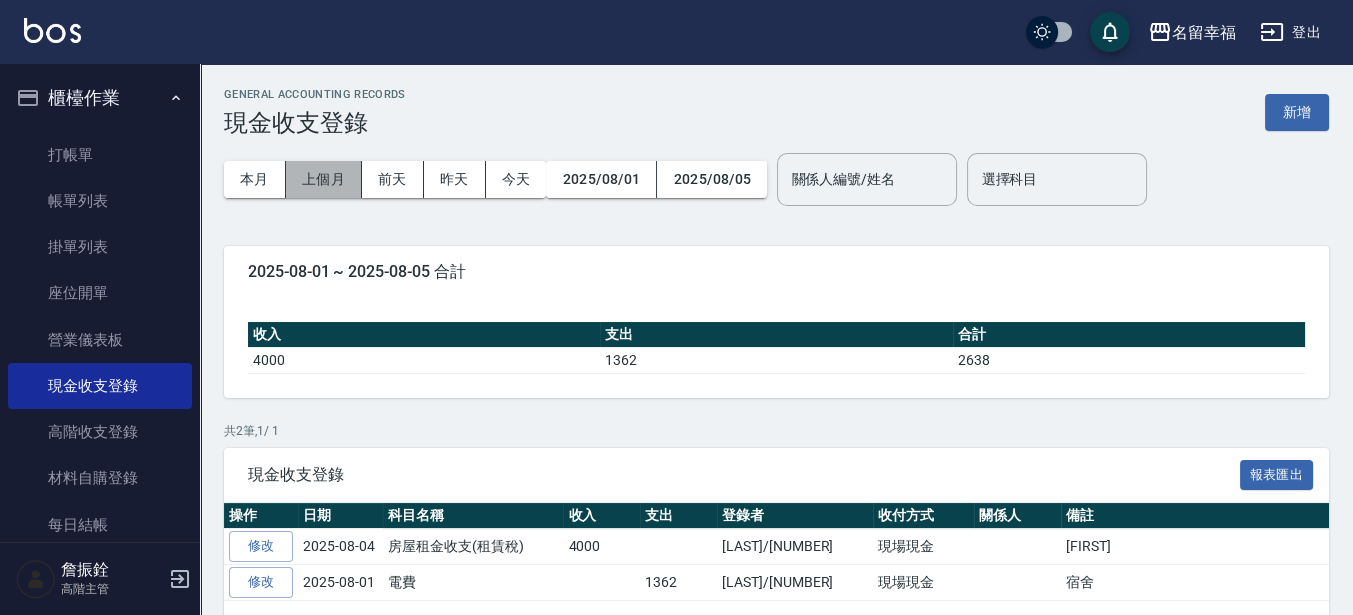 click on "上個月" at bounding box center [324, 179] 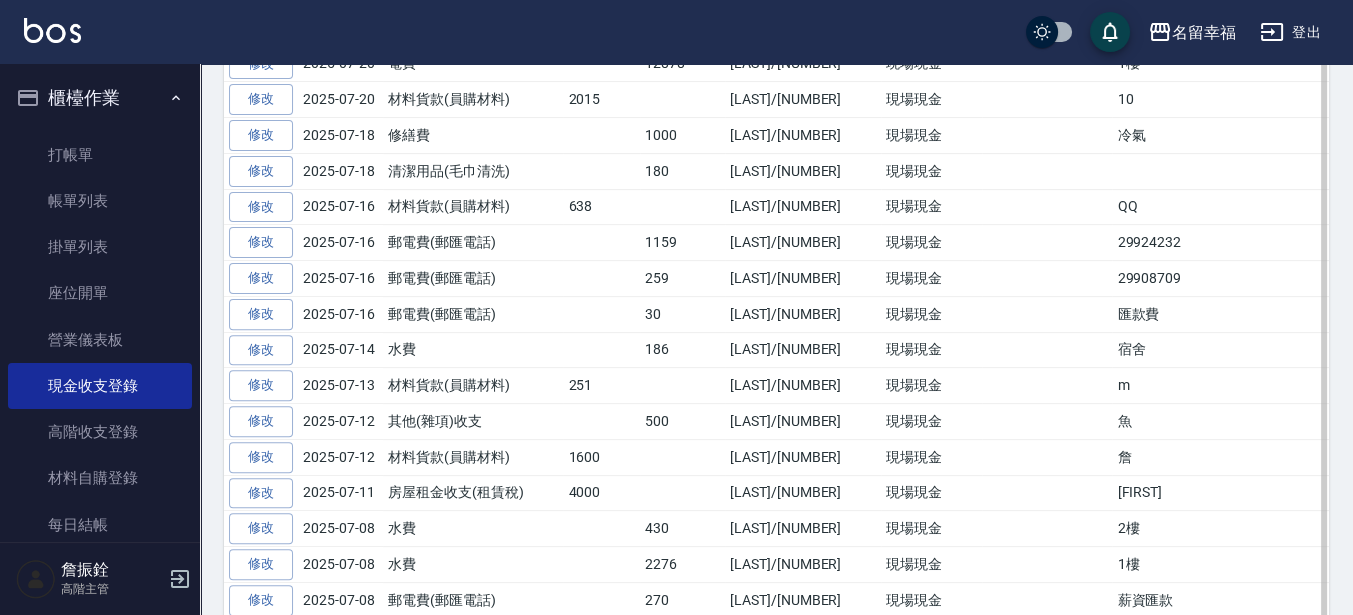 scroll, scrollTop: 1000, scrollLeft: 0, axis: vertical 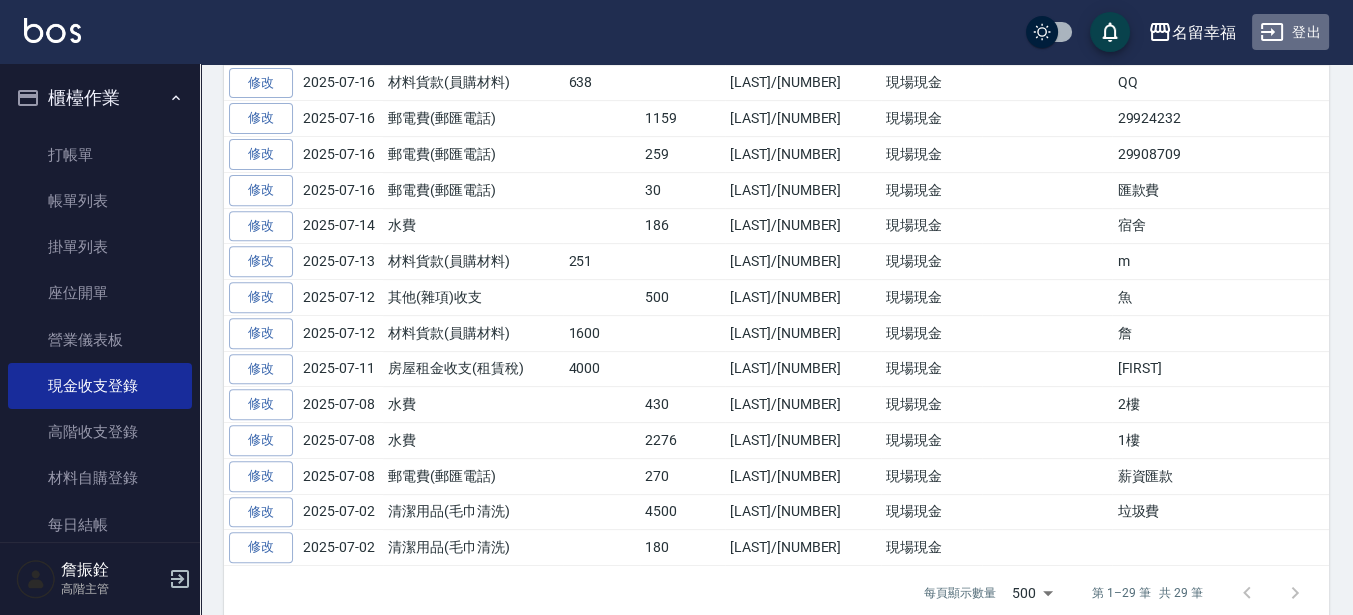 click on "登出" at bounding box center [1290, 32] 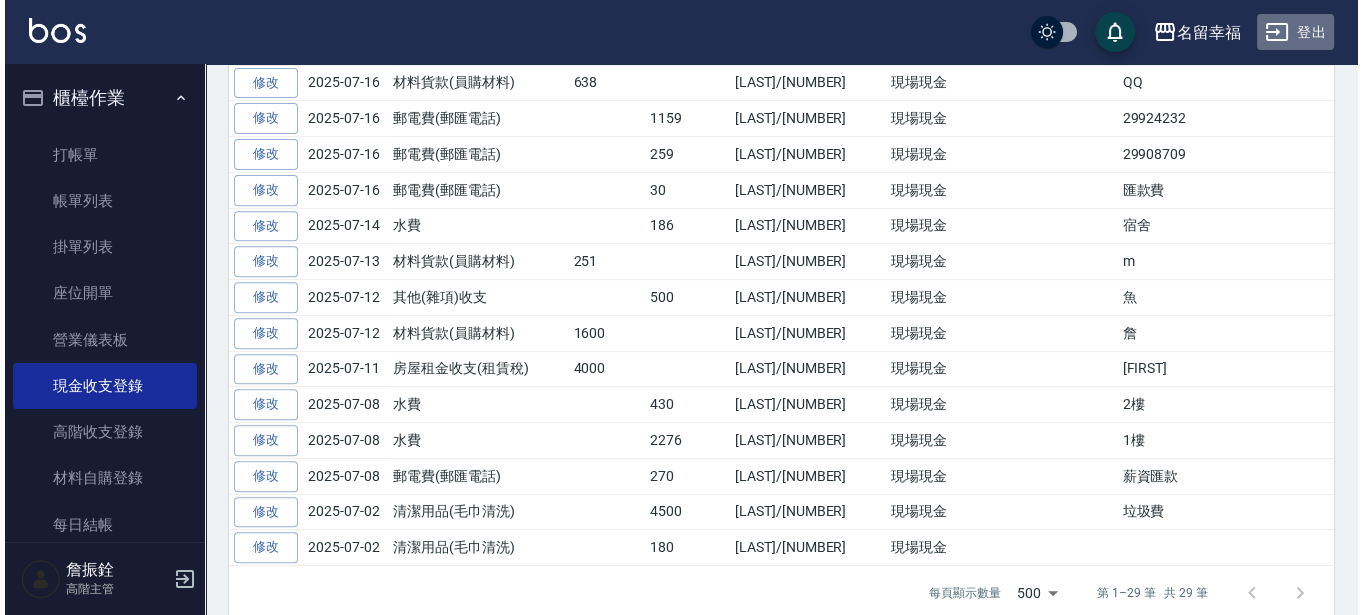 scroll, scrollTop: 0, scrollLeft: 0, axis: both 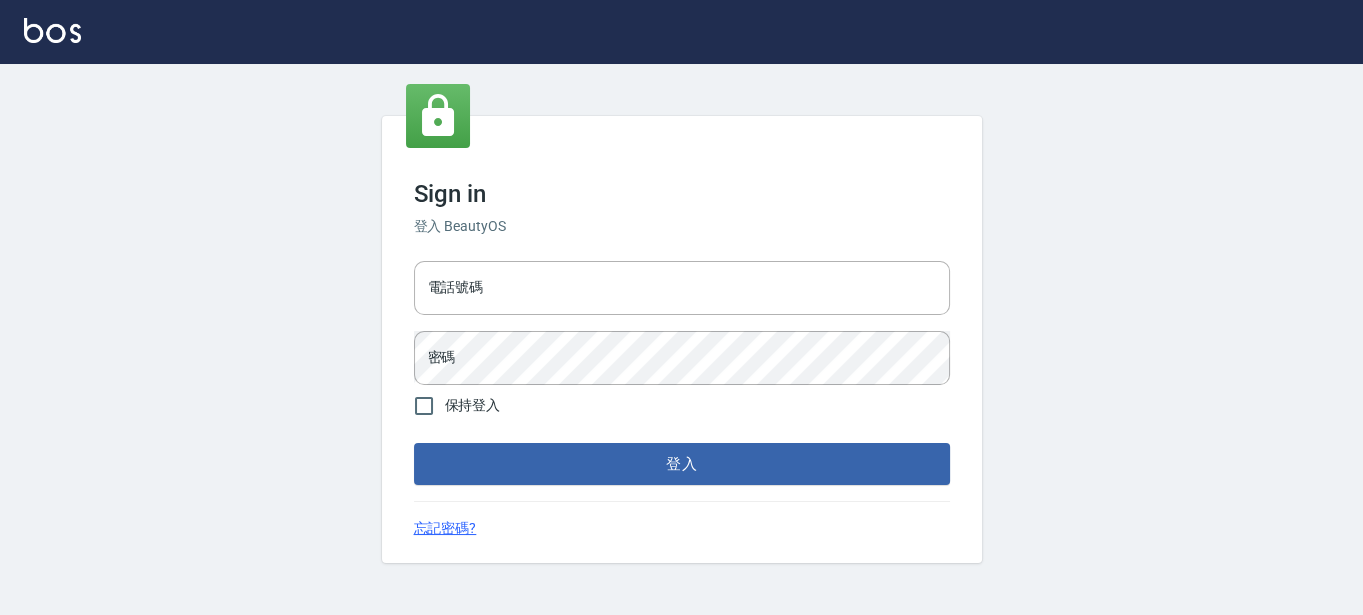 click on "登入" at bounding box center (682, 464) 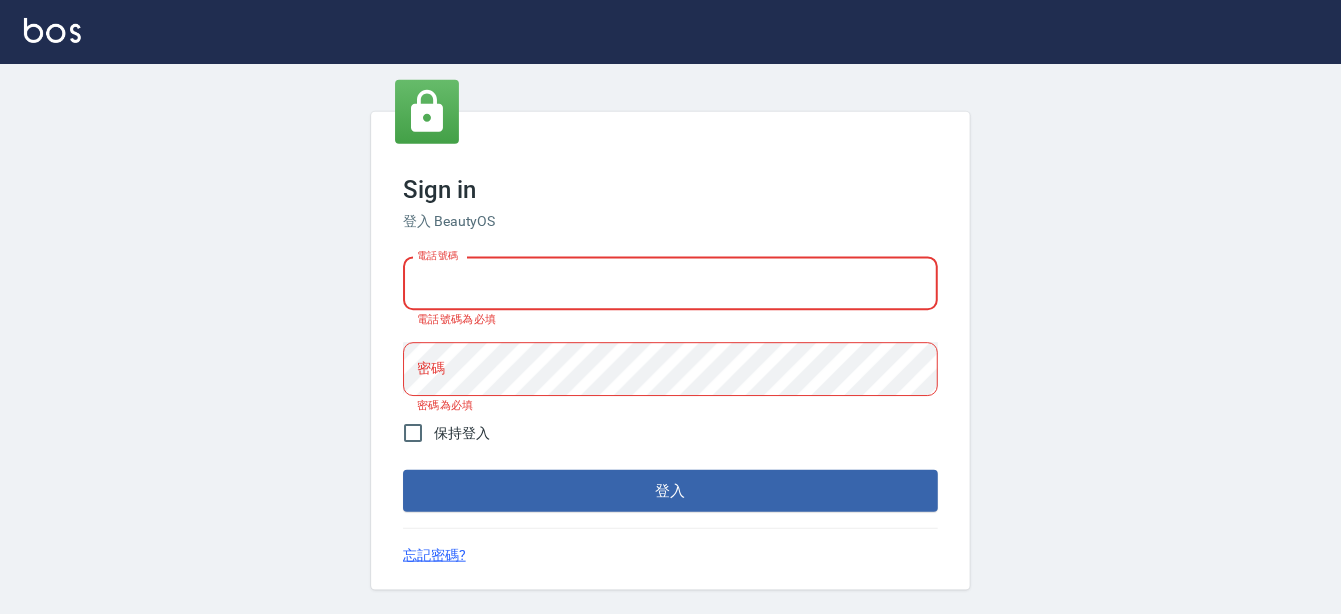type on "[PHONE]" 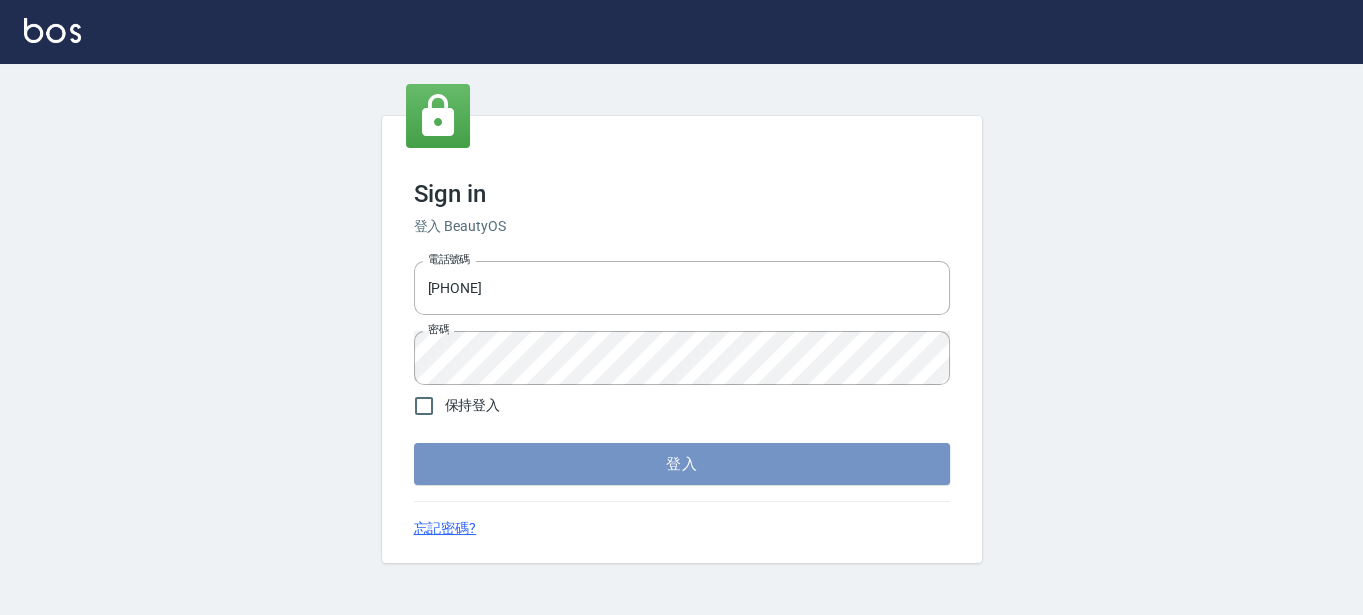 click on "登入" at bounding box center (682, 464) 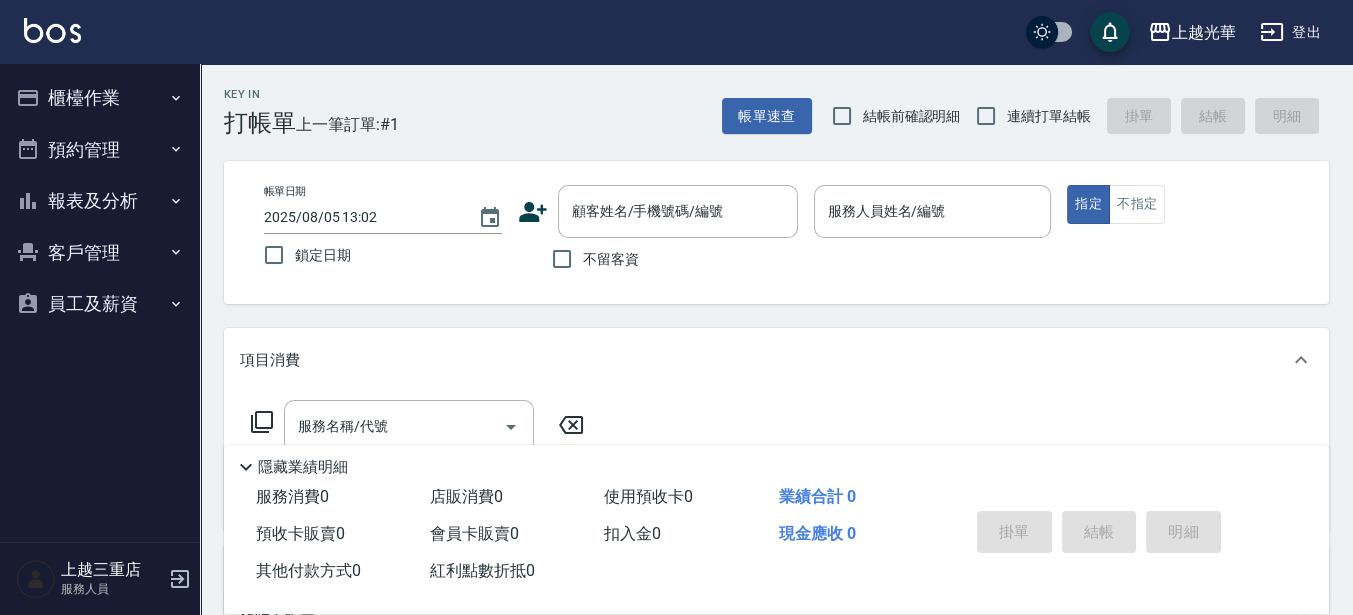 drag, startPoint x: 601, startPoint y: 123, endPoint x: 834, endPoint y: 128, distance: 233.05363 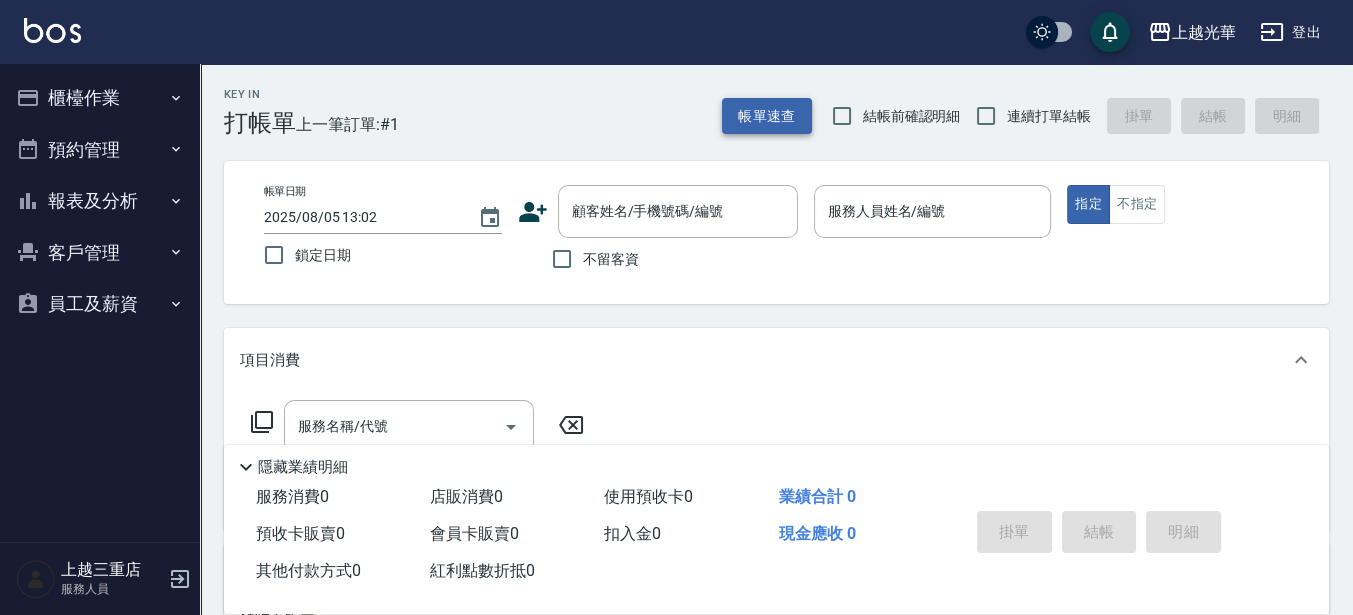 click on "帳單速查" at bounding box center (767, 116) 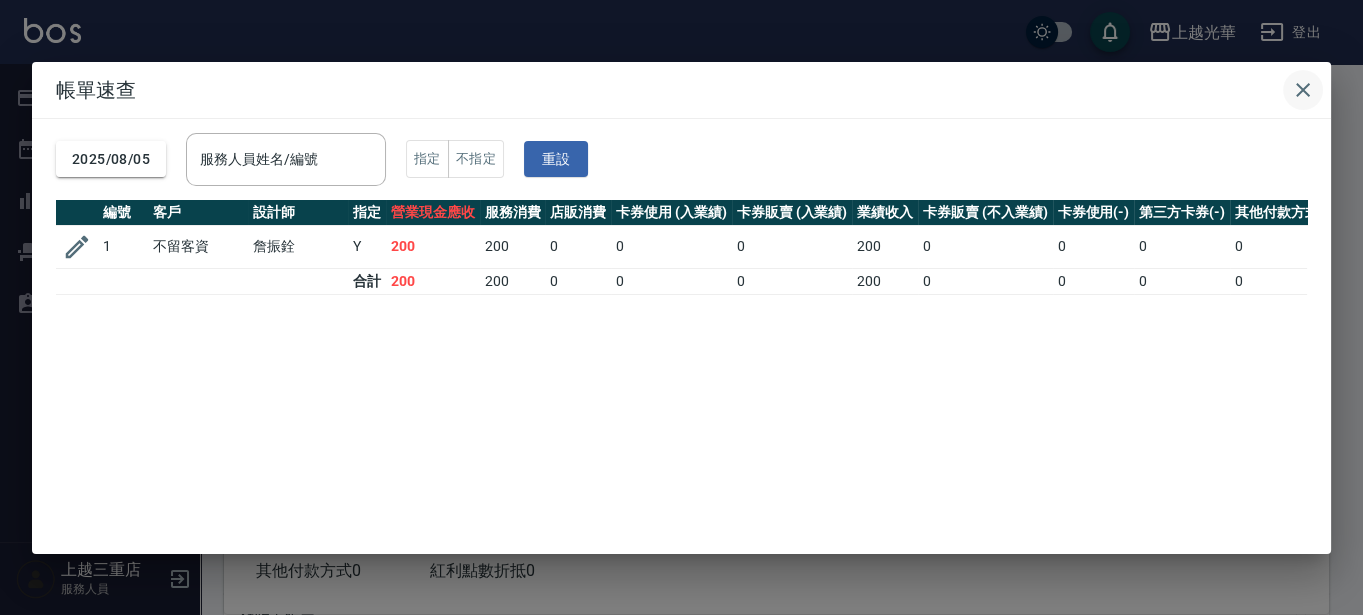 click at bounding box center (1303, 90) 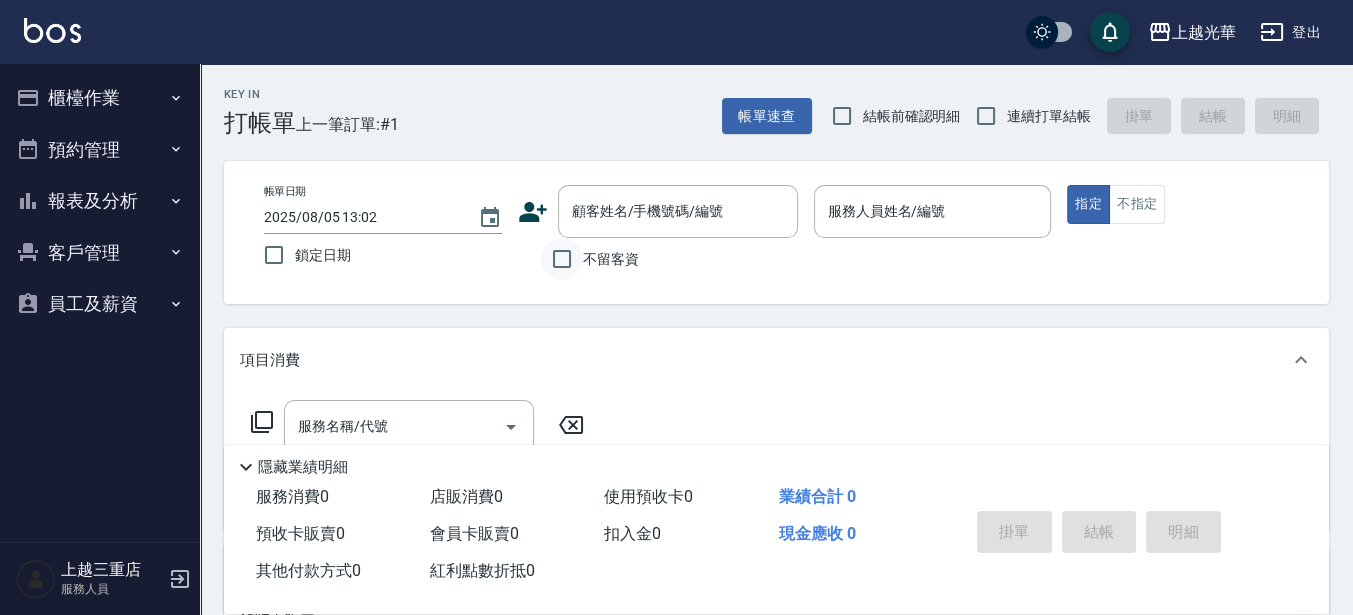 click on "不留客資" at bounding box center (562, 259) 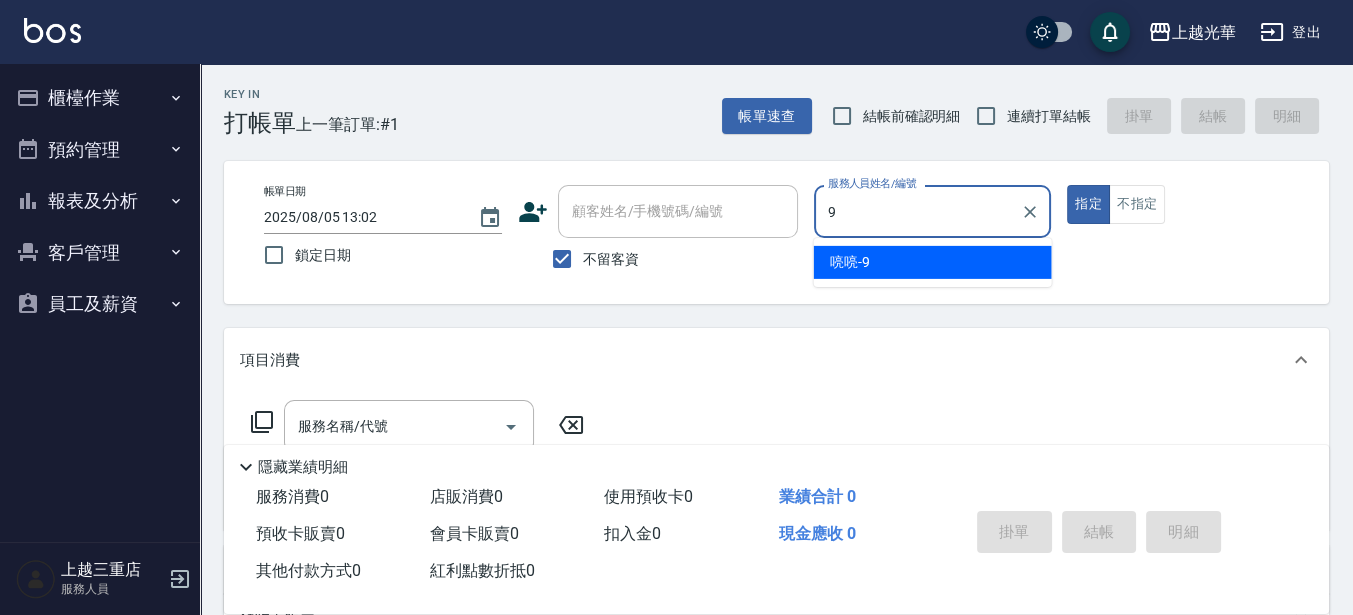 type on "喨喨-9" 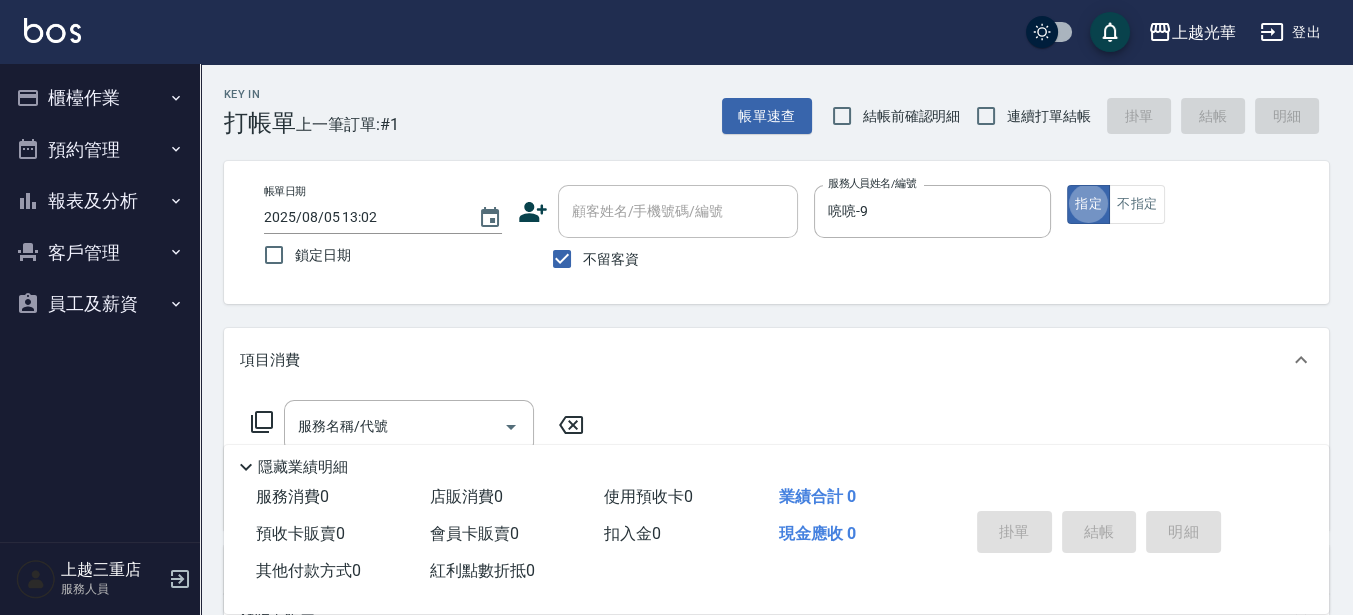 type on "true" 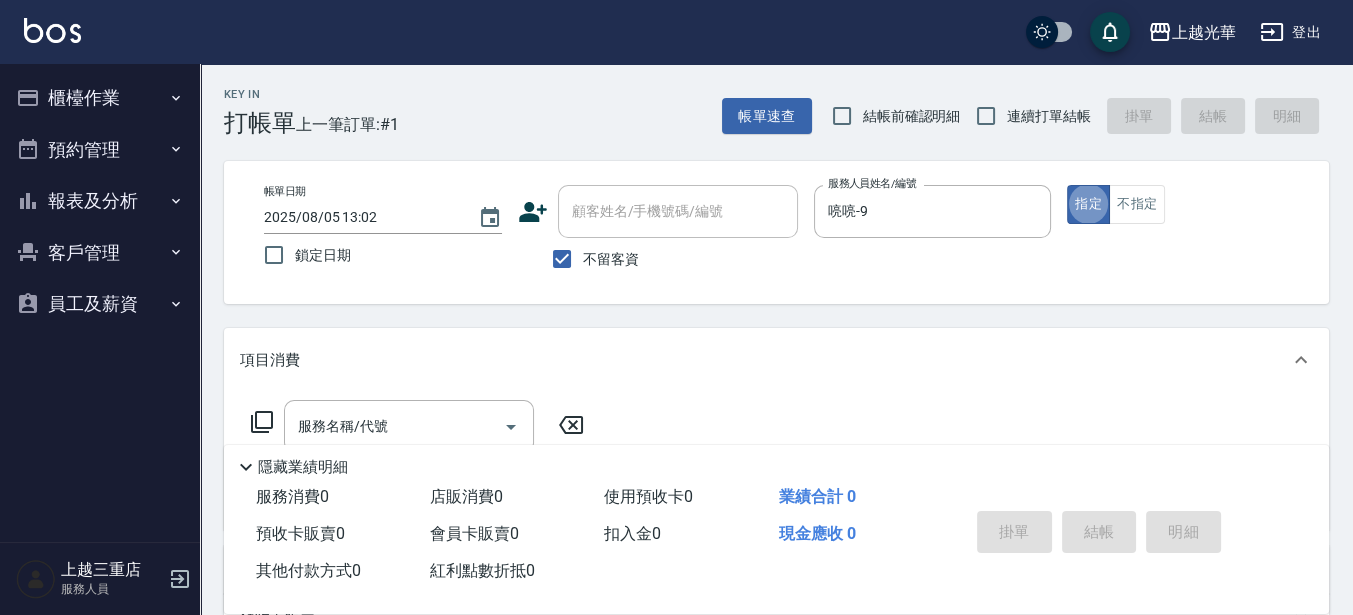 click on "報表及分析" at bounding box center [100, 201] 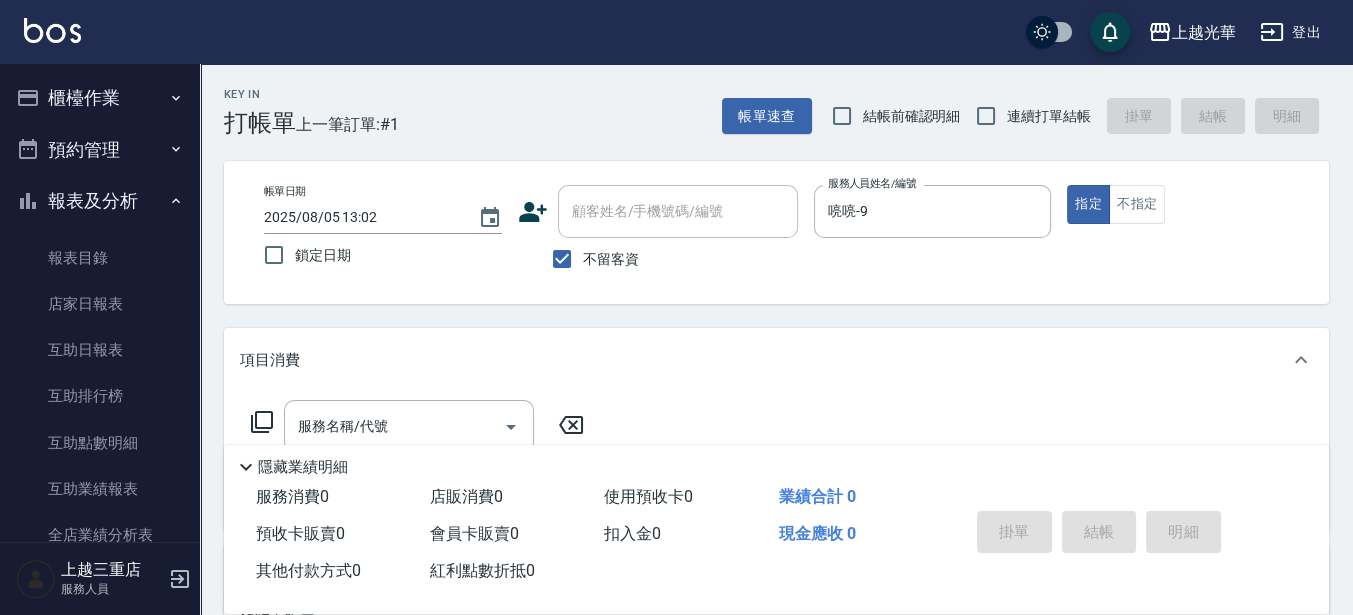 click on "櫃檯作業" at bounding box center [100, 98] 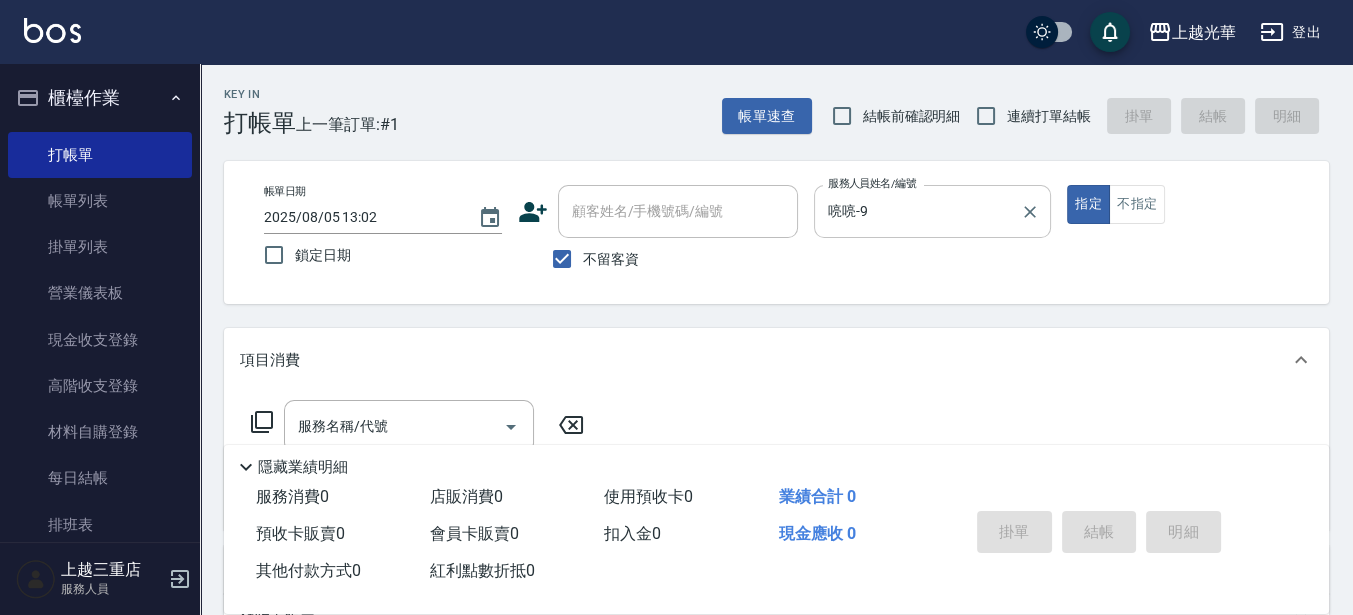 click 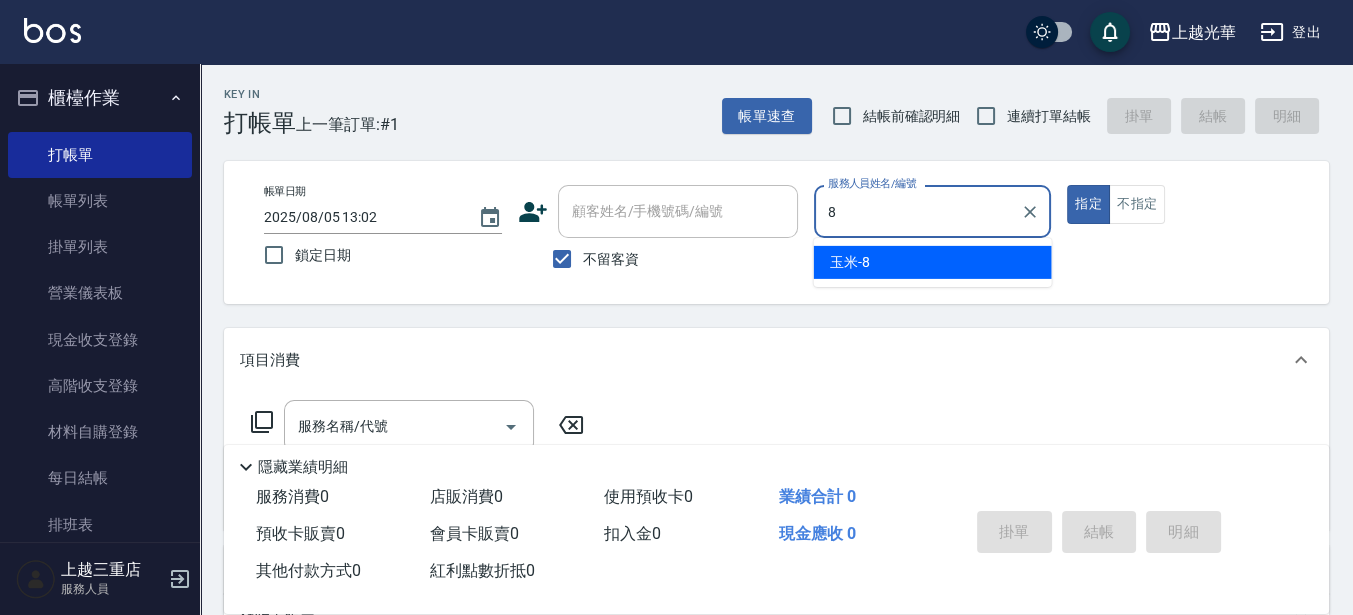 type on "玉米-8" 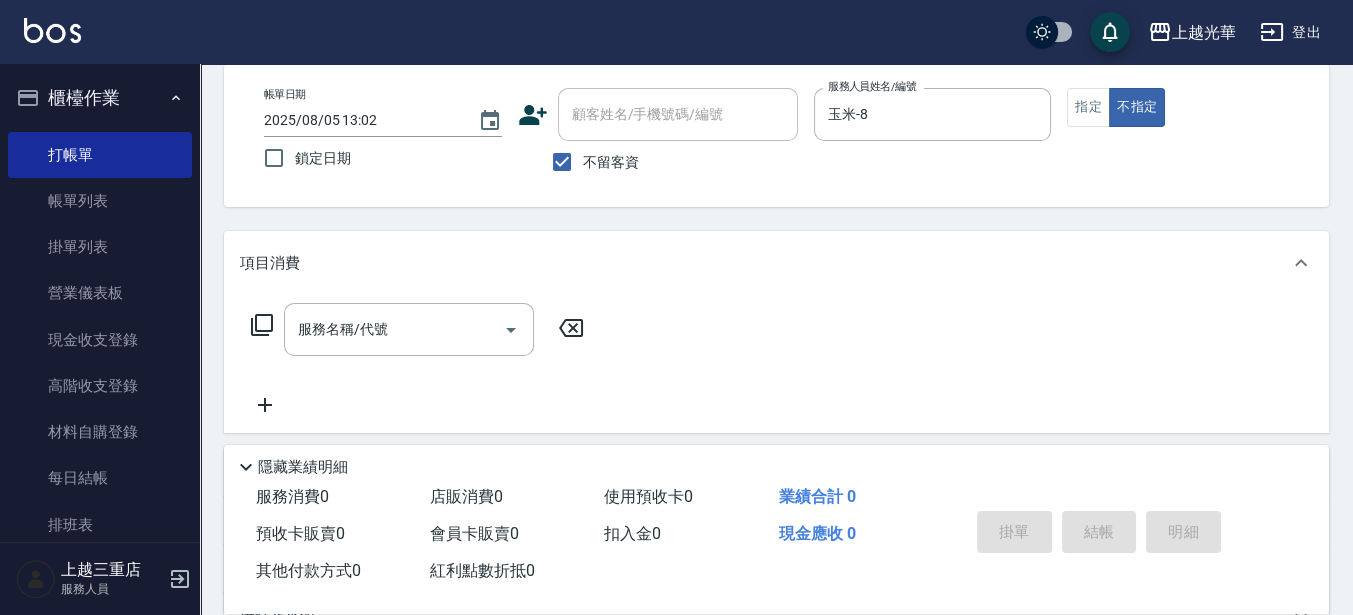 scroll, scrollTop: 125, scrollLeft: 0, axis: vertical 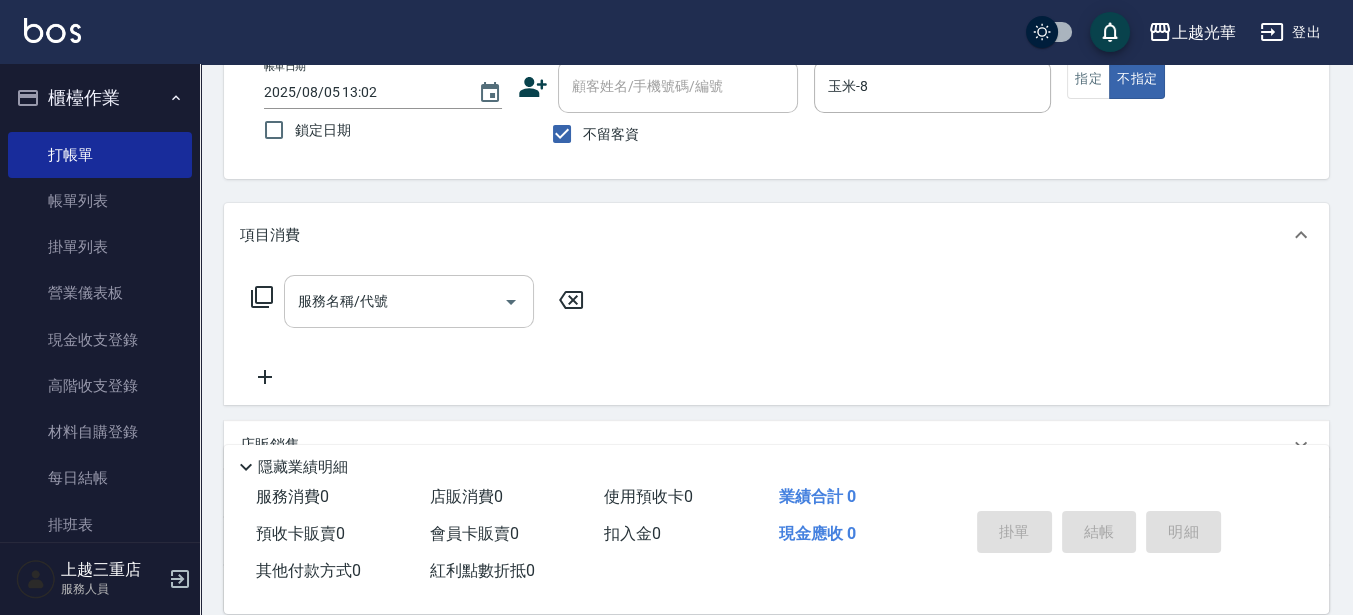 click on "服務名稱/代號" at bounding box center (394, 301) 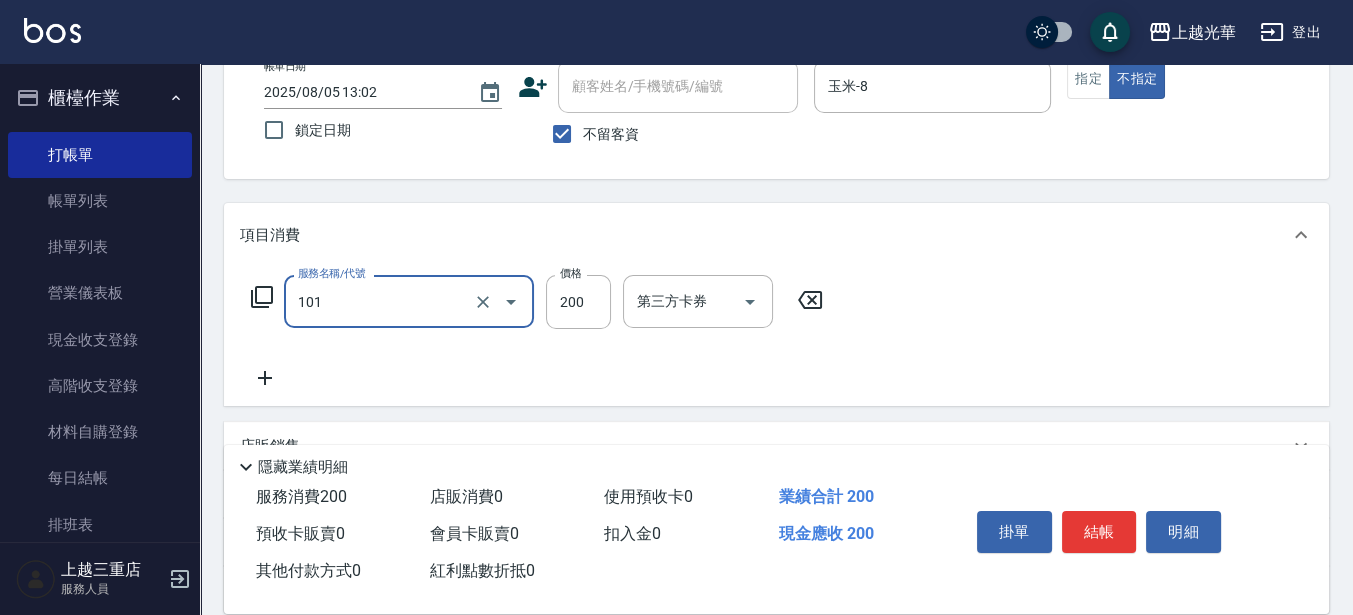 type on "不指定洗髮(101)" 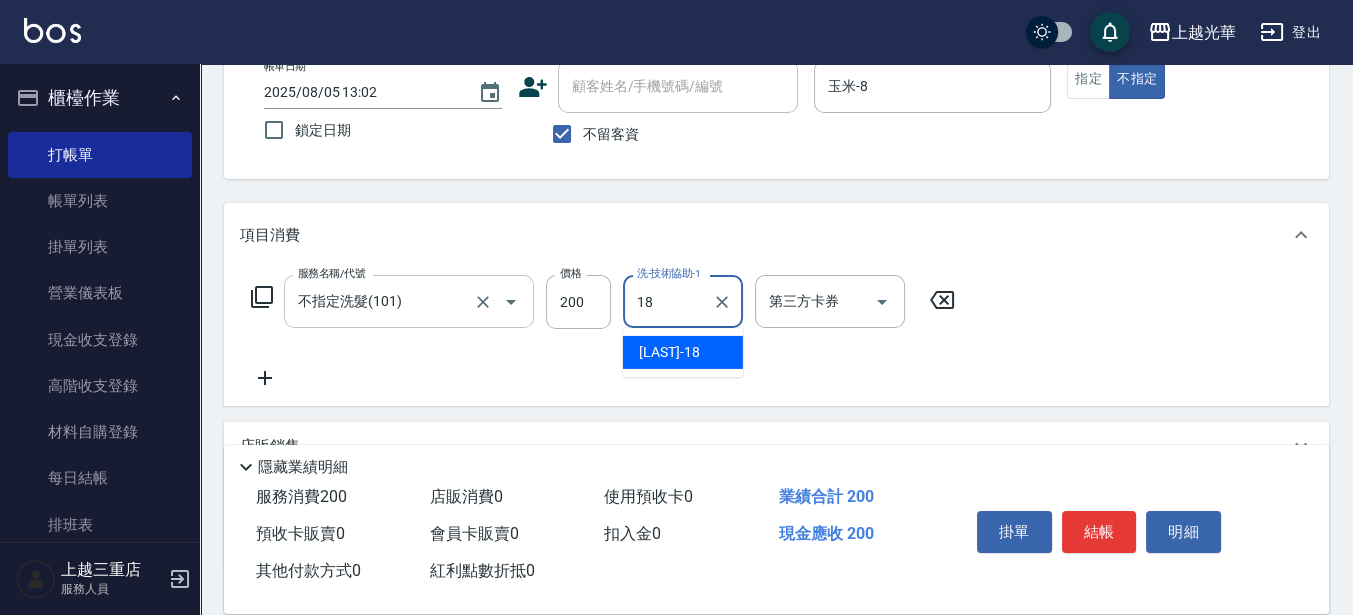 type on "[LAST]-18" 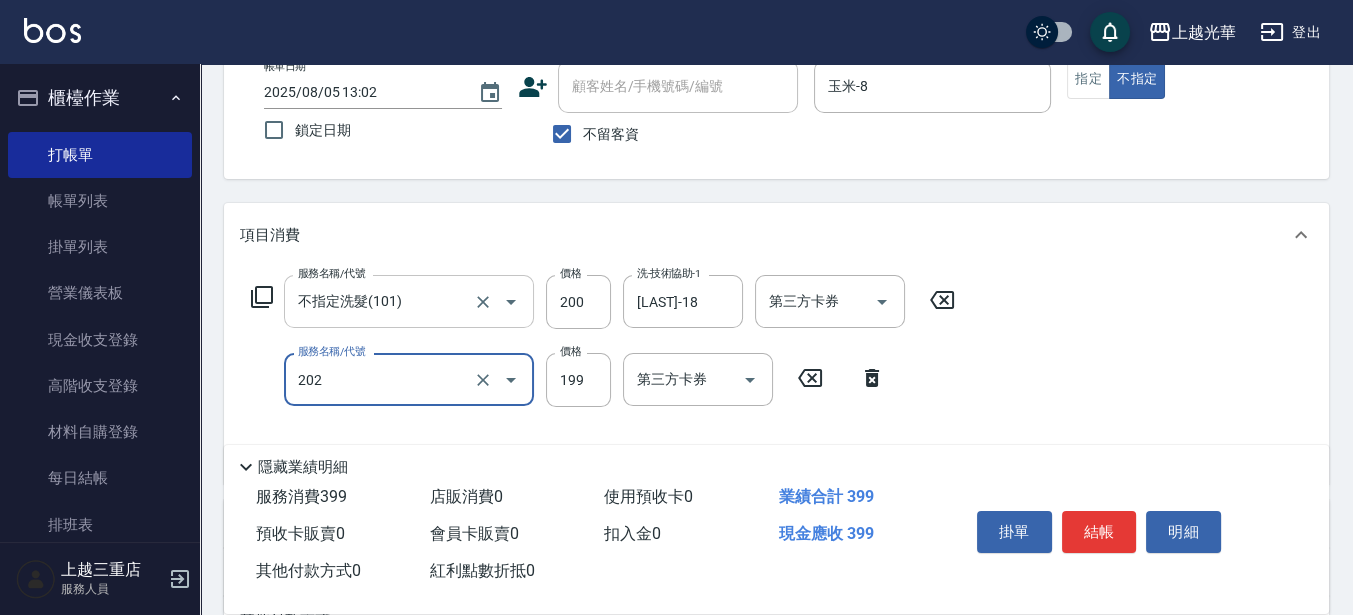 type on "不指定單剪(202)" 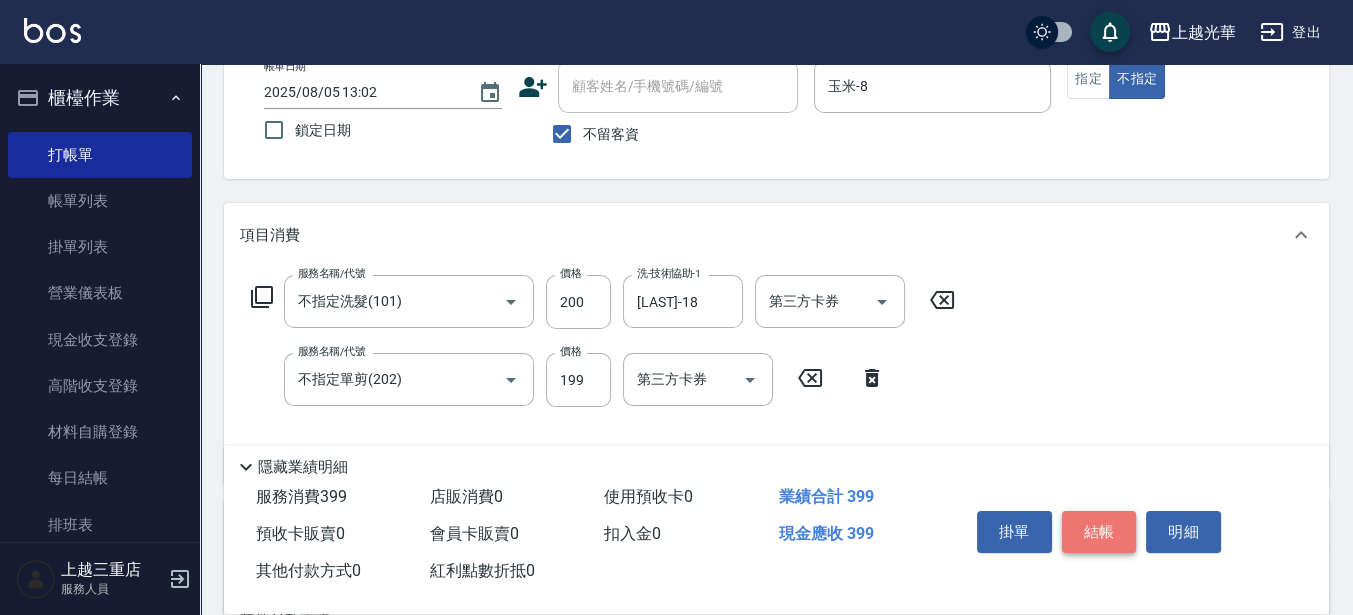 click on "結帳" at bounding box center [1099, 532] 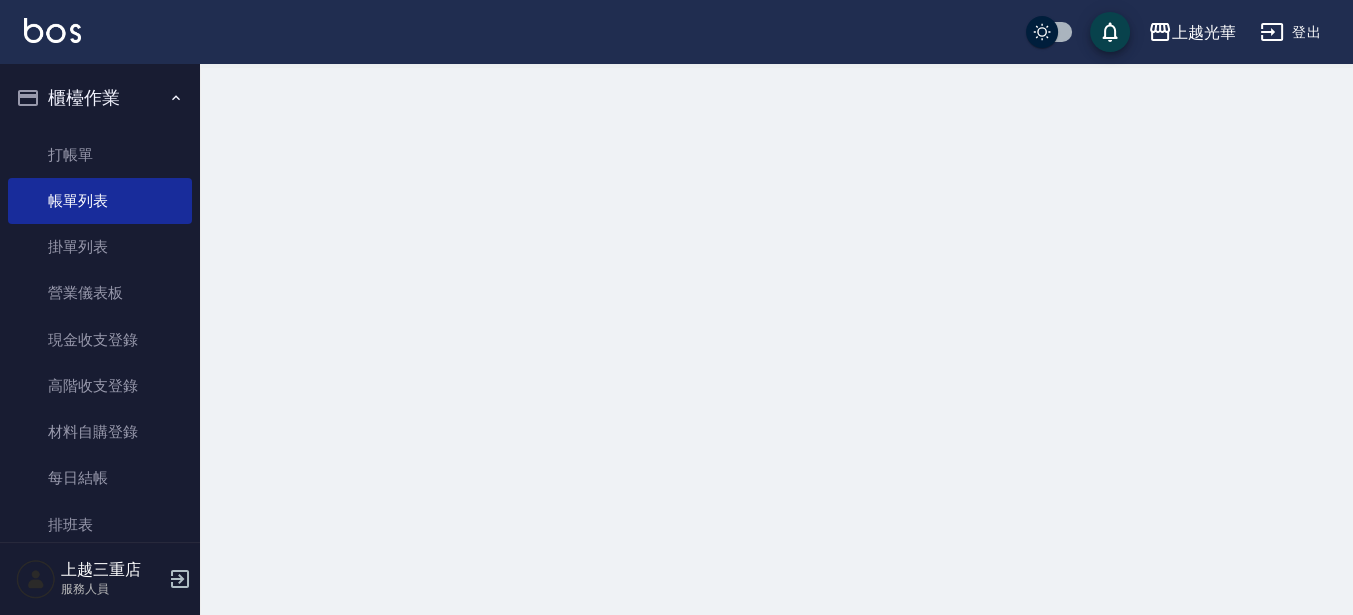 scroll, scrollTop: 0, scrollLeft: 0, axis: both 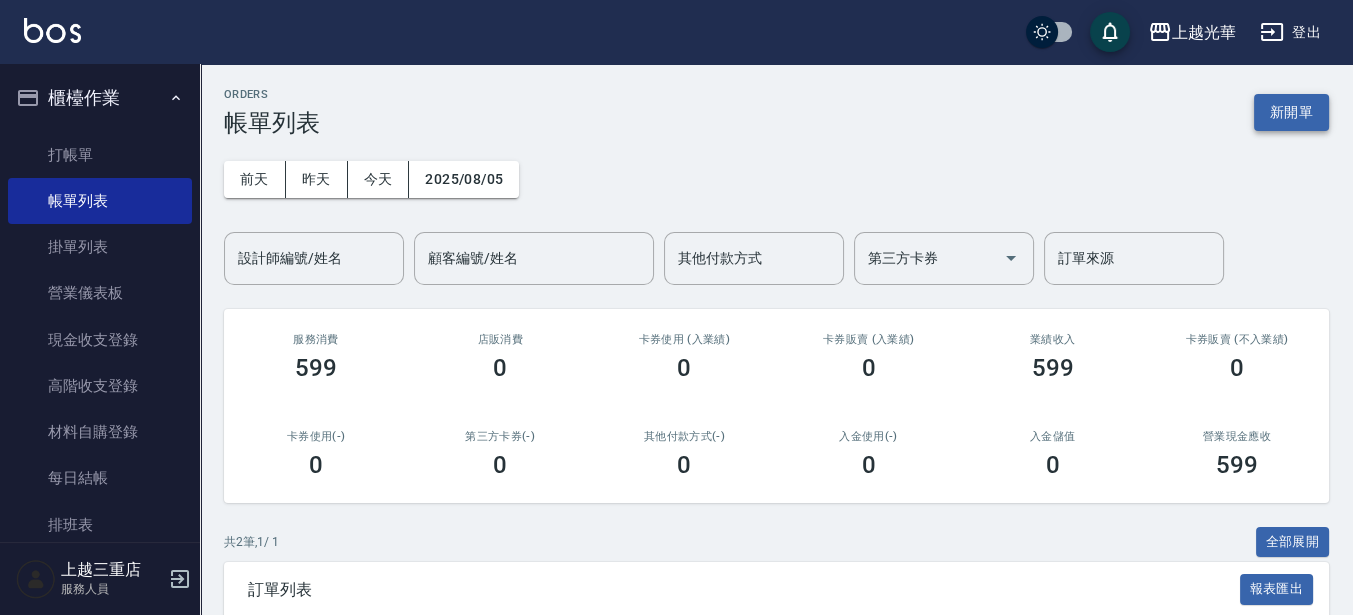 click on "新開單" at bounding box center [1291, 112] 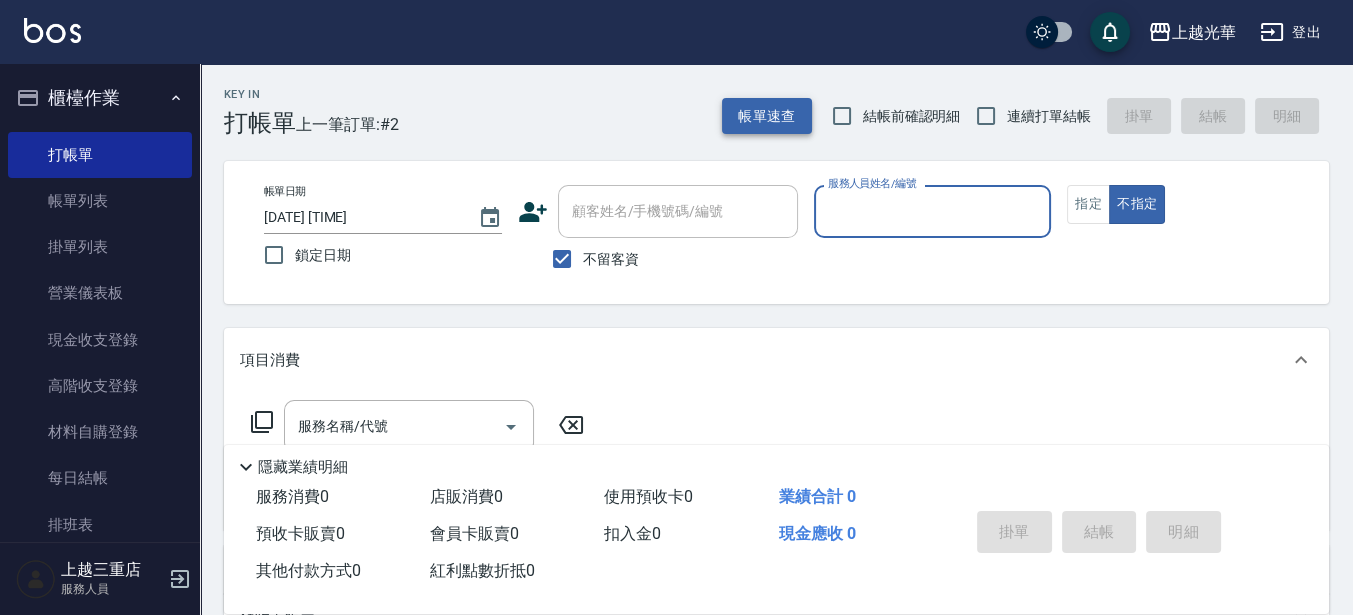 click on "帳單速查" at bounding box center [767, 116] 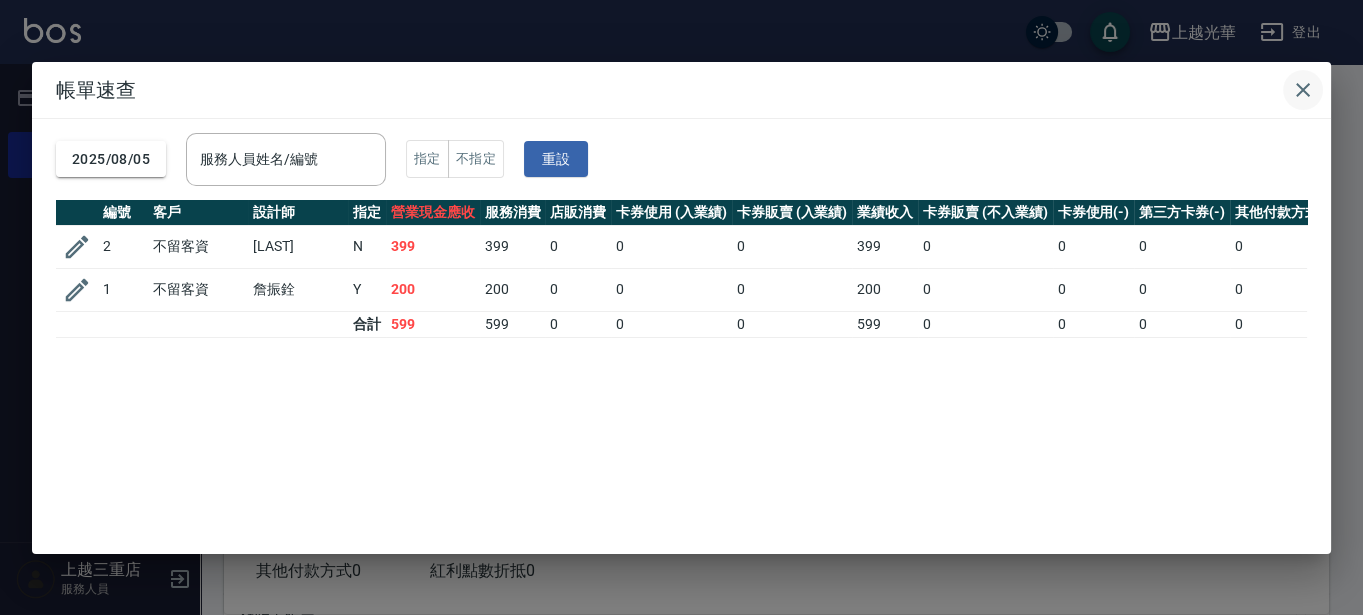 click at bounding box center [1303, 90] 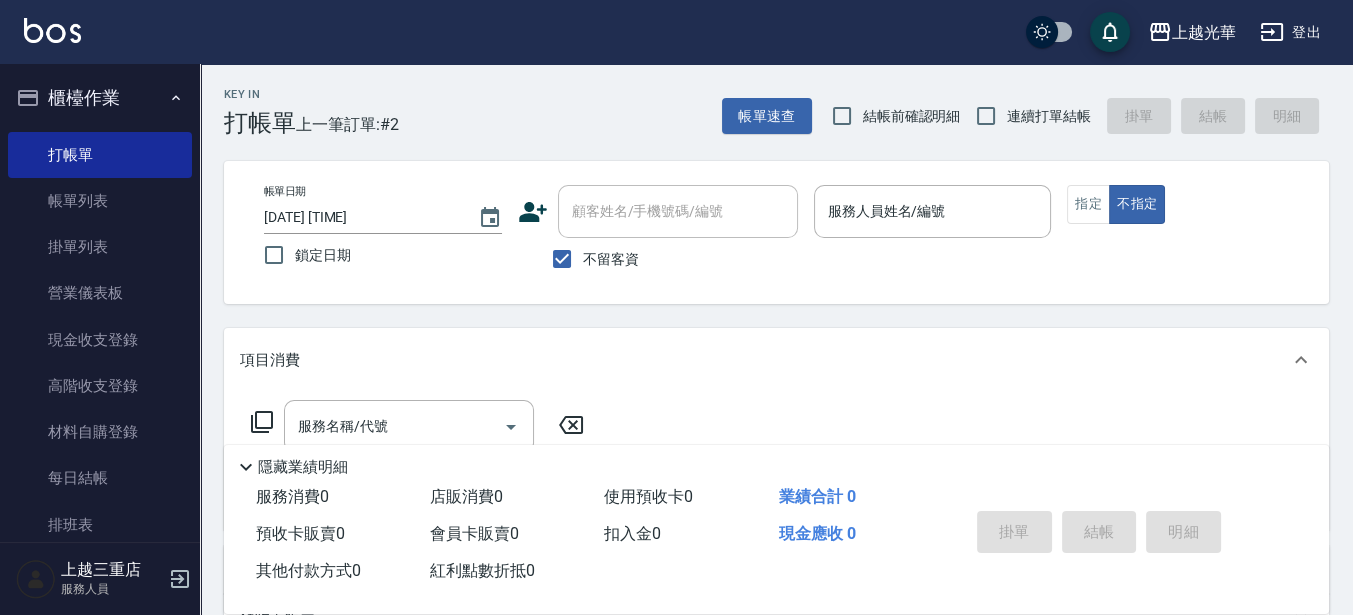 click on "帳單日期 [DATE] [TIME] 鎖定日期 顧客姓名/手機號碼/編號 顧客姓名/手機號碼/編號 不留客資 服務人員姓名/編號 服務人員姓名/編號 指定 不指定" at bounding box center (776, 232) 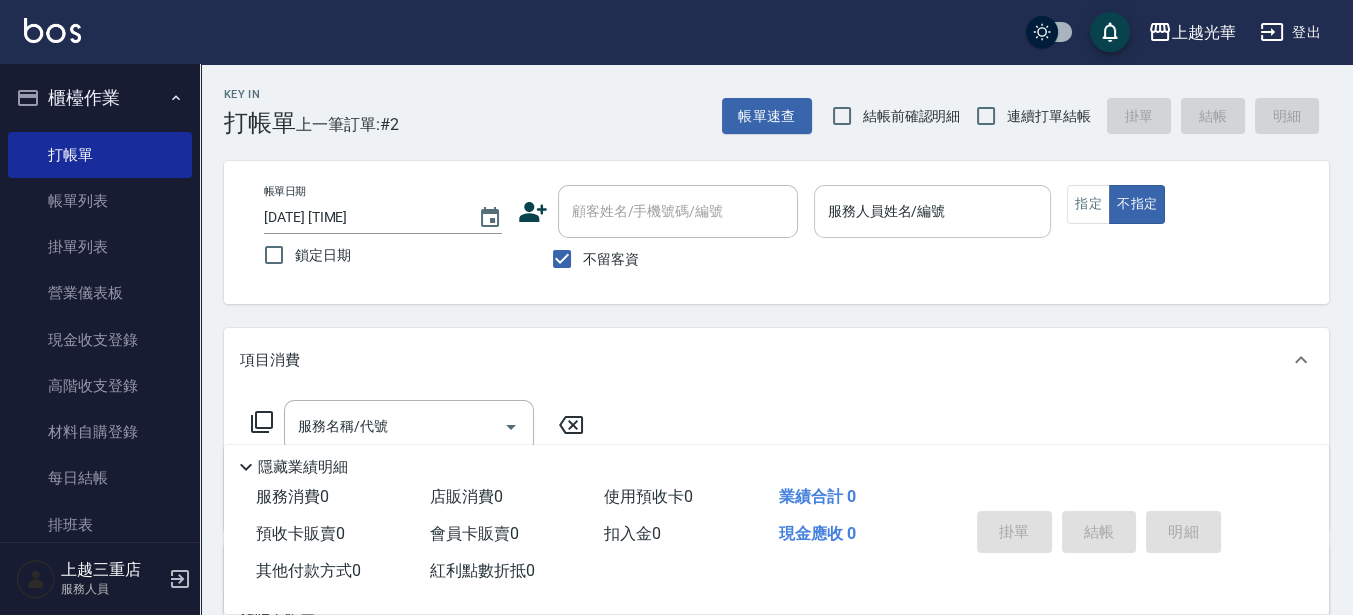 click on "服務人員姓名/編號" at bounding box center (933, 211) 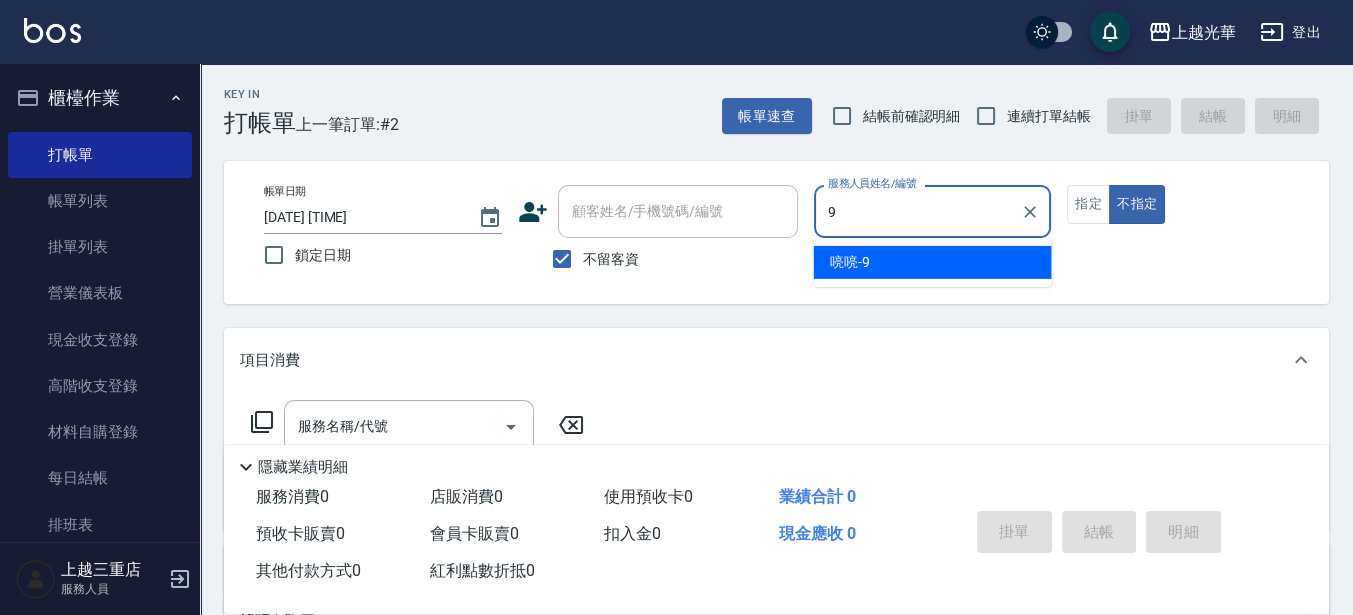 type on "喨喨-9" 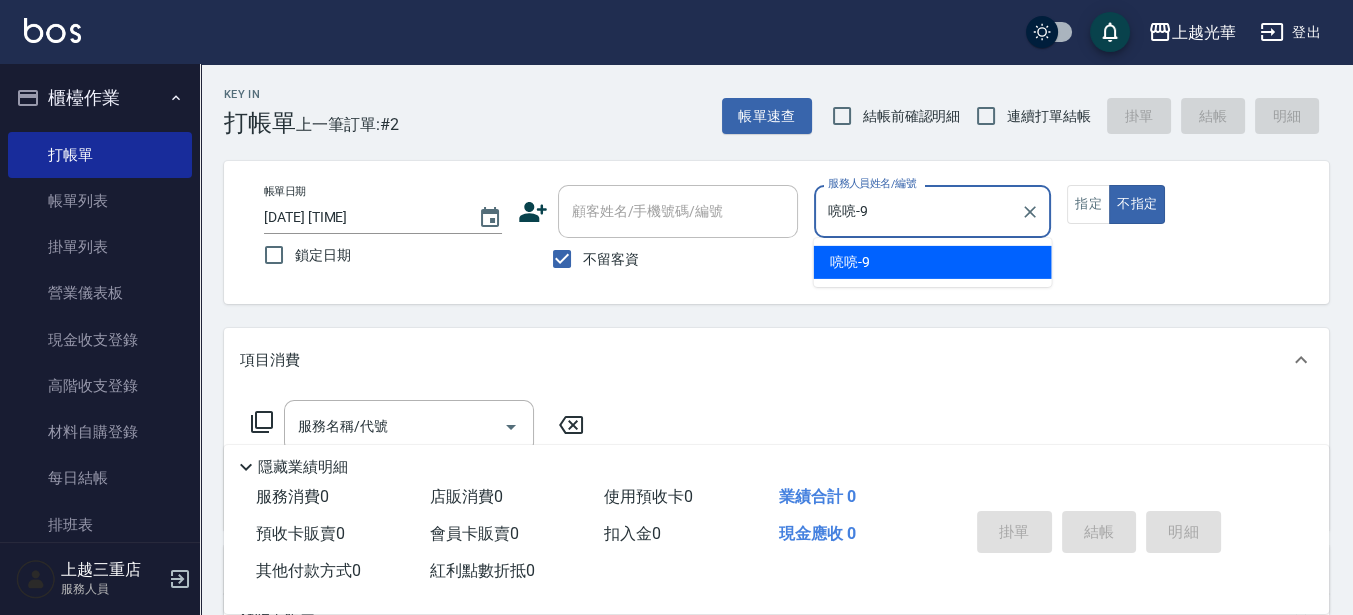 type on "false" 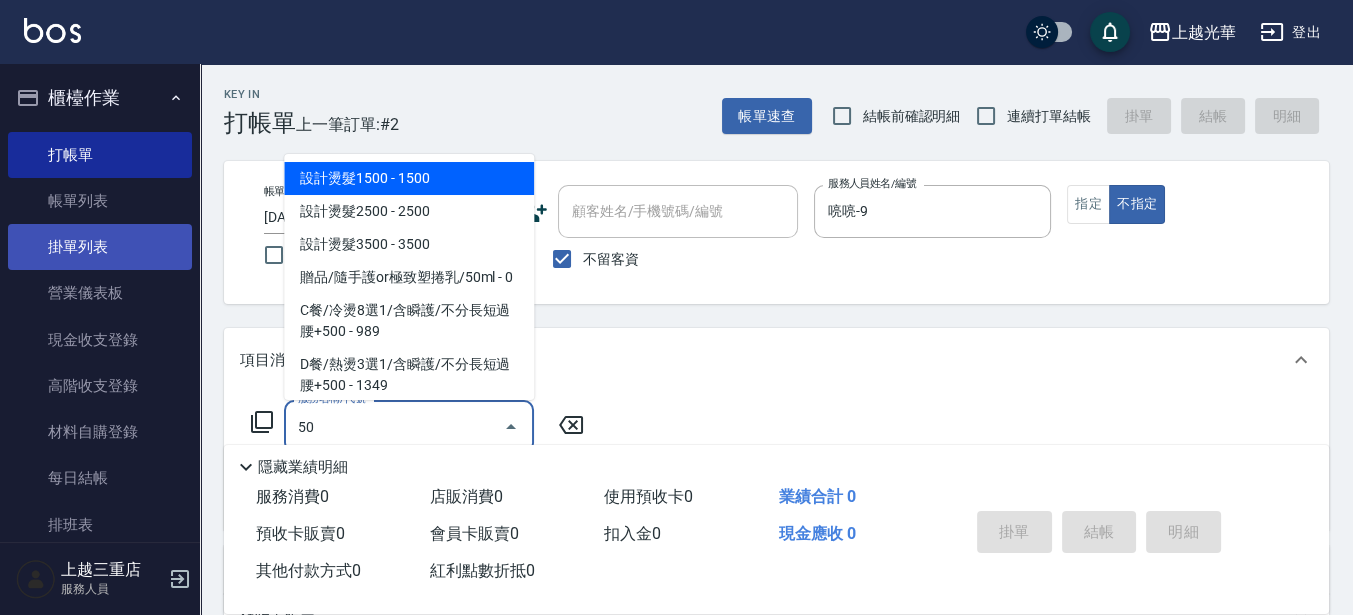 type on "5" 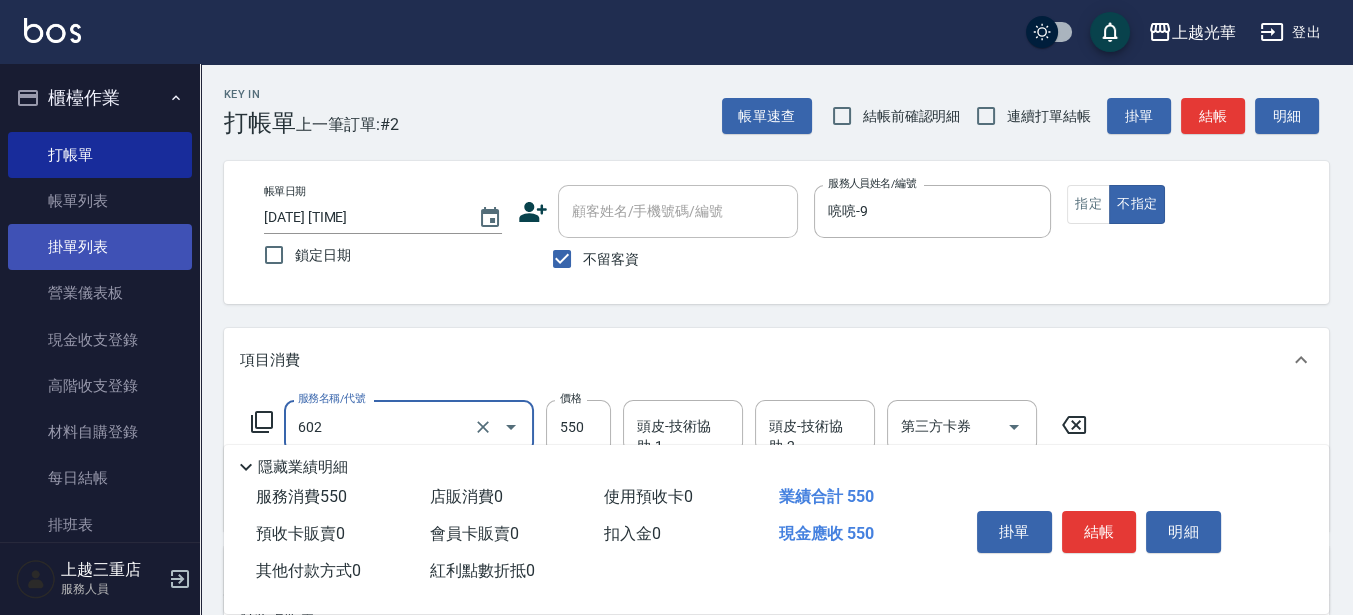 type on "髮原素清潔舒醒頭皮洗(602)" 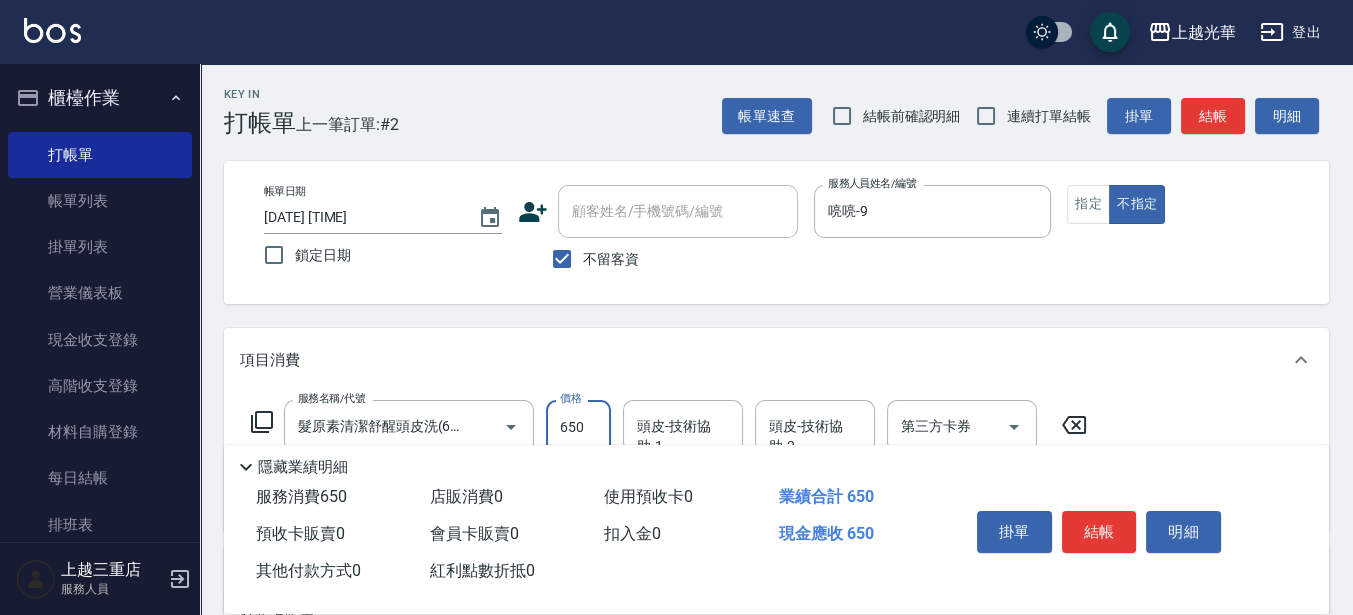 type on "650" 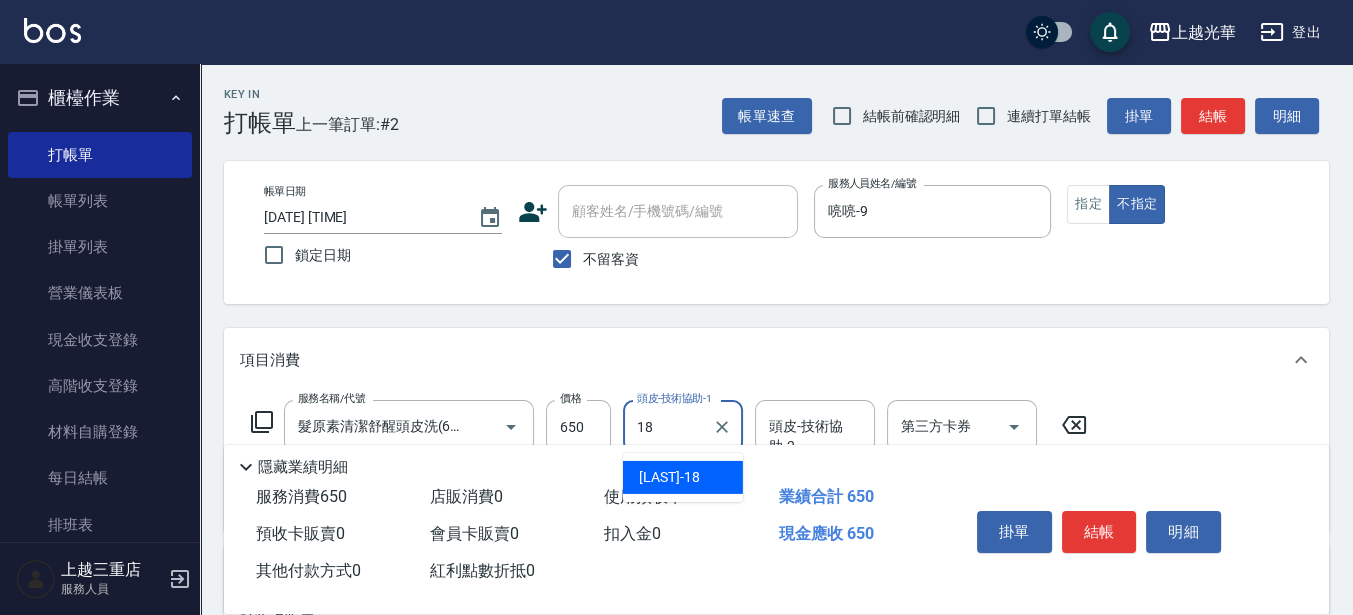 type on "[LAST]-18" 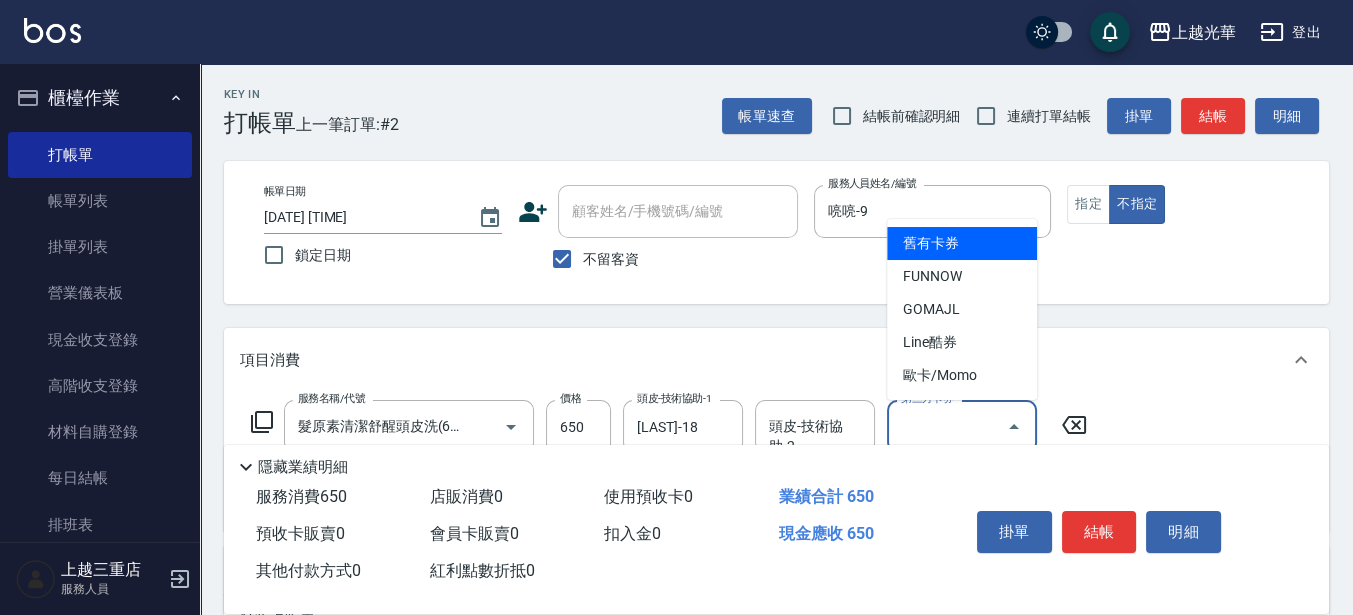 type on "舊有卡券" 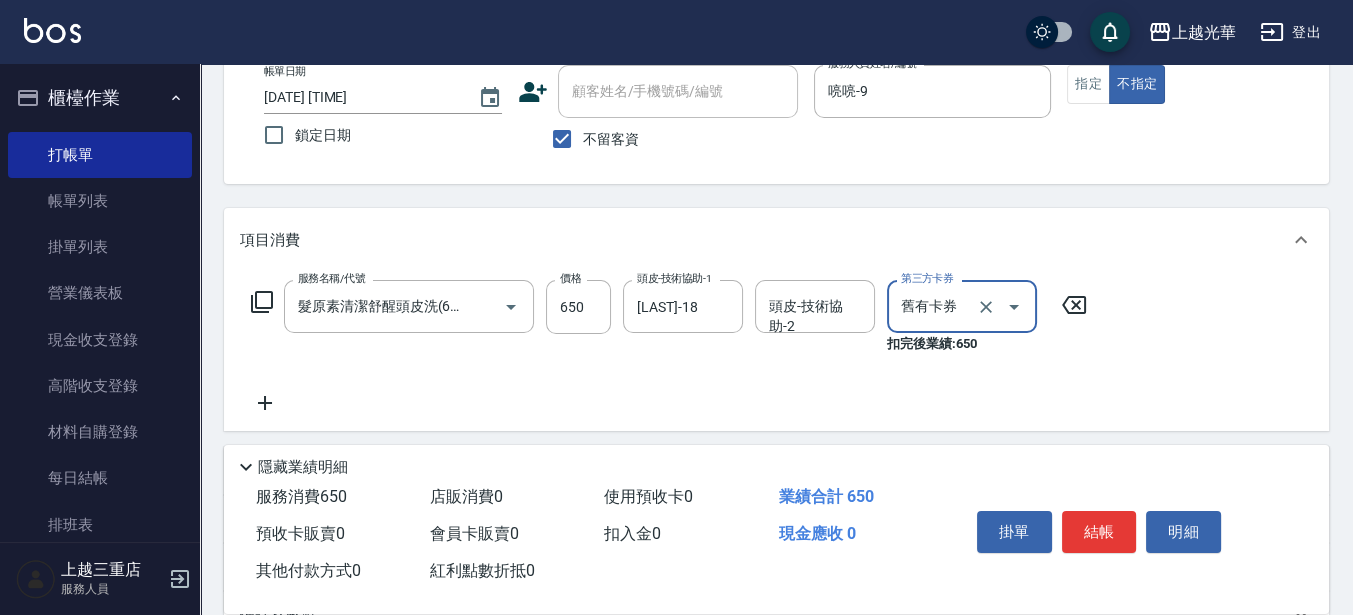 scroll, scrollTop: 0, scrollLeft: 0, axis: both 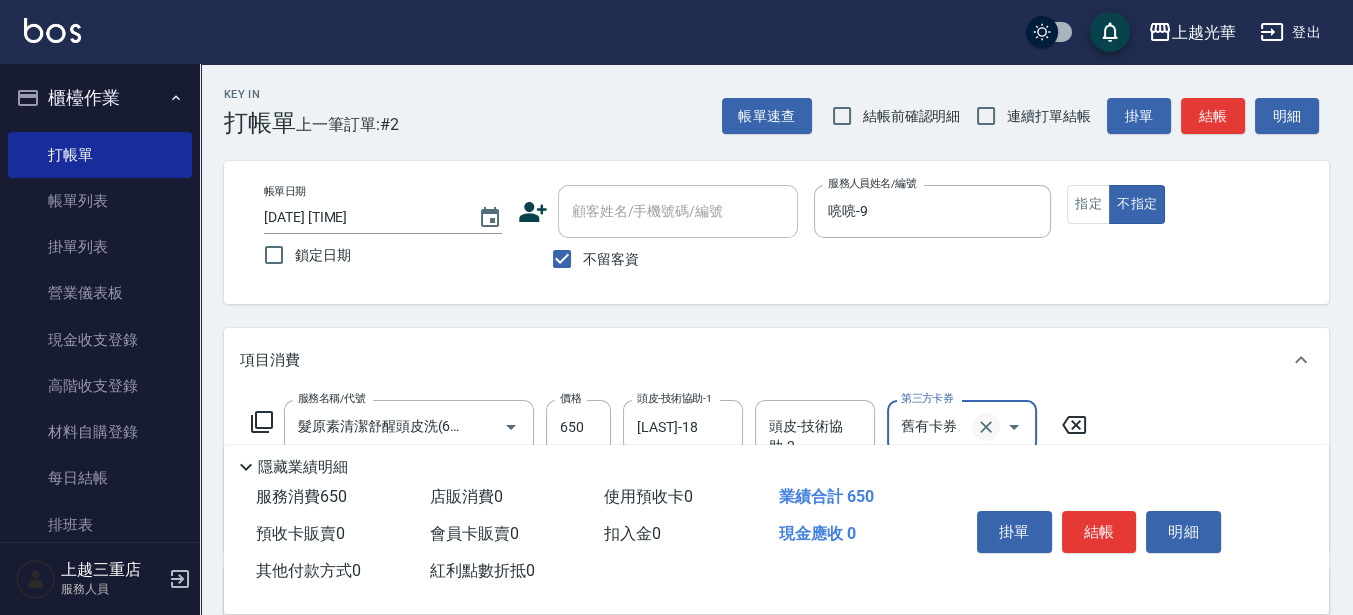 click 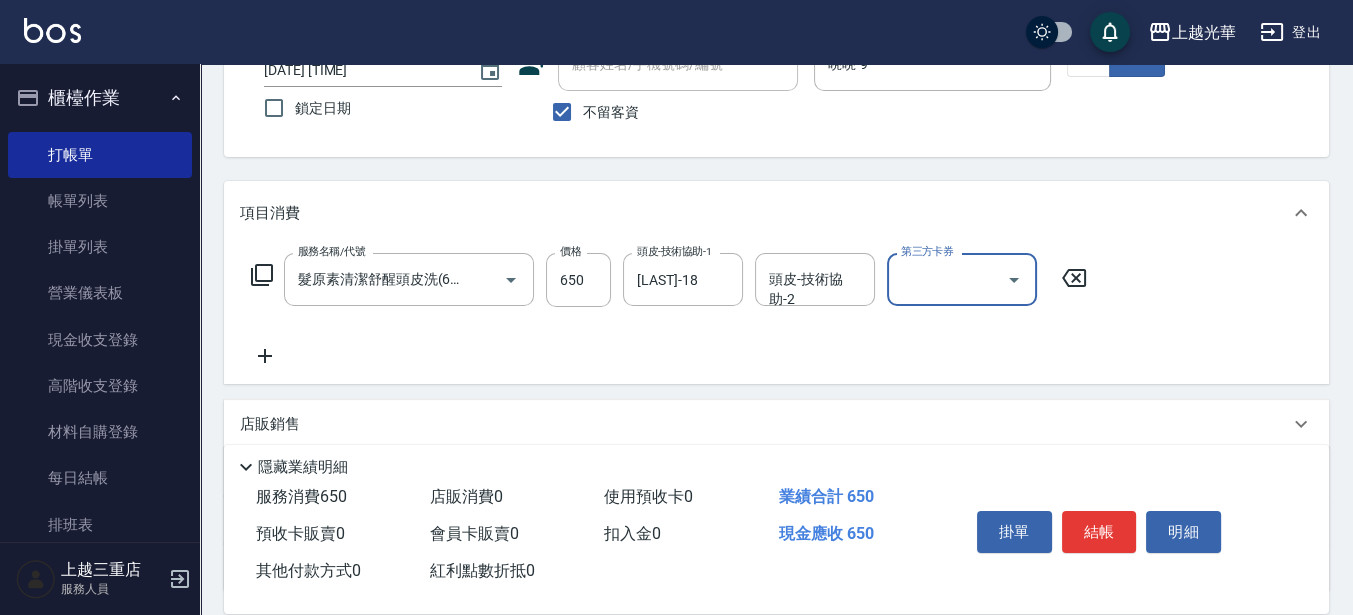 scroll, scrollTop: 250, scrollLeft: 0, axis: vertical 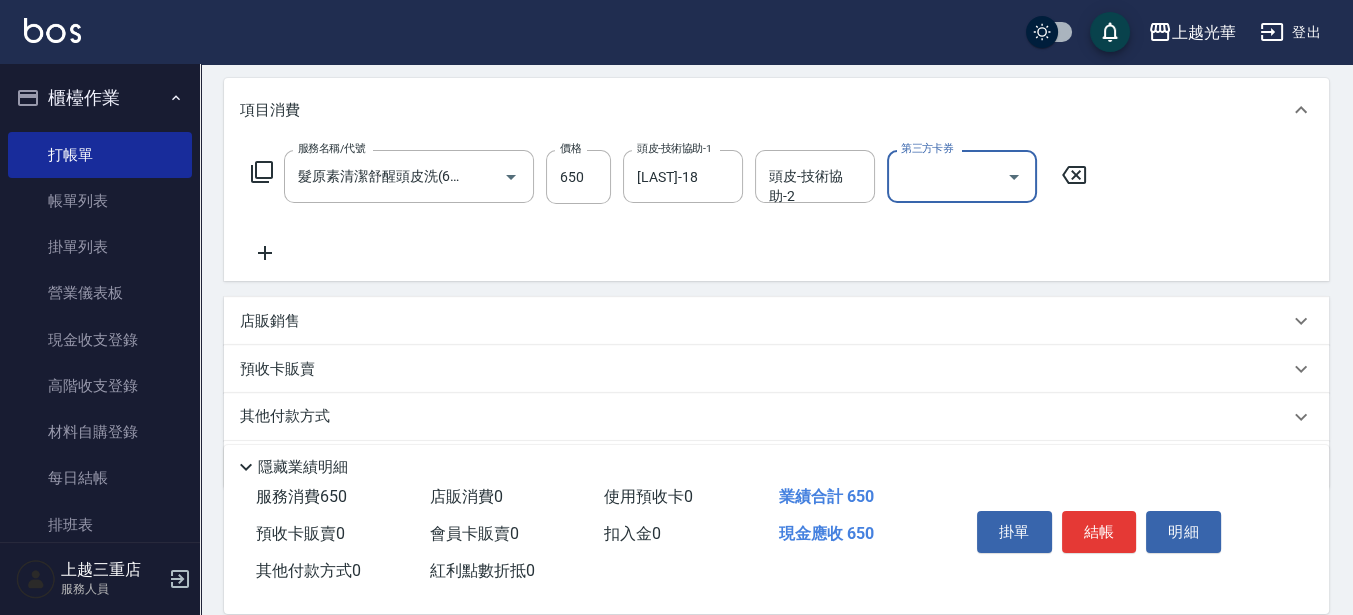 click on "店販銷售" at bounding box center (764, 321) 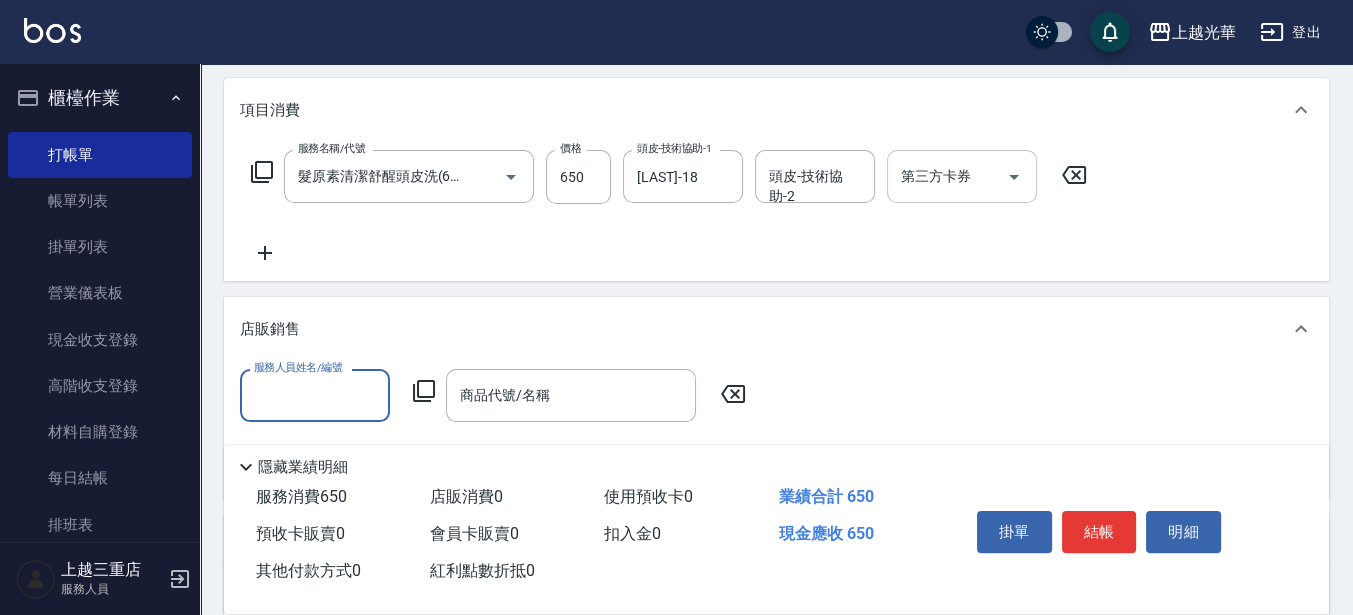 scroll, scrollTop: 0, scrollLeft: 0, axis: both 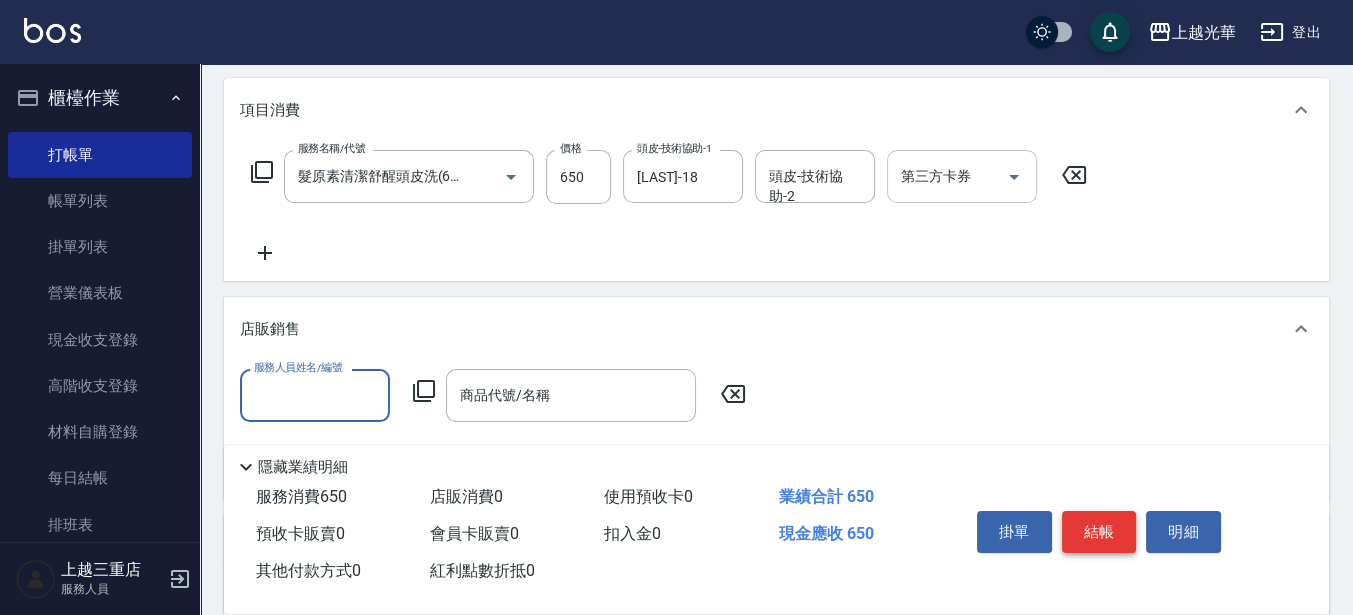 click on "結帳" at bounding box center [1099, 532] 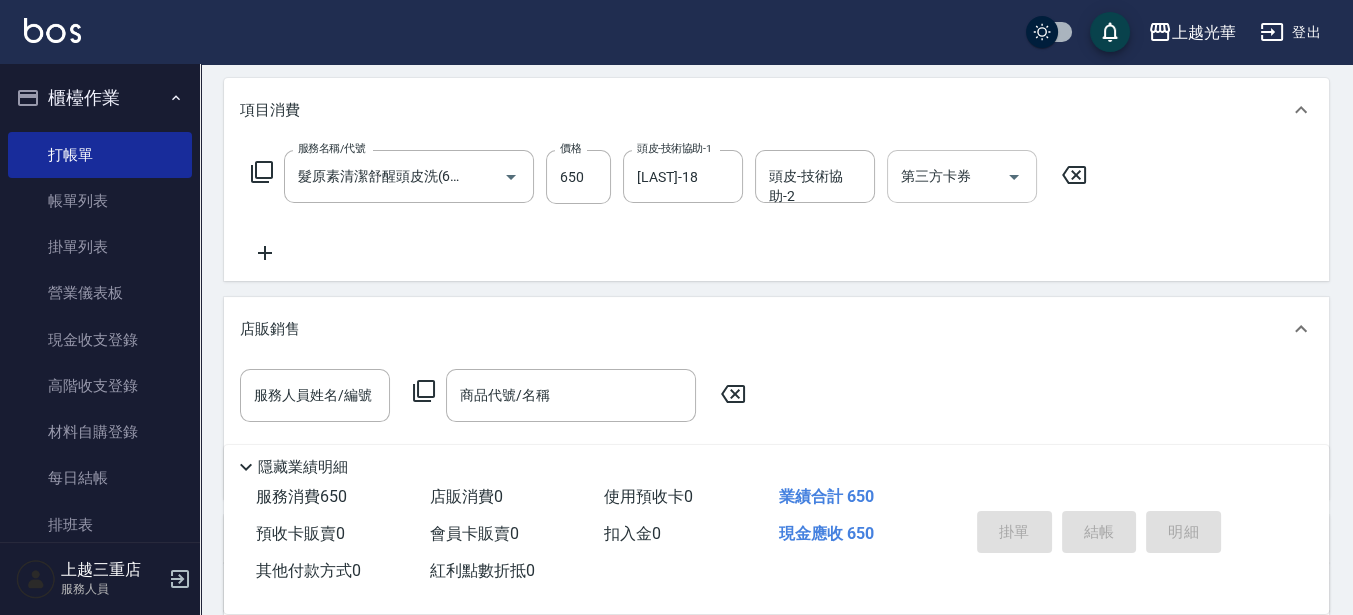 scroll, scrollTop: 125, scrollLeft: 0, axis: vertical 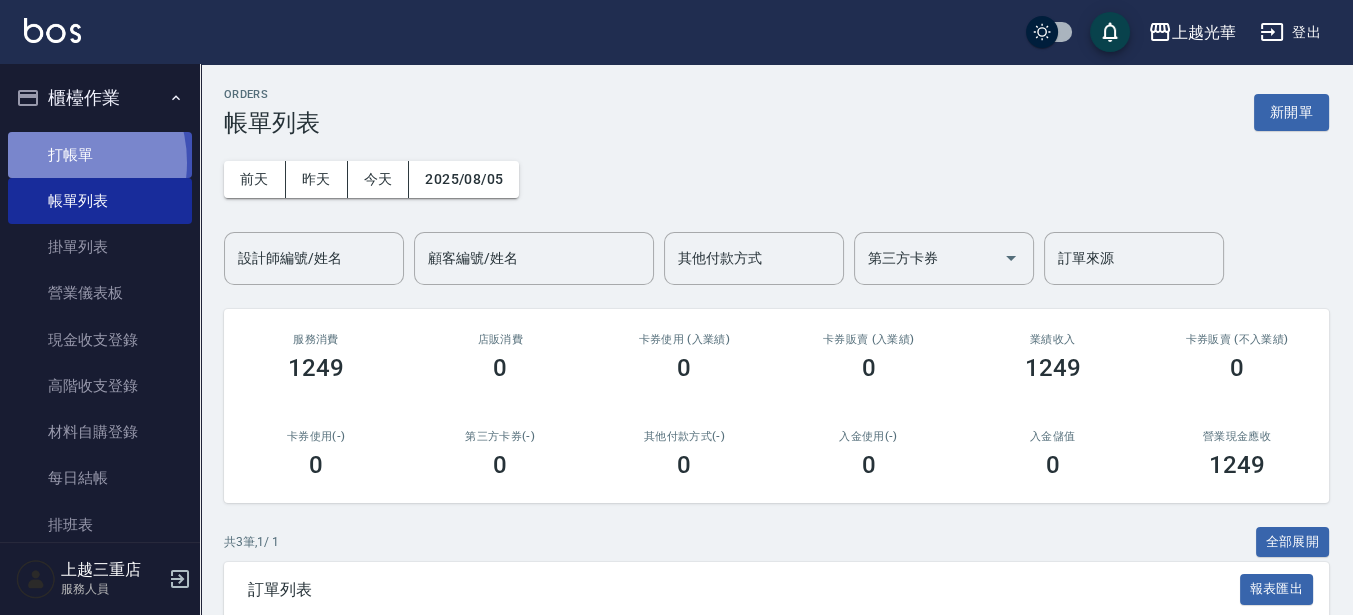 click on "打帳單" at bounding box center (100, 155) 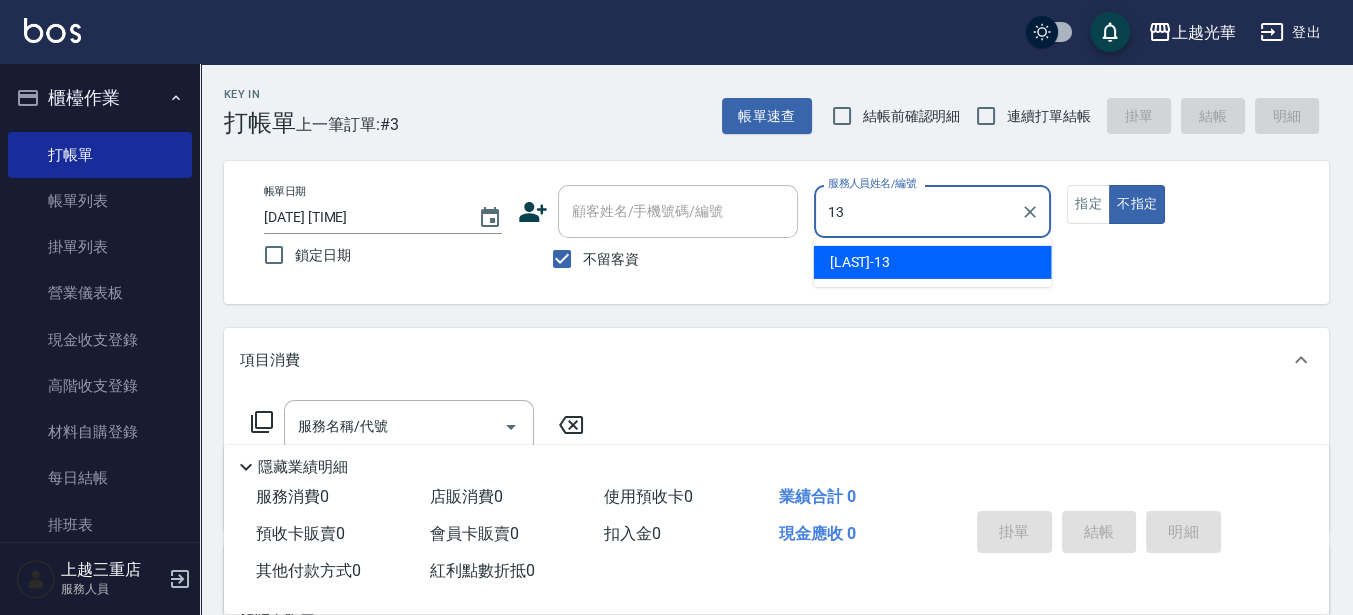 type on "[LAST]-13" 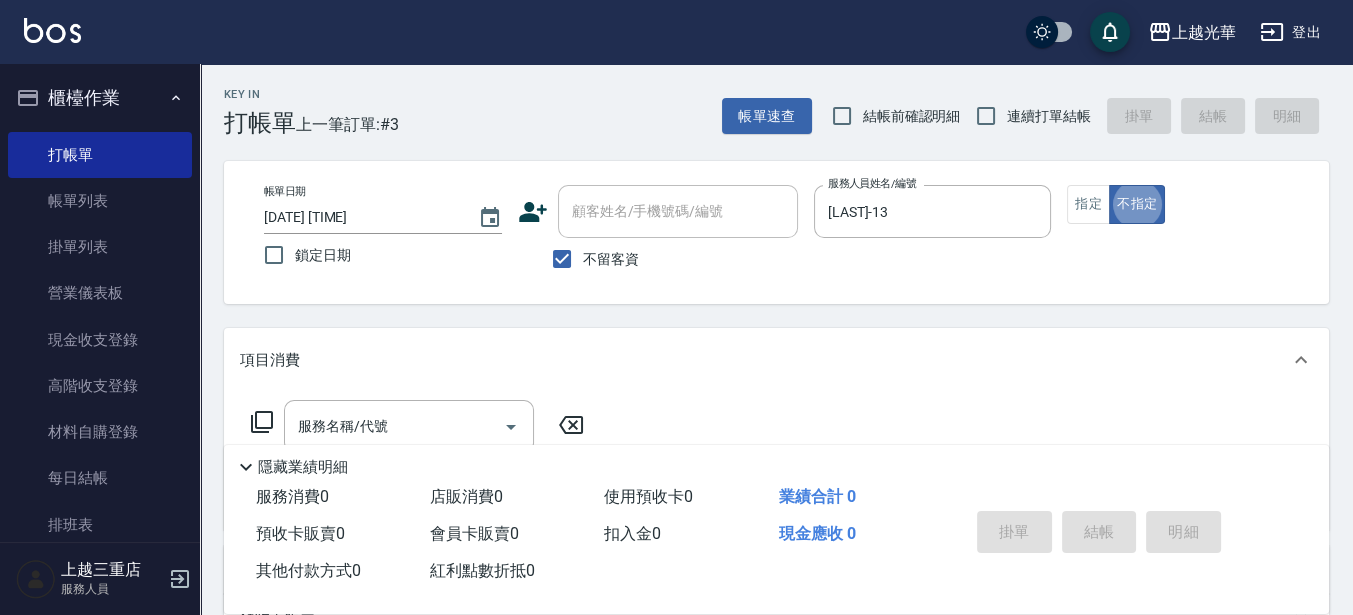 type on "false" 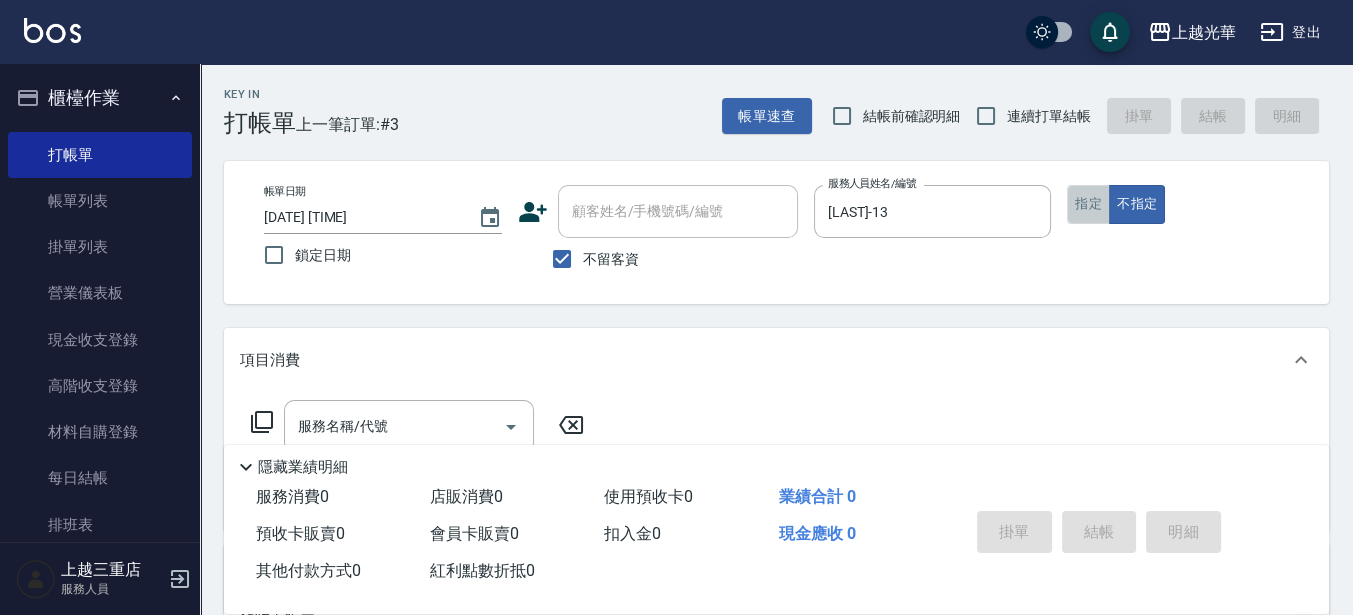 click on "指定" at bounding box center [1088, 204] 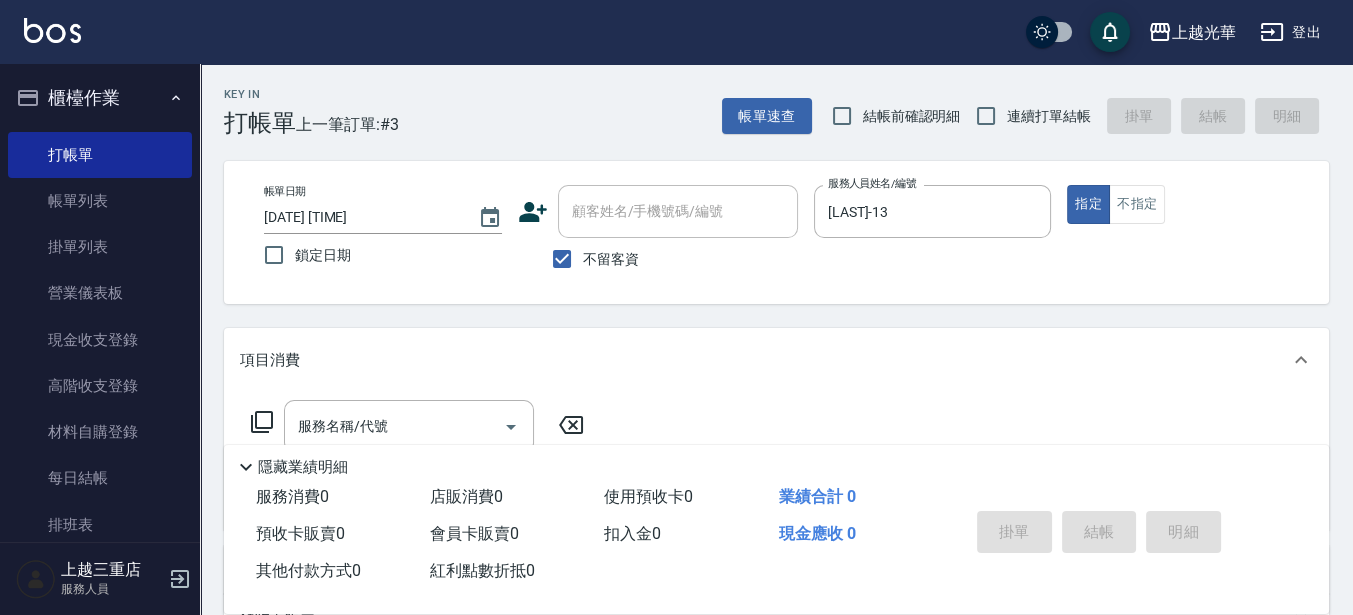 type on "true" 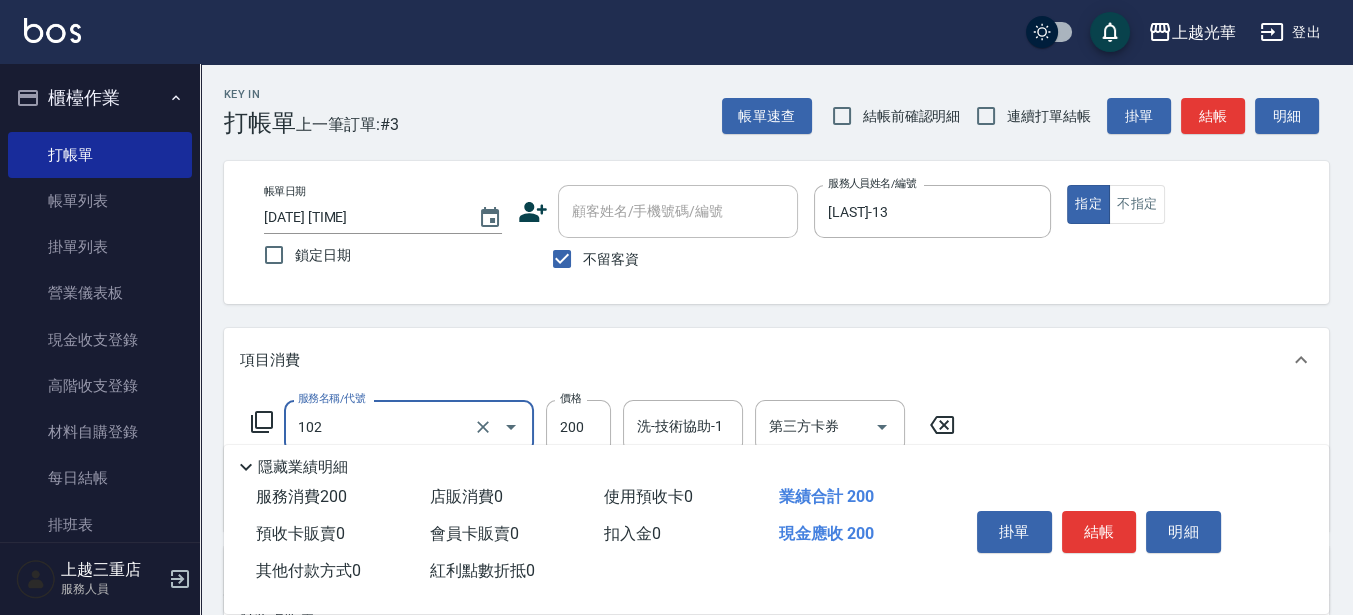 type on "指定洗髮(102)" 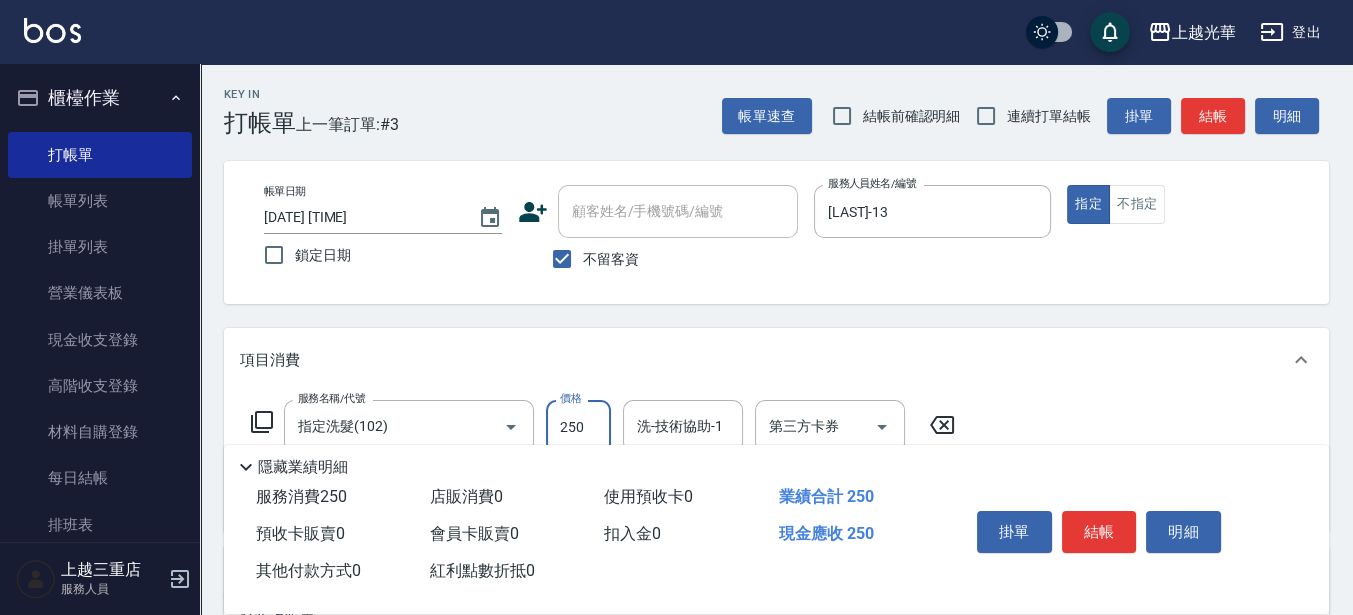 type on "250" 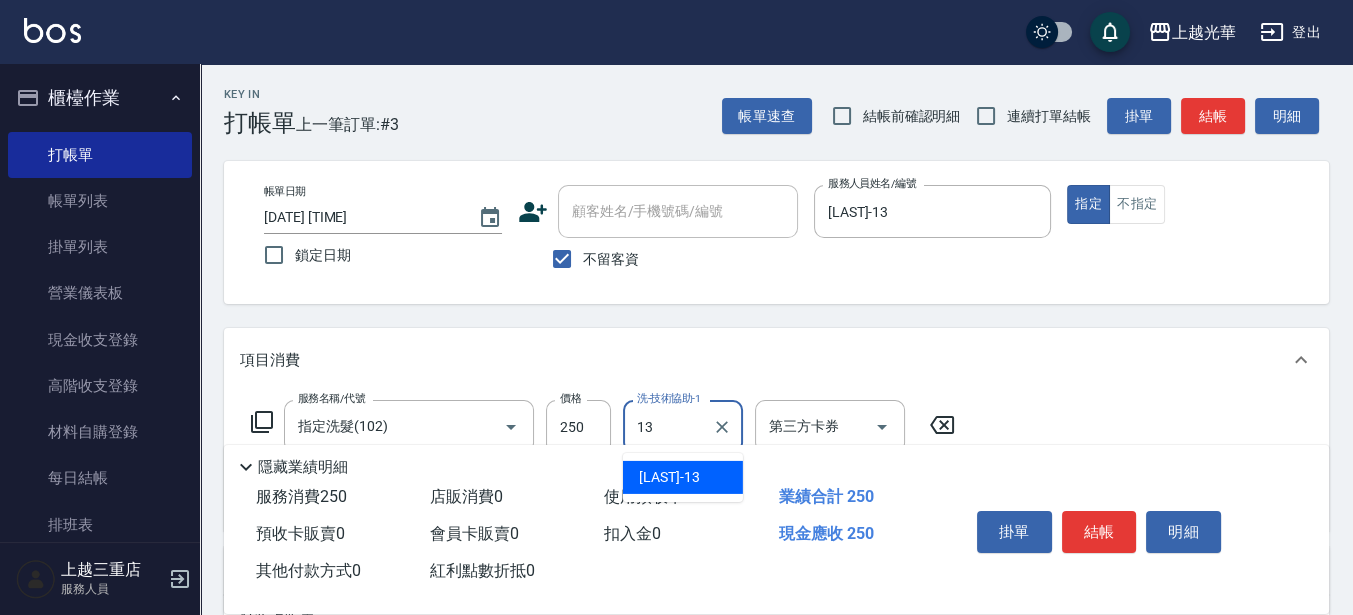 type on "[LAST]-13" 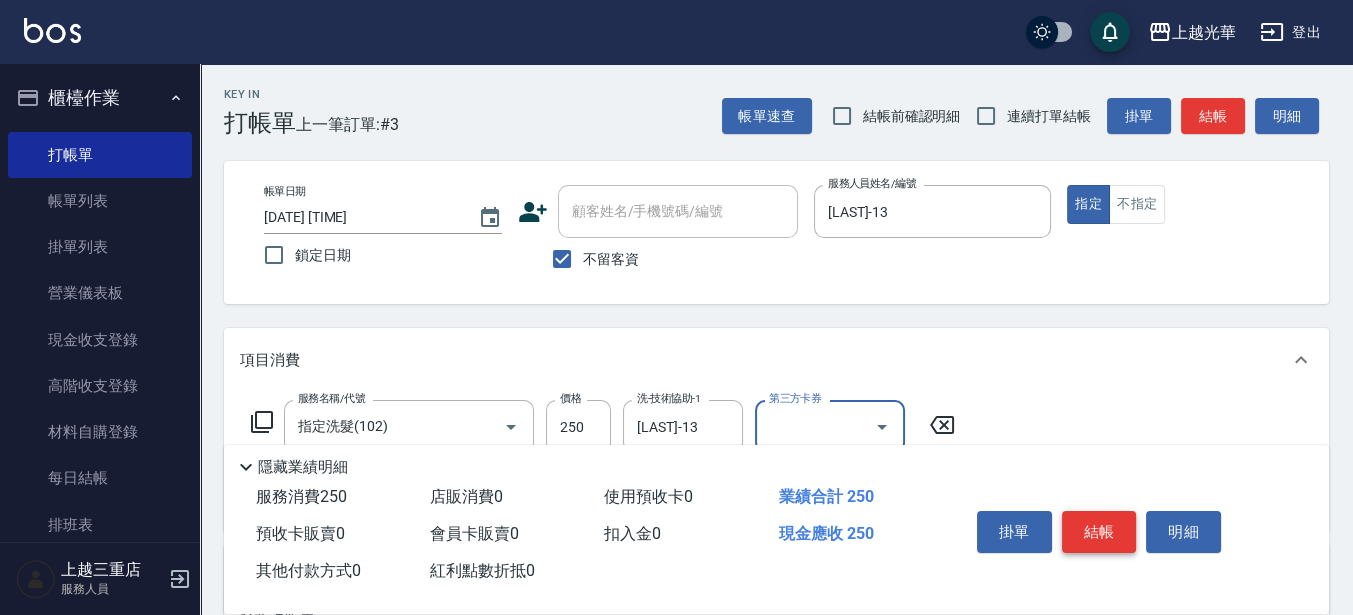 click on "結帳" at bounding box center (1099, 532) 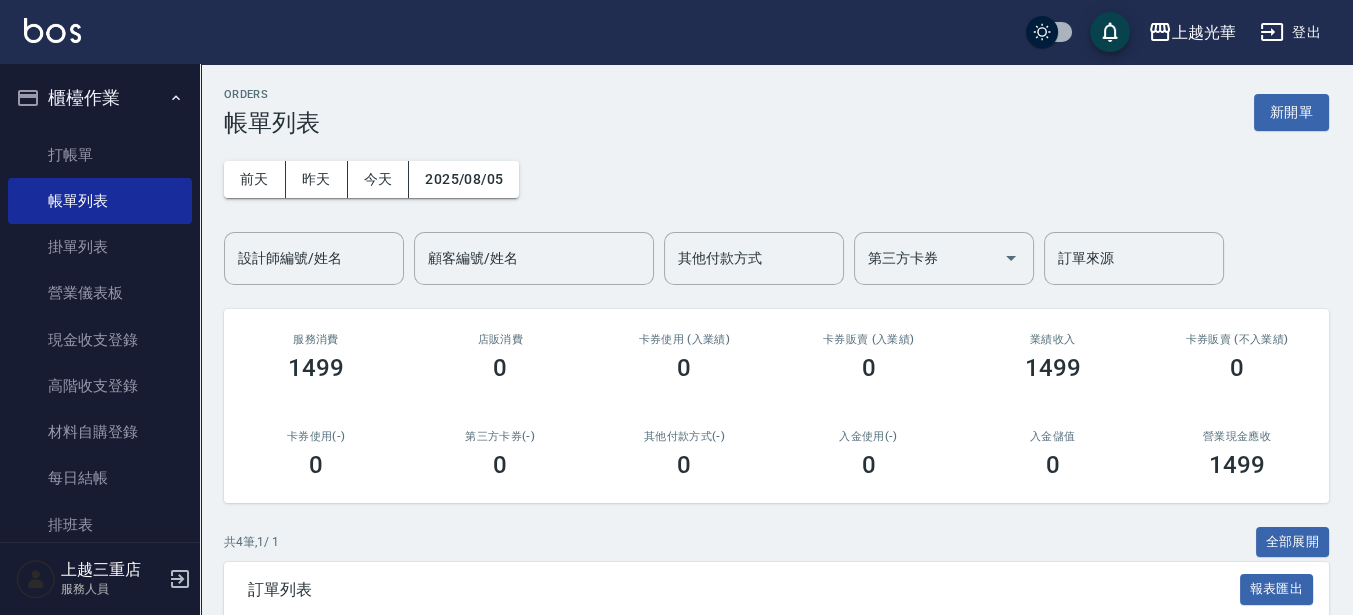 click on "ORDERS 帳單列表 新開單" at bounding box center (776, 112) 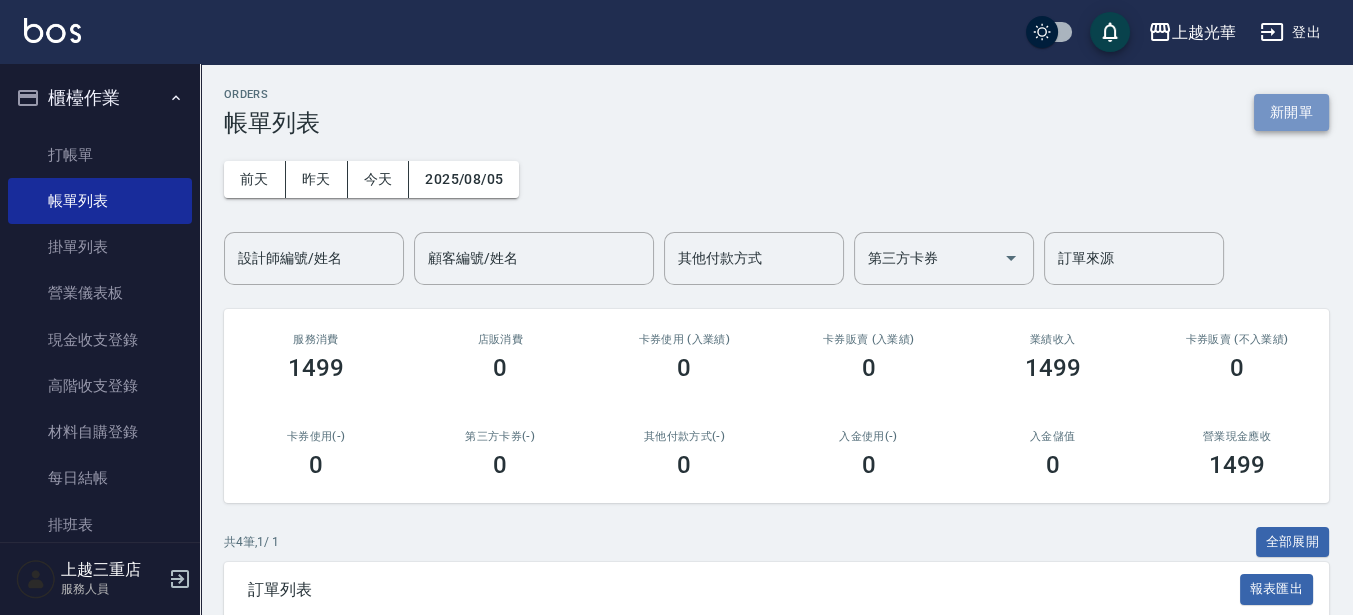 click on "新開單" at bounding box center [1291, 112] 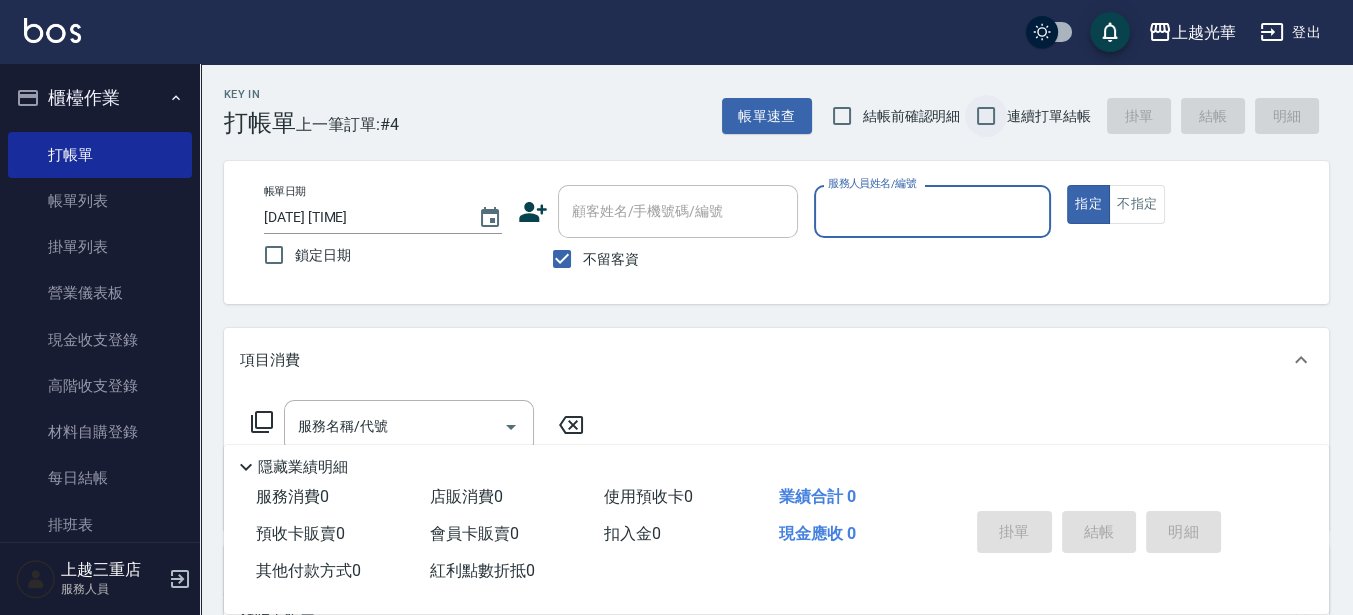 click on "連續打單結帳" at bounding box center (986, 116) 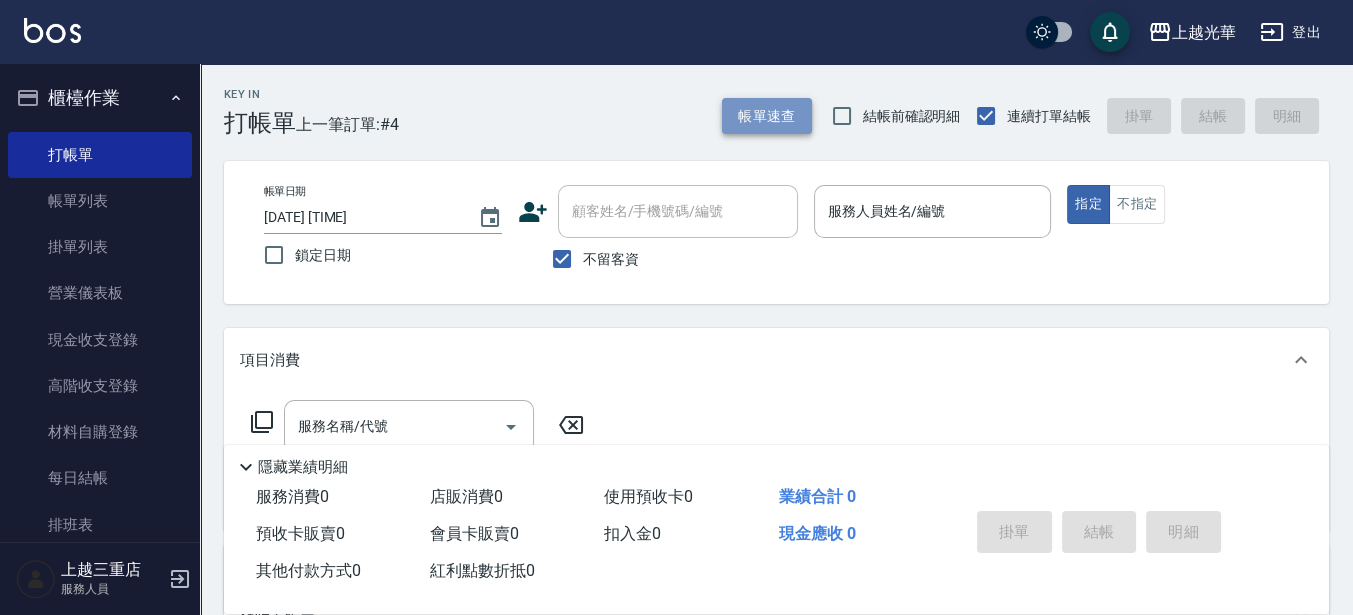 click on "帳單速查" at bounding box center [767, 116] 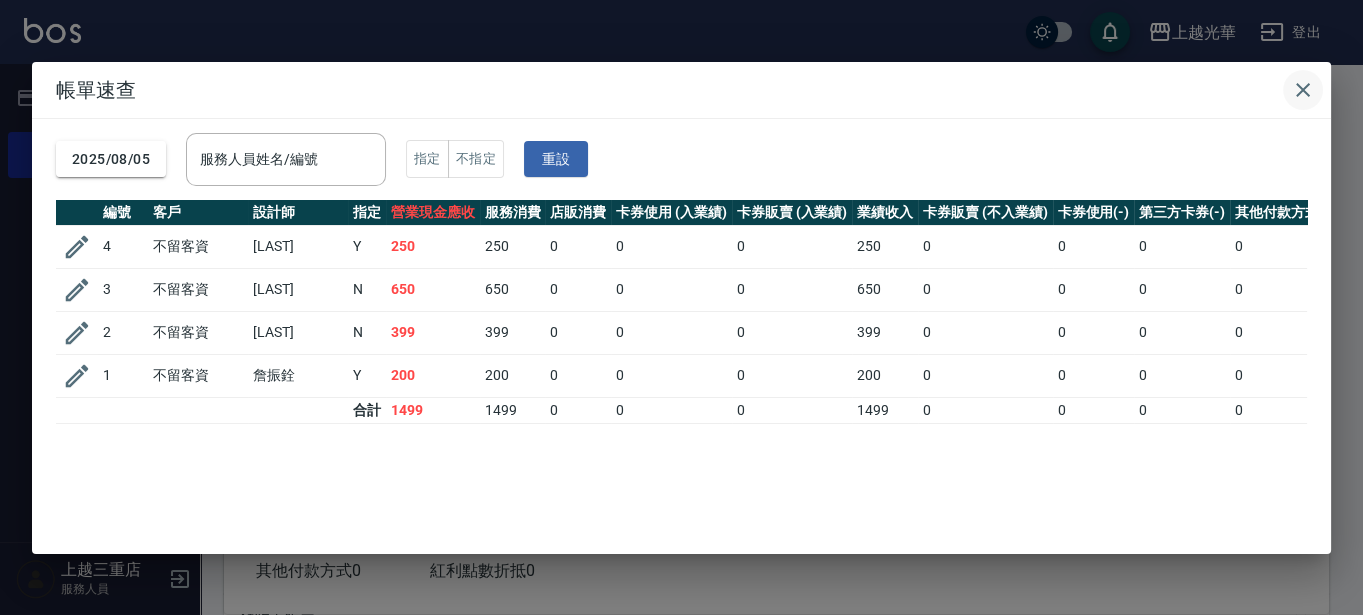 click at bounding box center (1303, 90) 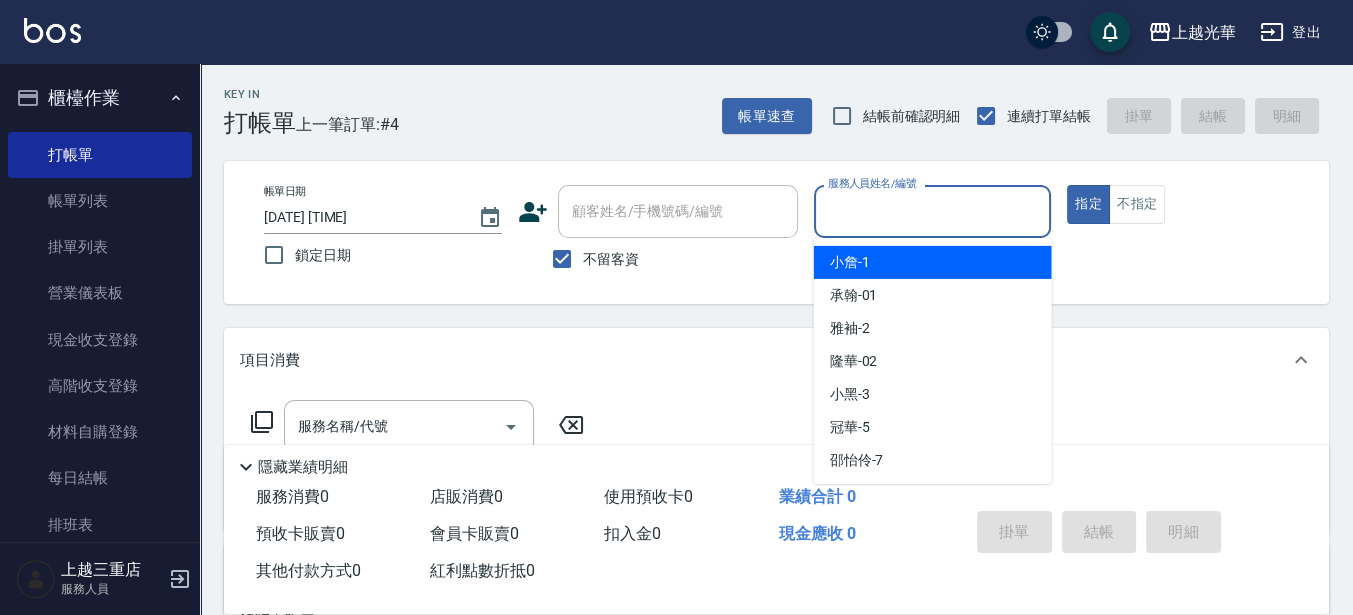click on "服務人員姓名/編號" at bounding box center (933, 211) 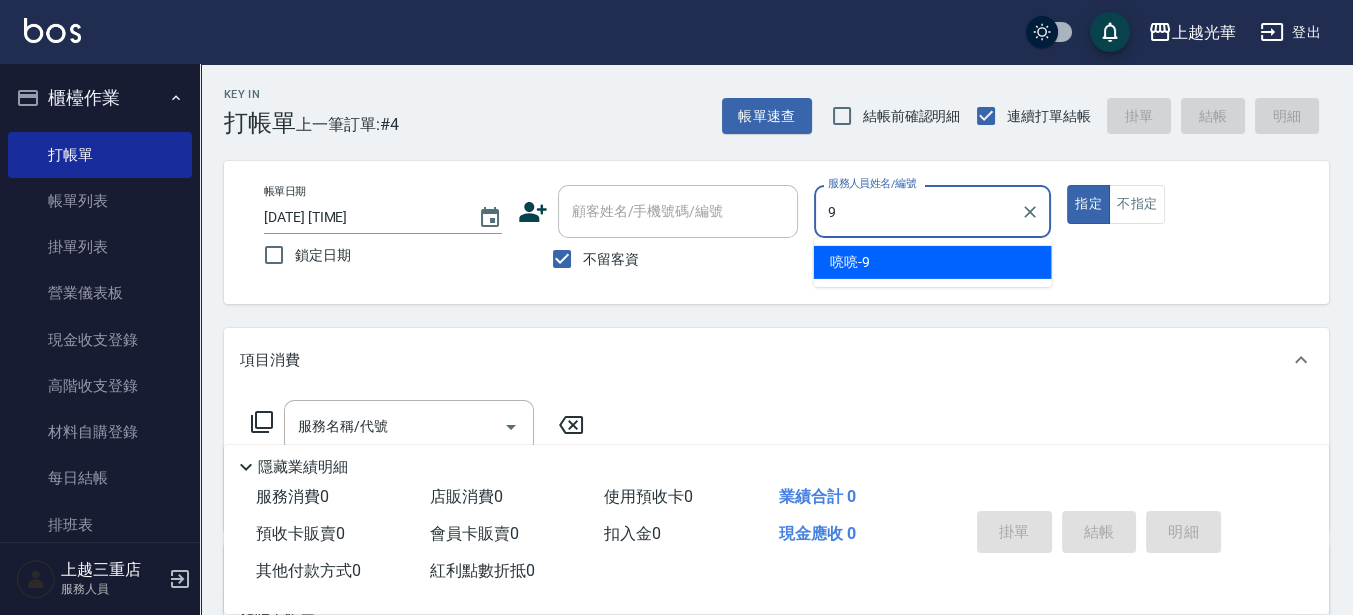 type on "喨喨-9" 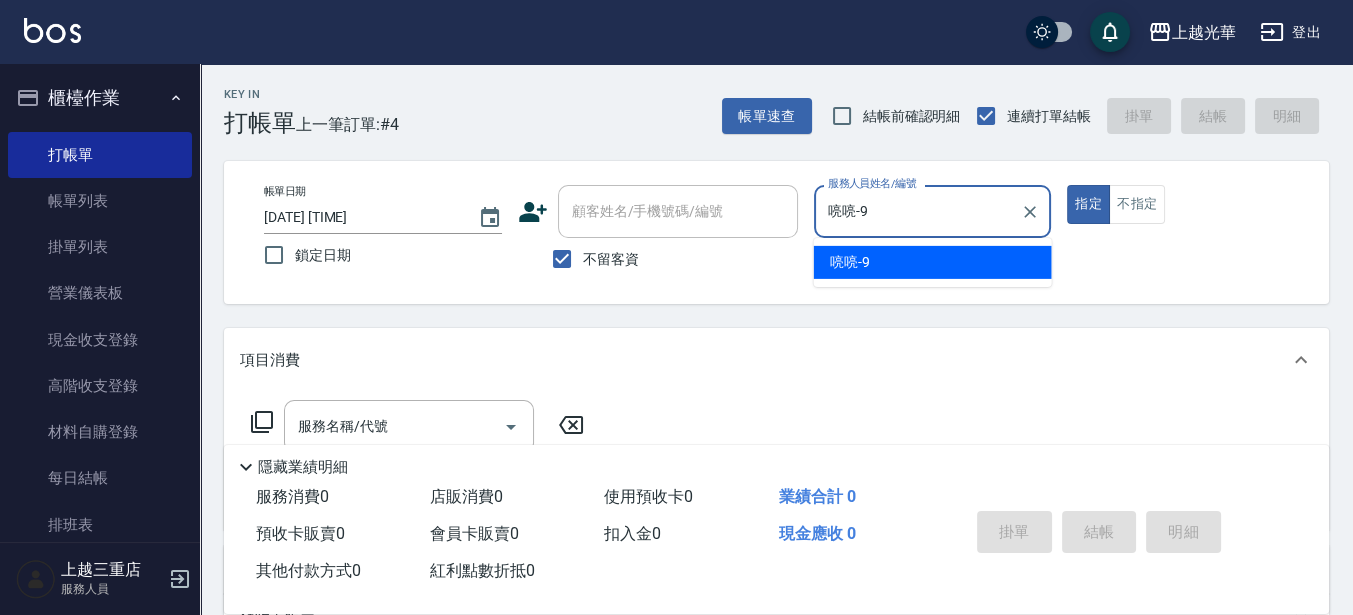type on "true" 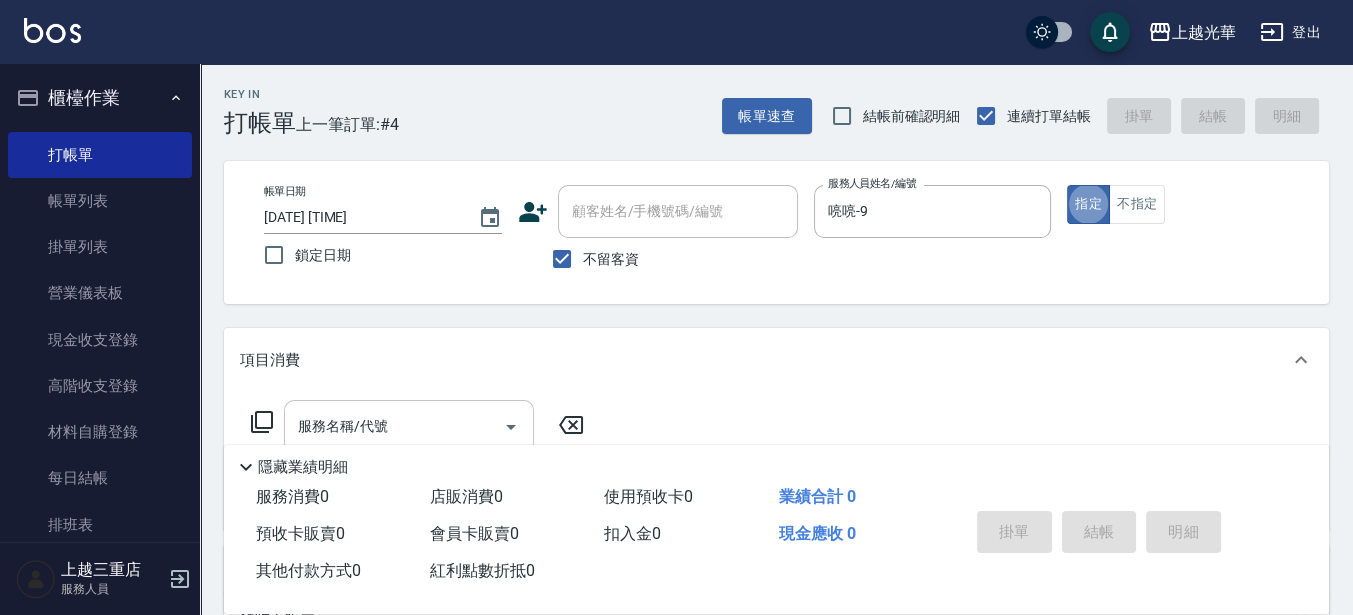 click on "服務名稱/代號" at bounding box center [394, 426] 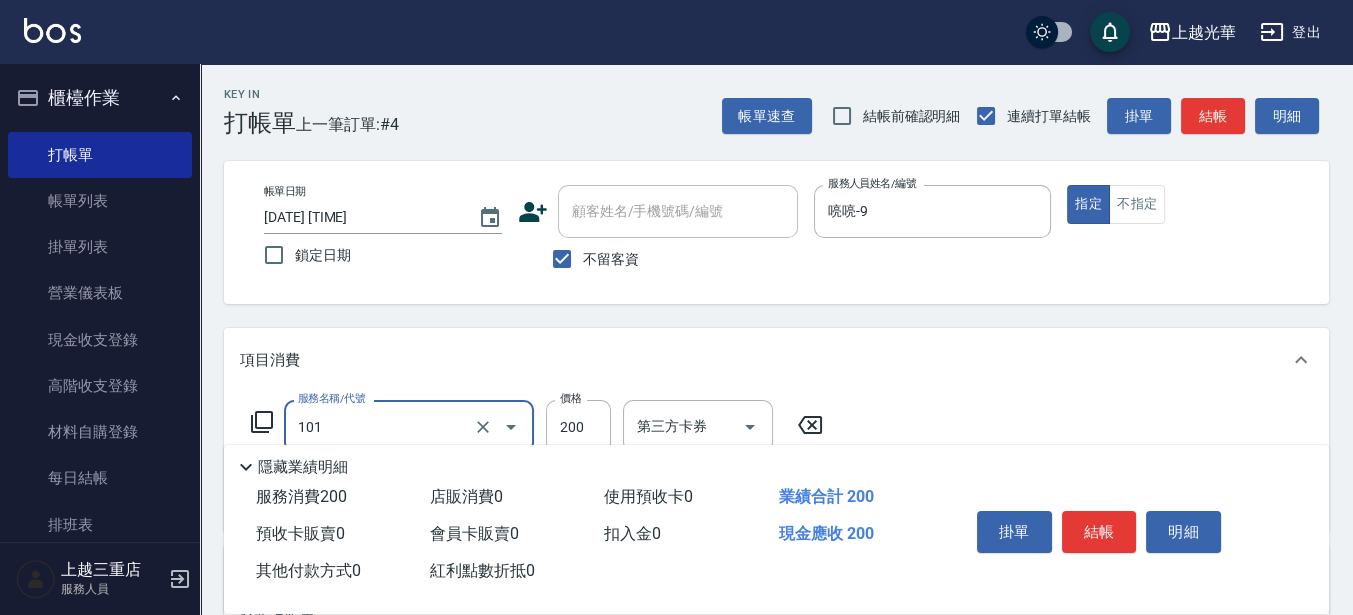 type on "不指定洗髮(101)" 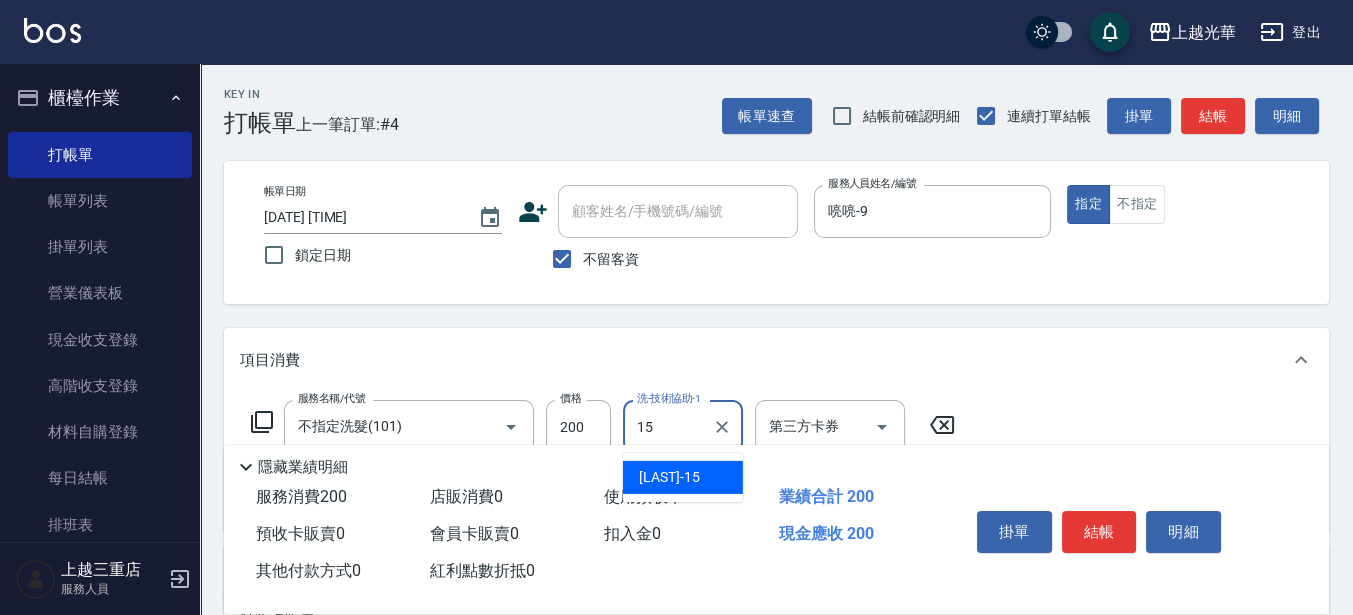 type on "[LAST]-15" 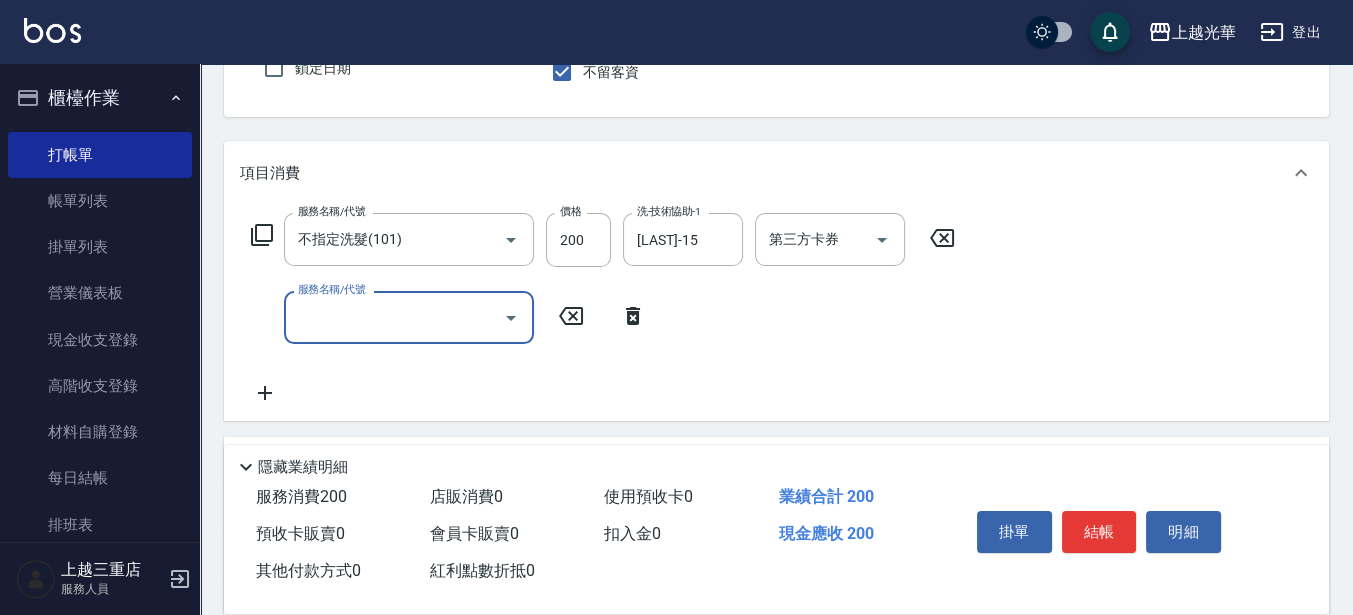 scroll, scrollTop: 375, scrollLeft: 0, axis: vertical 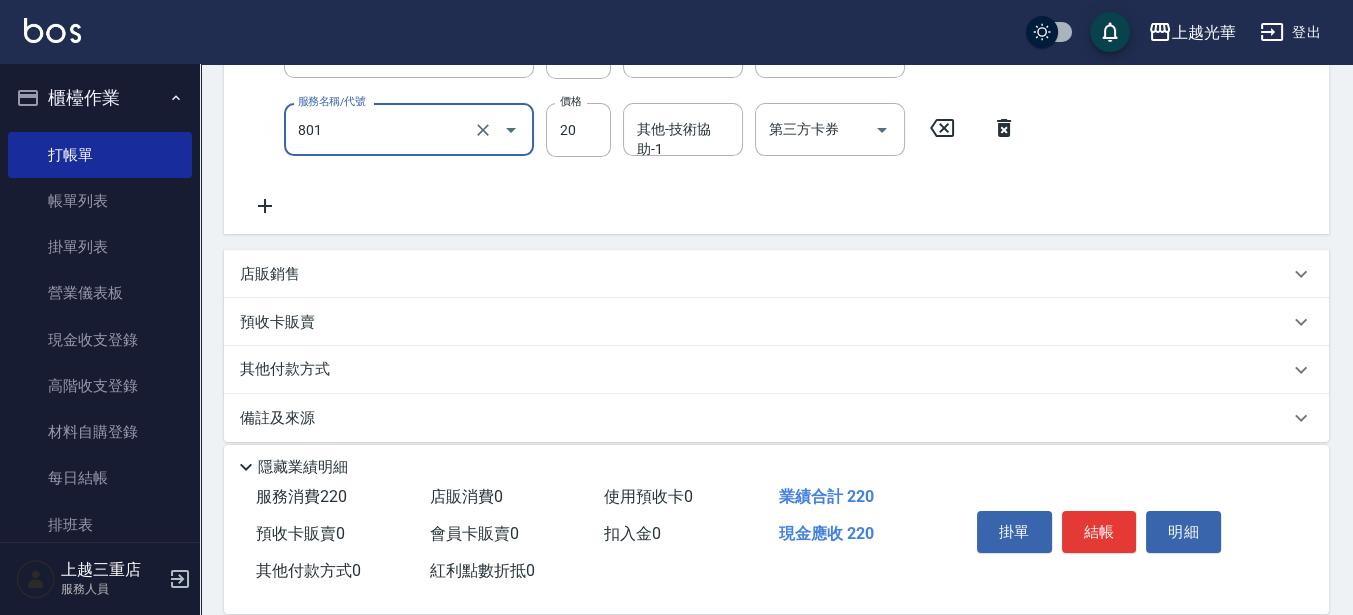 type on "潤絲(801)" 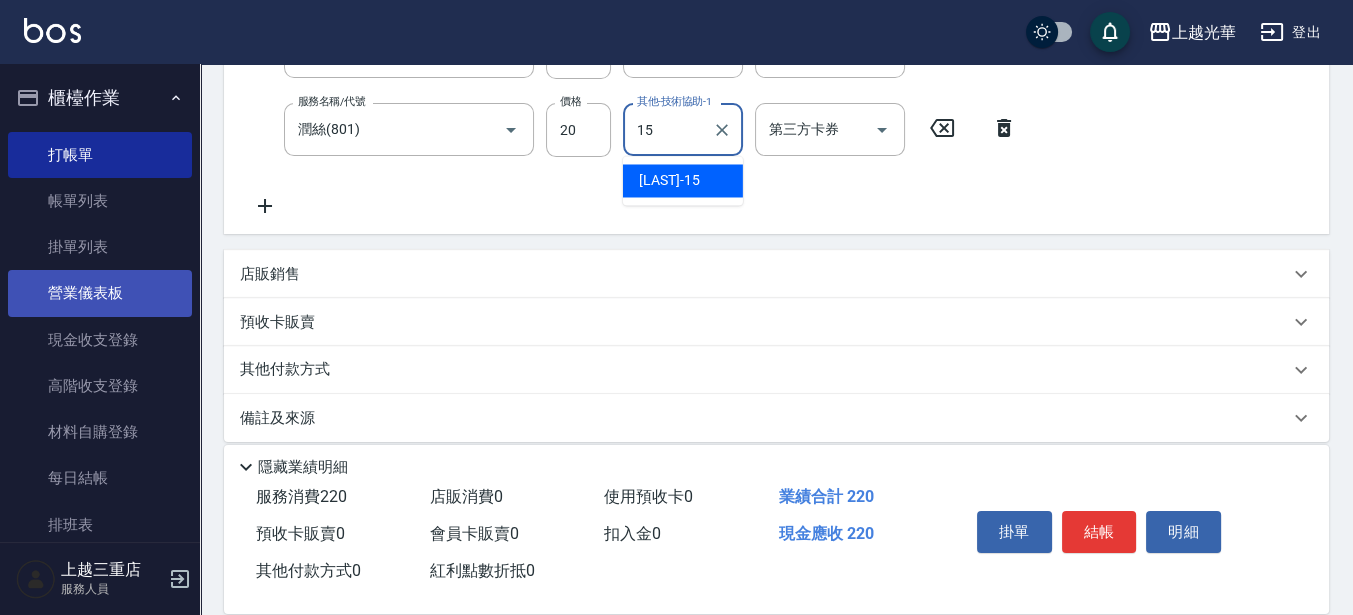 type on "[LAST]-15" 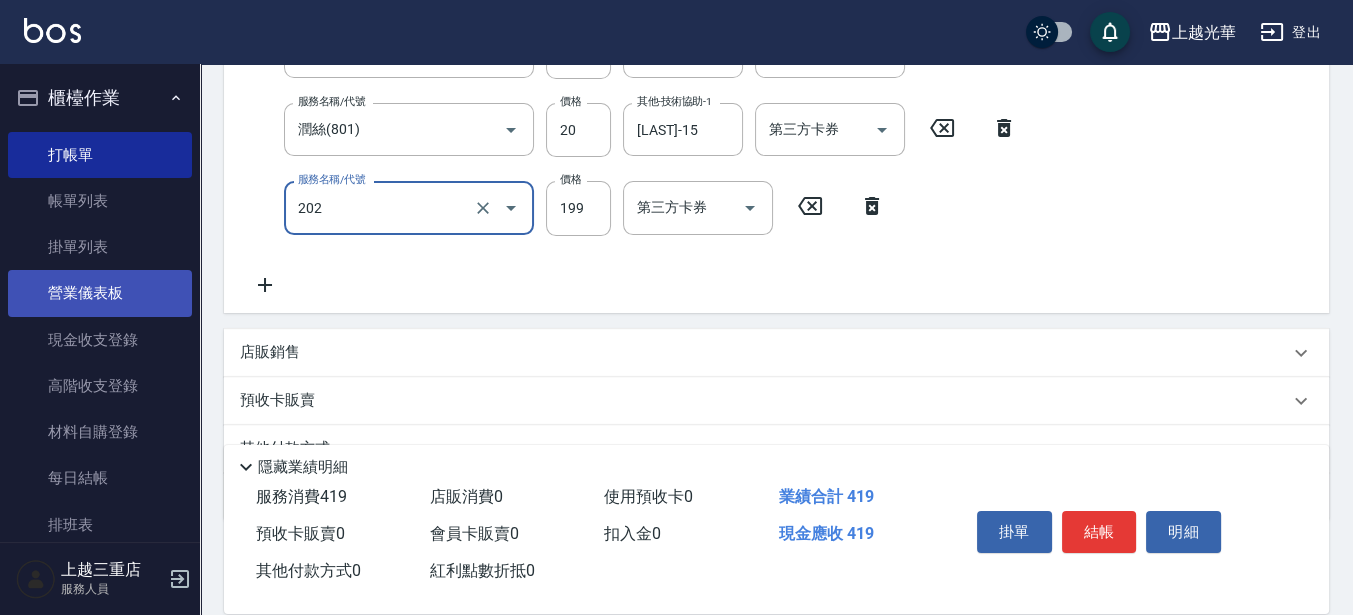 type on "不指定單剪(202)" 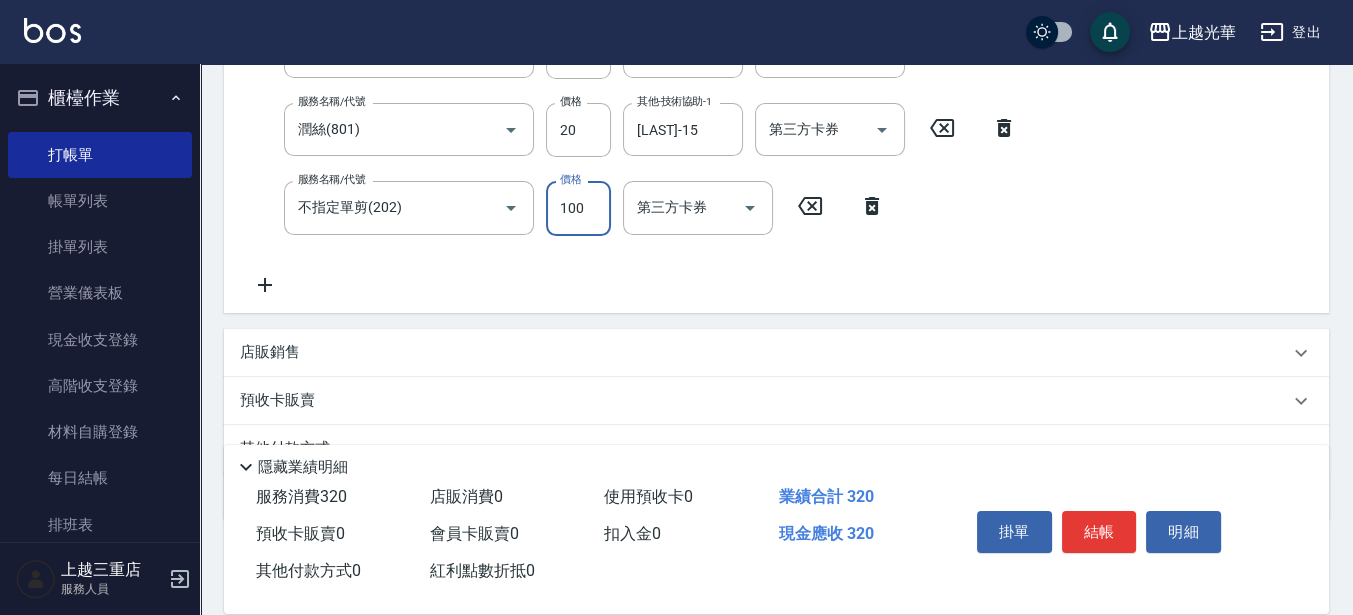 type on "100" 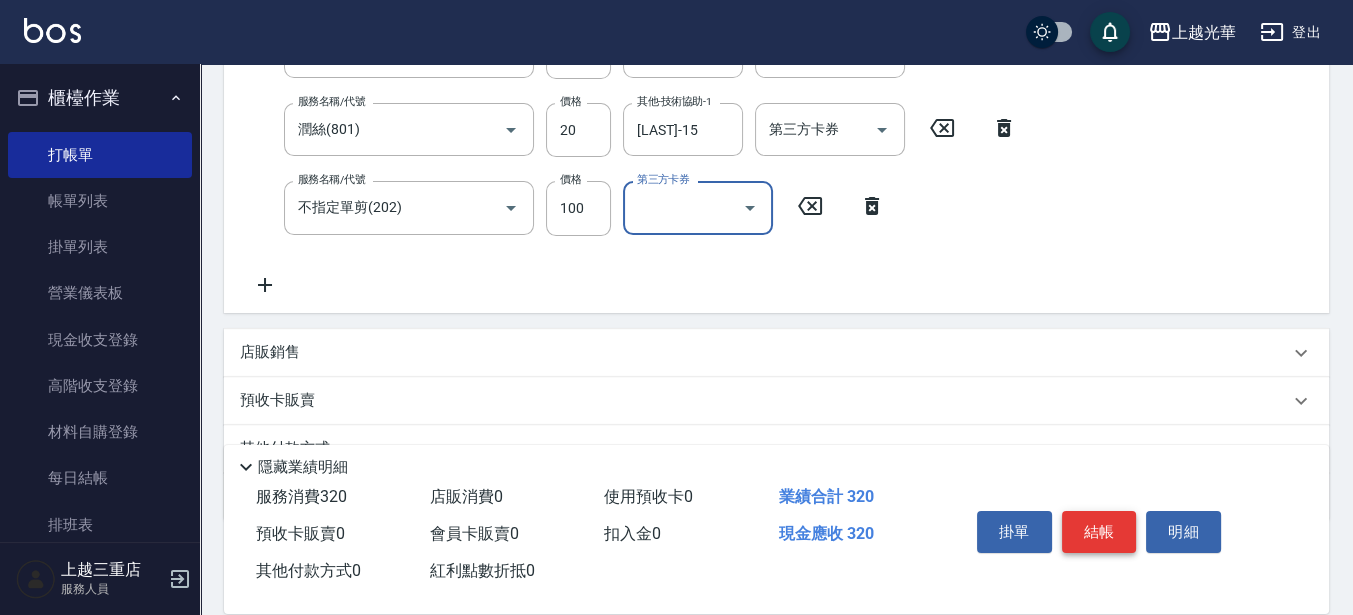 click on "結帳" at bounding box center [1099, 532] 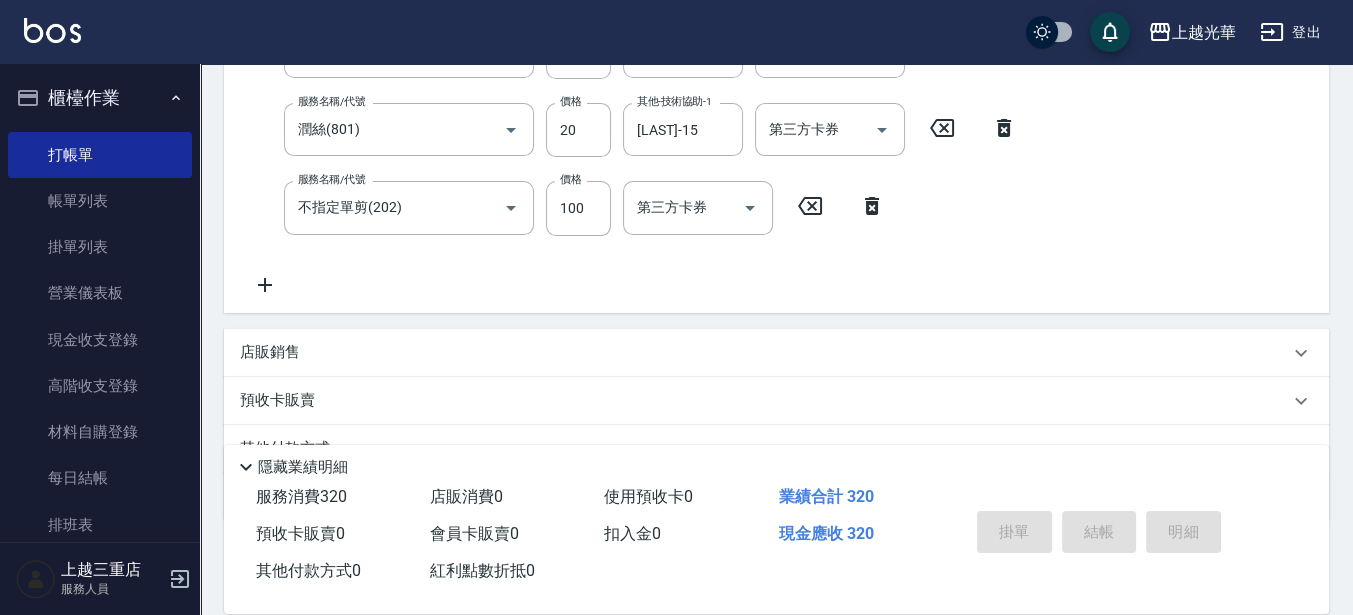 type 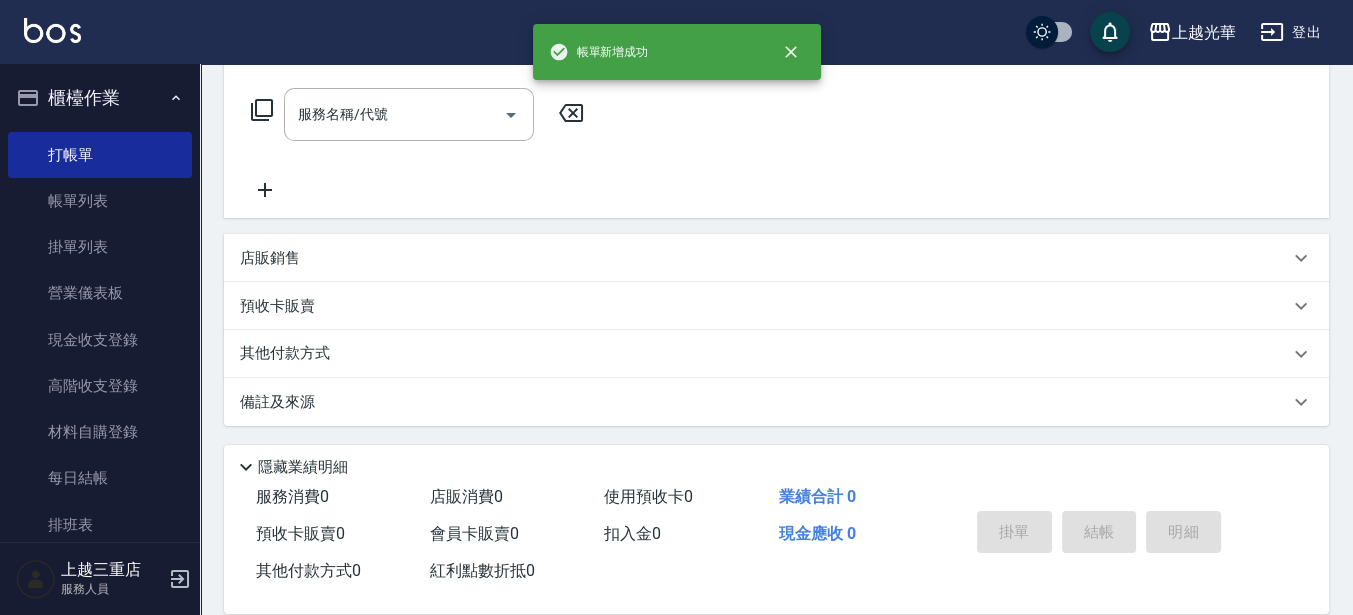 scroll, scrollTop: 0, scrollLeft: 0, axis: both 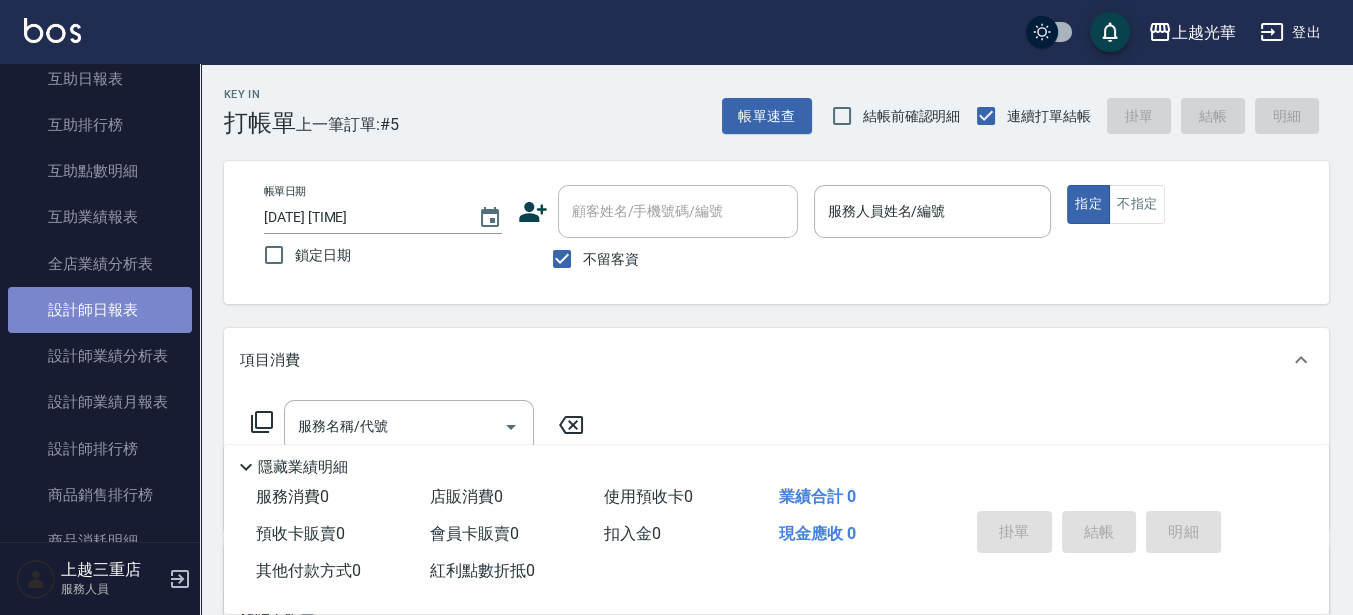 click on "設計師日報表" at bounding box center (100, 310) 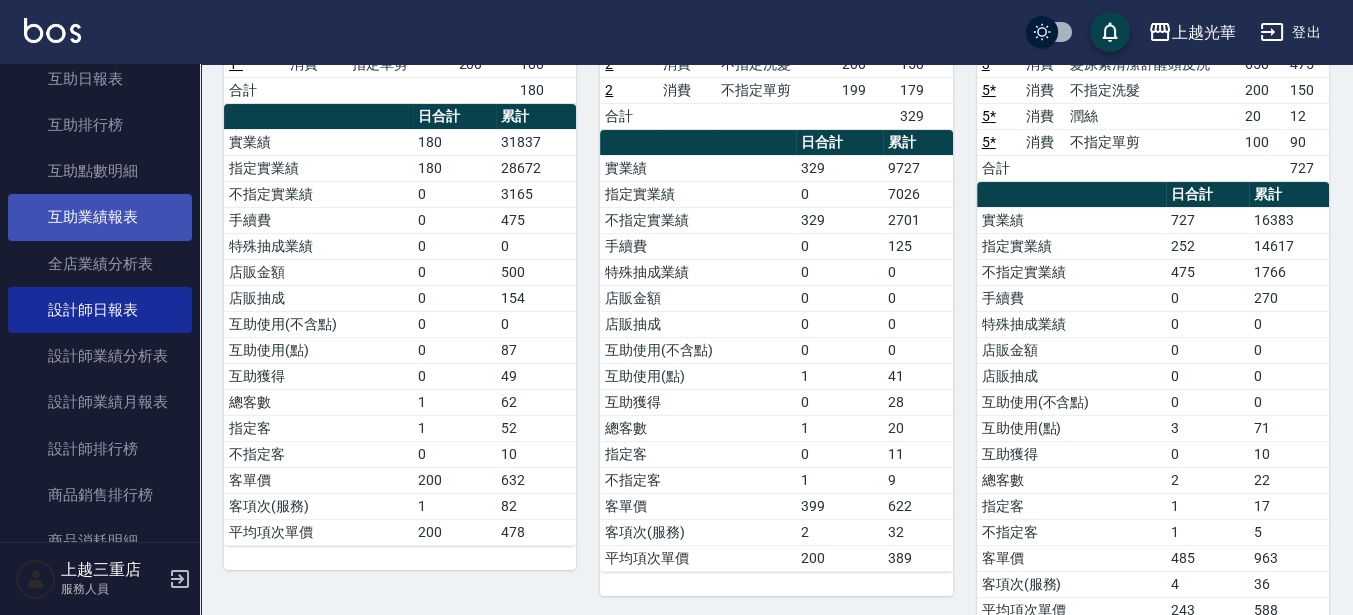 scroll, scrollTop: 250, scrollLeft: 0, axis: vertical 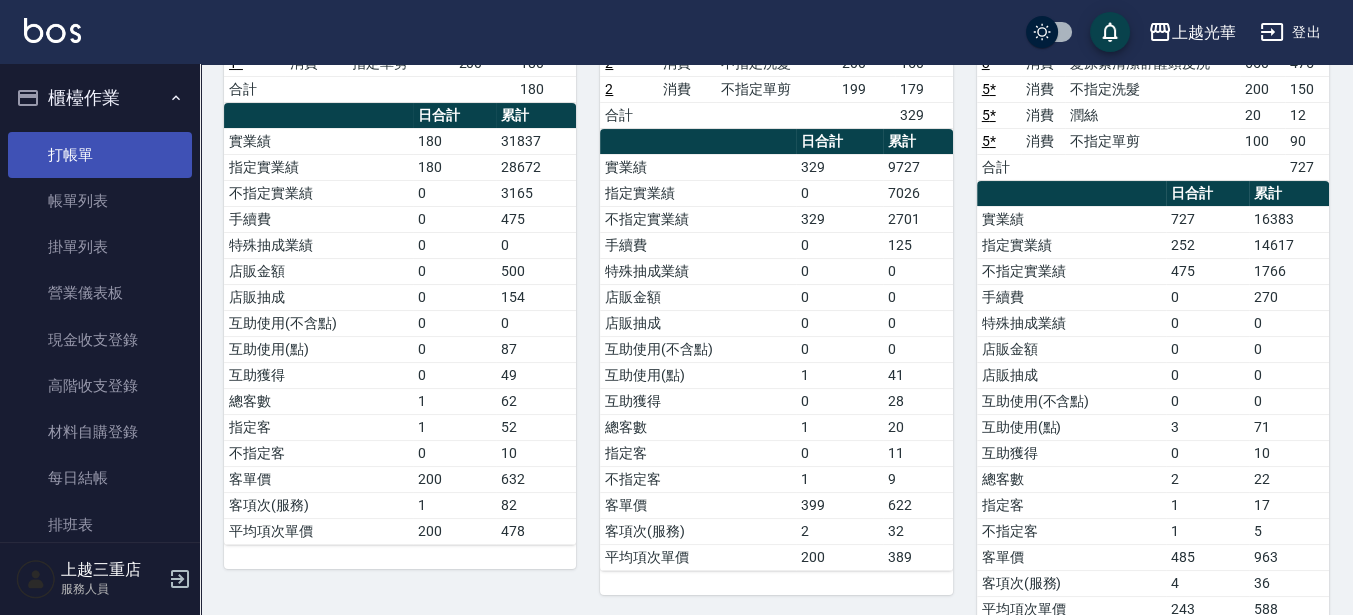 click on "打帳單" at bounding box center (100, 155) 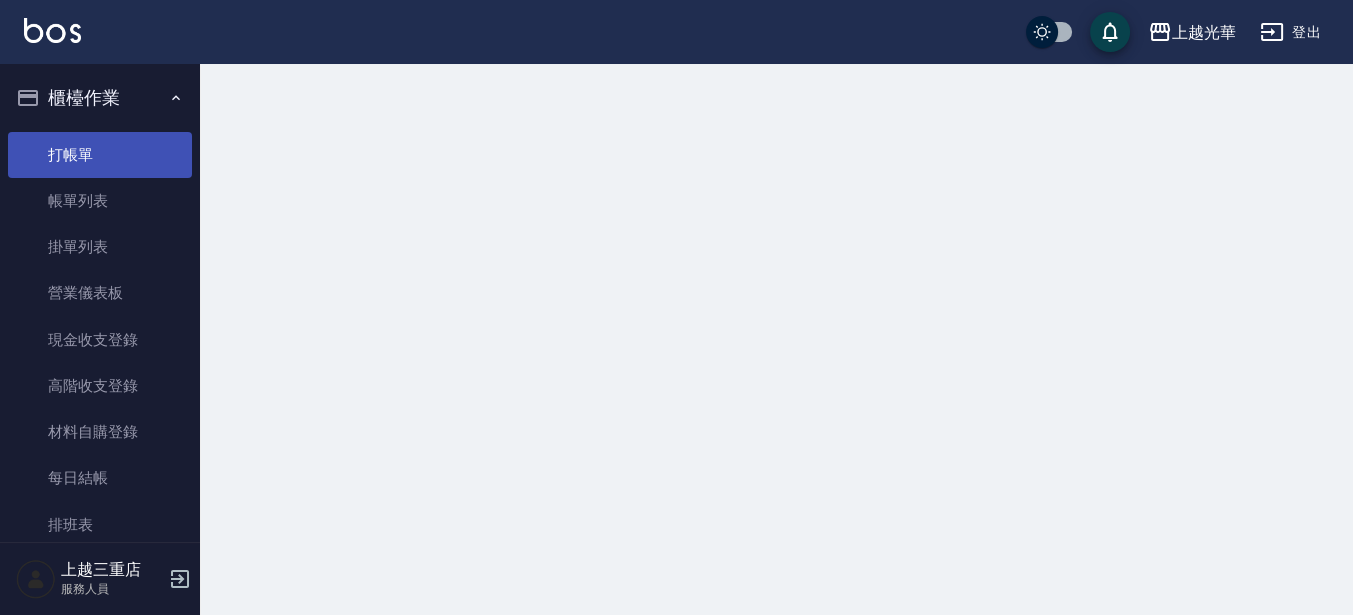 scroll, scrollTop: 0, scrollLeft: 0, axis: both 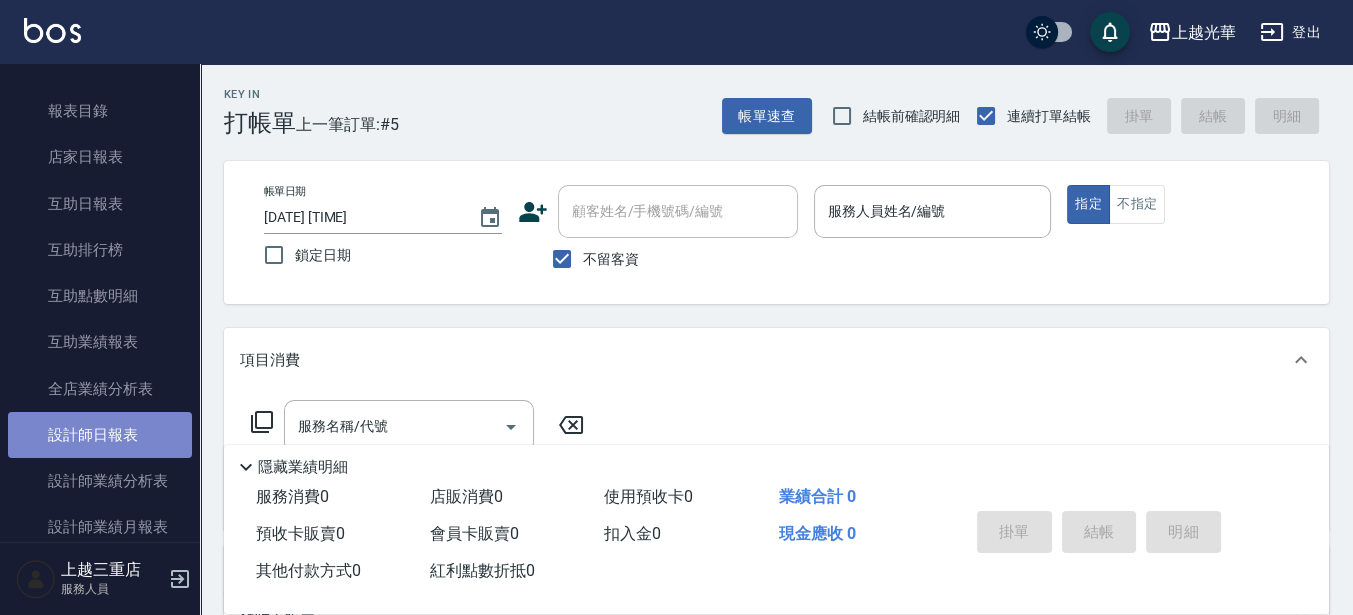 click on "設計師日報表" at bounding box center [100, 435] 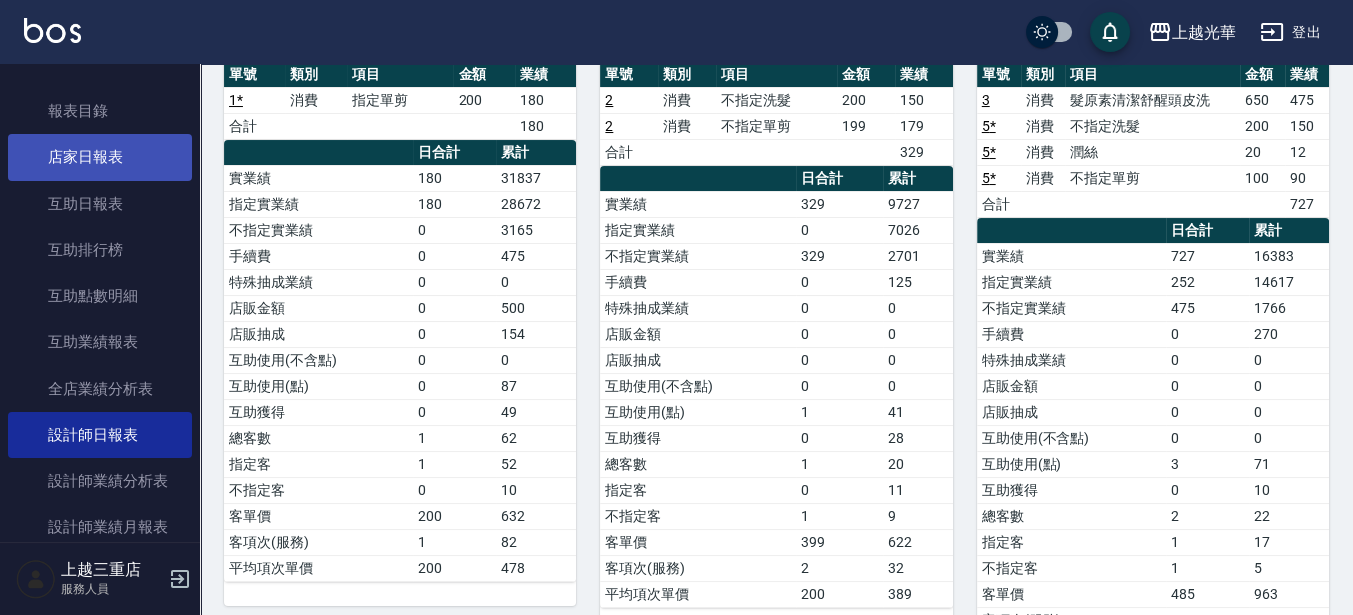 scroll, scrollTop: 250, scrollLeft: 0, axis: vertical 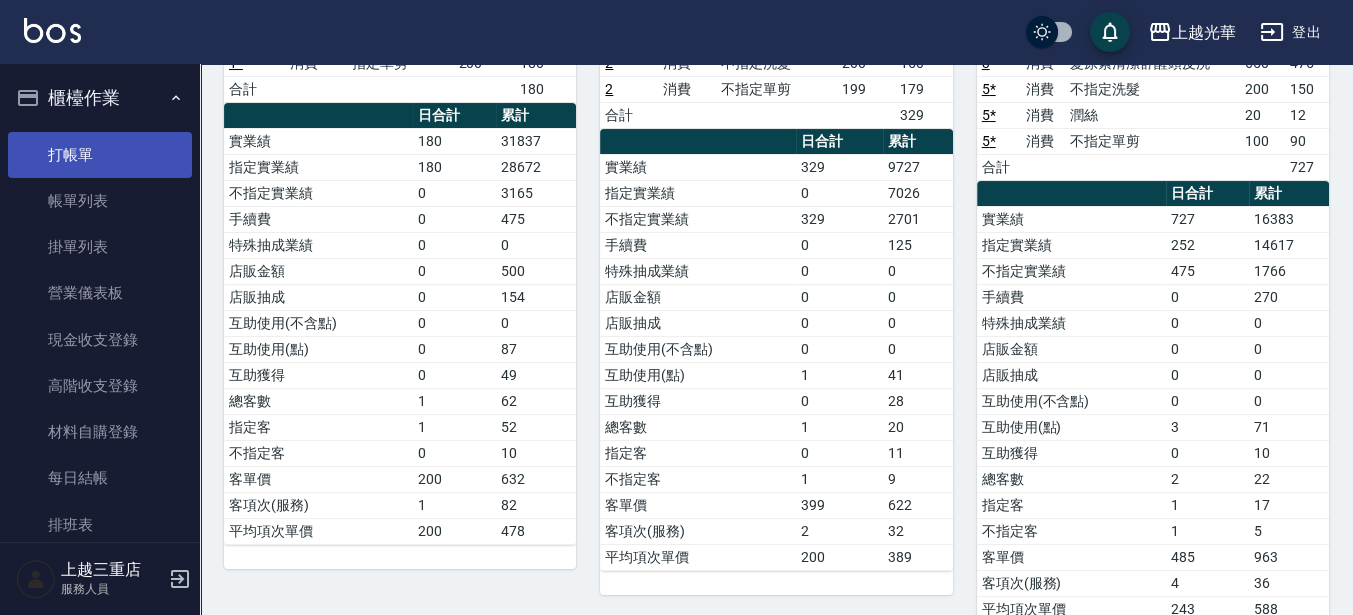 click on "打帳單" at bounding box center [100, 155] 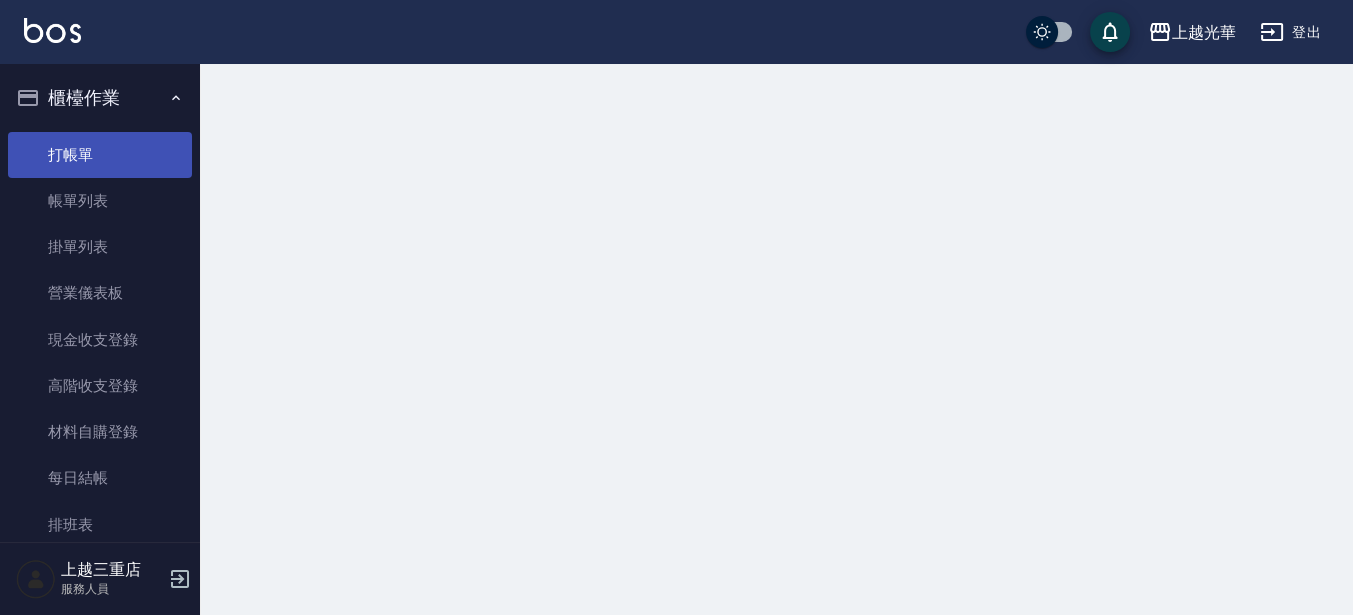 scroll, scrollTop: 0, scrollLeft: 0, axis: both 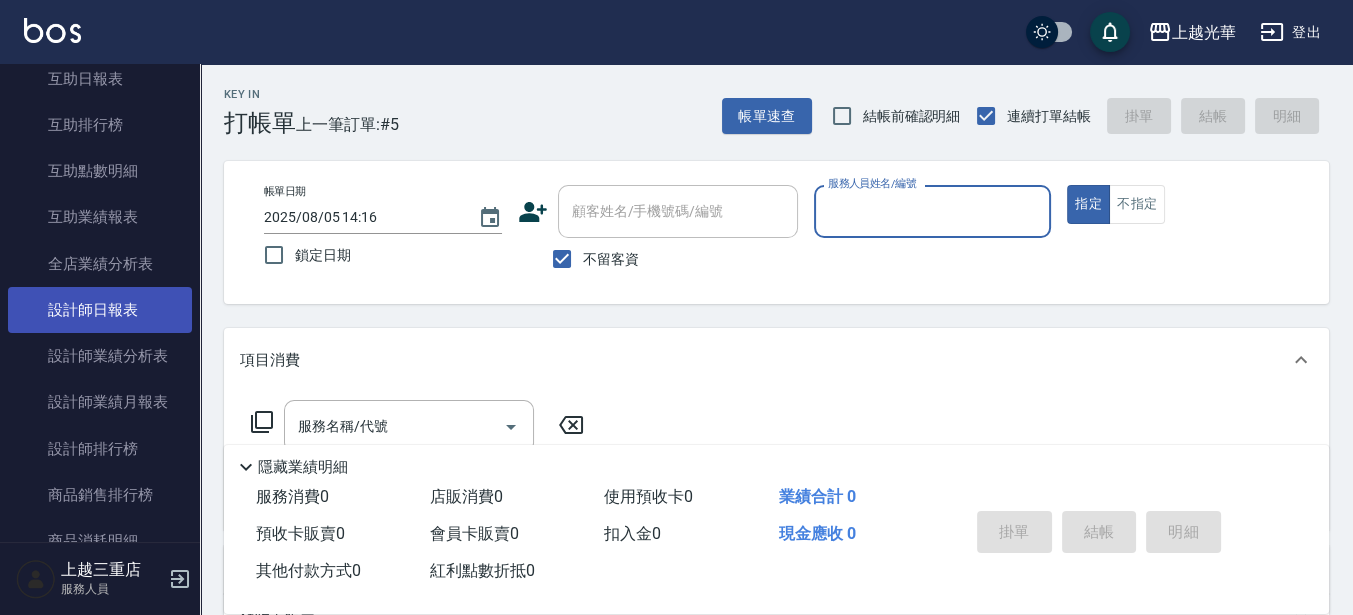 click on "設計師日報表" at bounding box center (100, 310) 